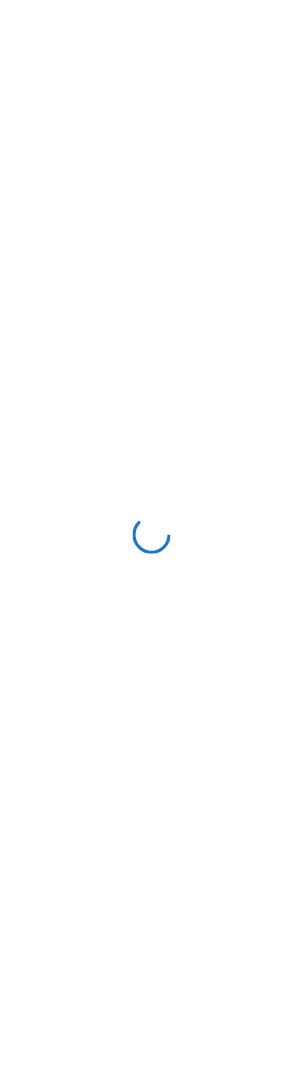 scroll, scrollTop: 0, scrollLeft: 0, axis: both 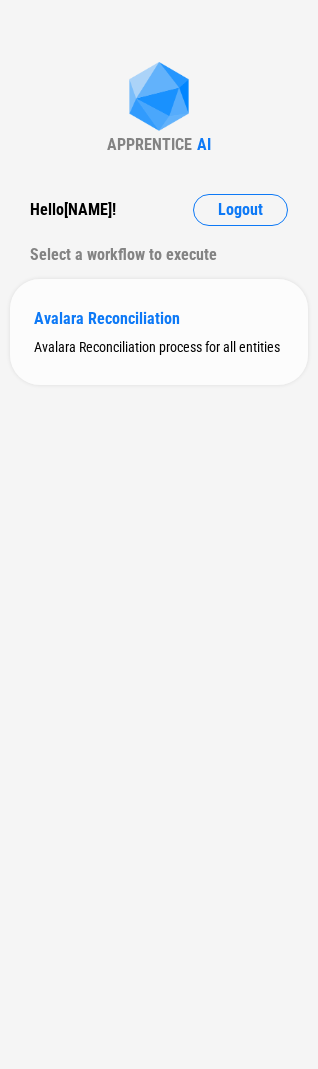 click on "Avalara Reconciliation" at bounding box center [159, 318] 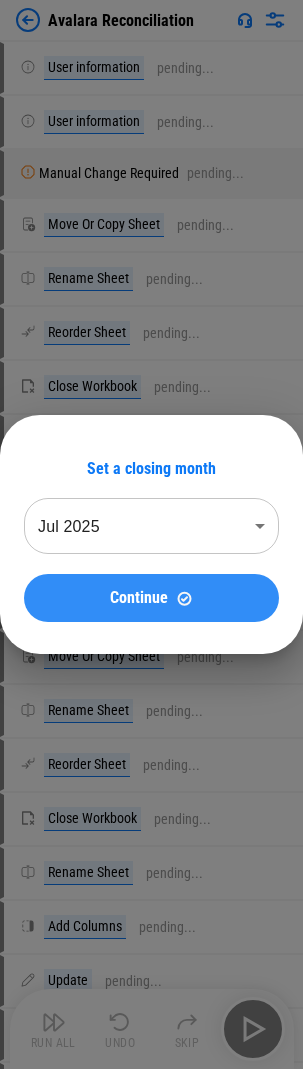 click on "Continue" at bounding box center [151, 598] 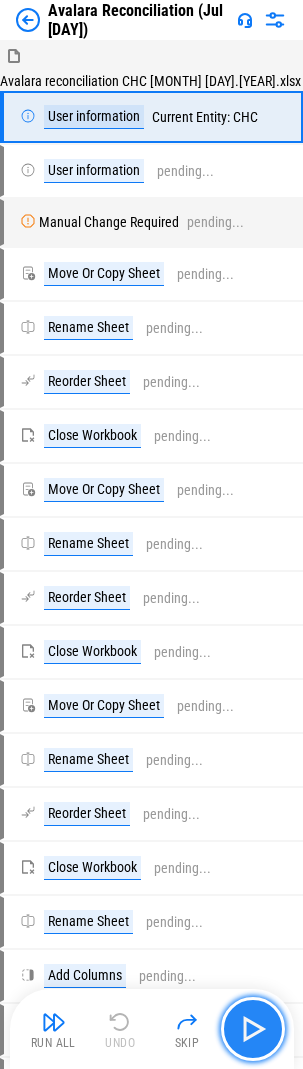 click at bounding box center [253, 1029] 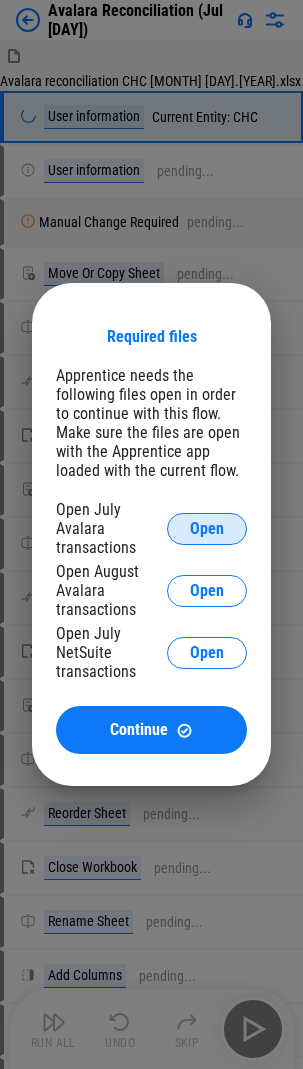 click on "Open" at bounding box center [207, 529] 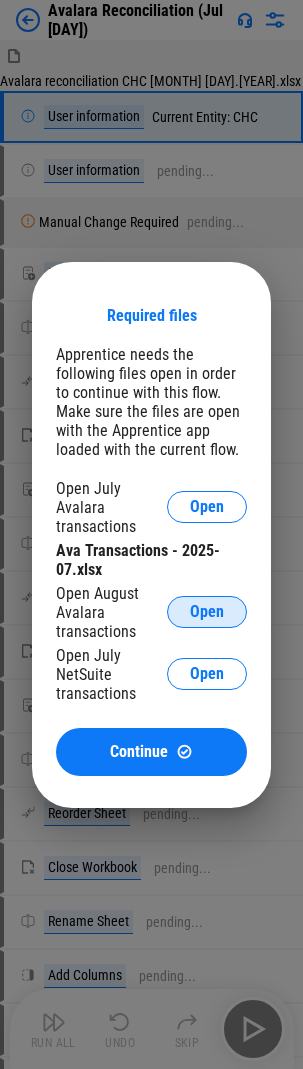 click on "Open" at bounding box center [207, 612] 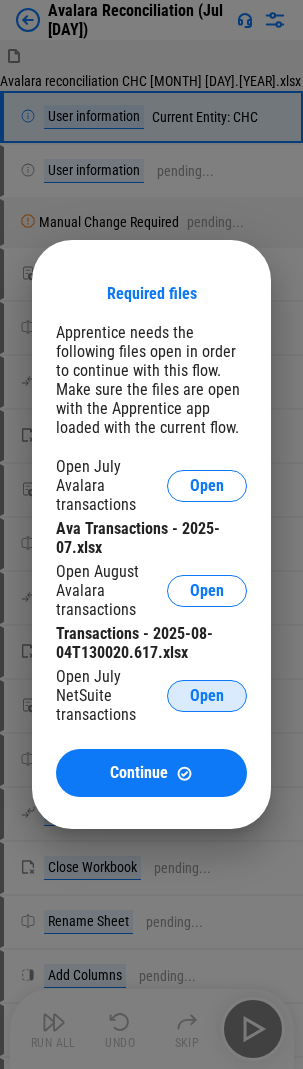 click on "Open" at bounding box center (207, 696) 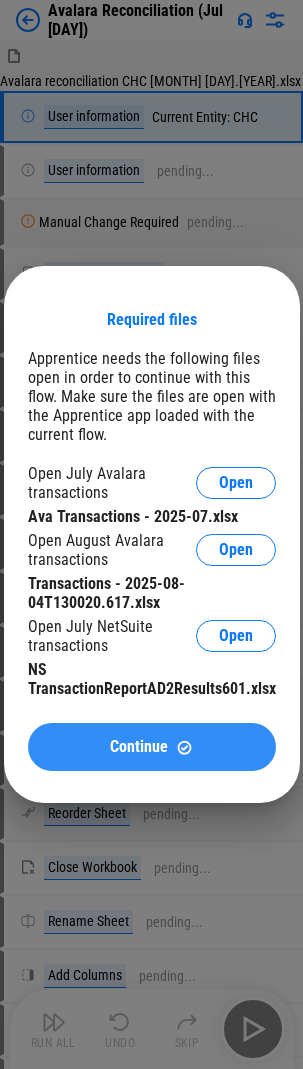 click on "Continue" at bounding box center (139, 747) 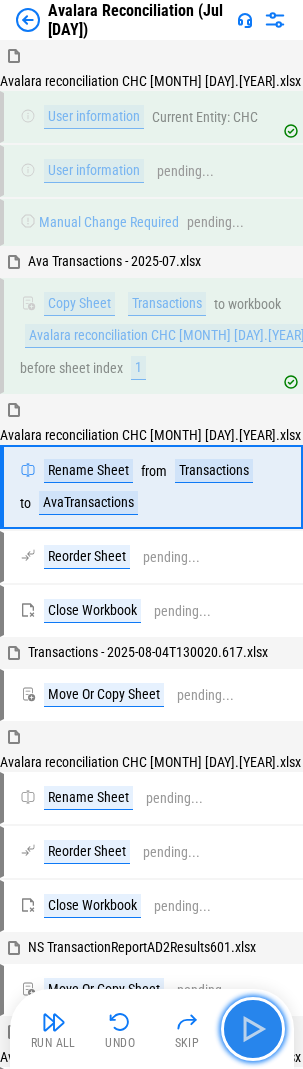 click at bounding box center [253, 1029] 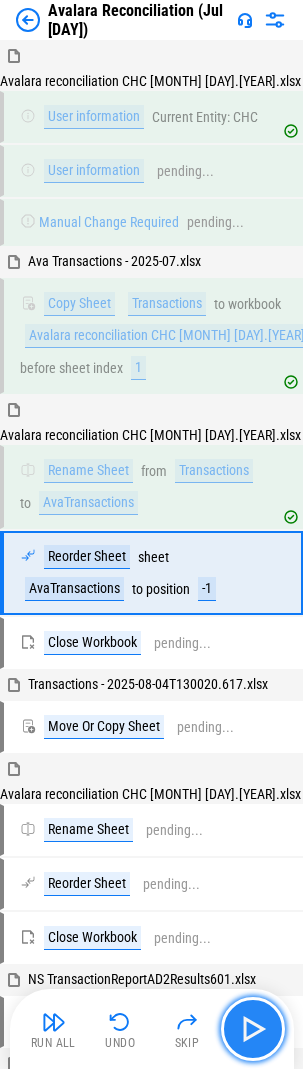 click at bounding box center (253, 1029) 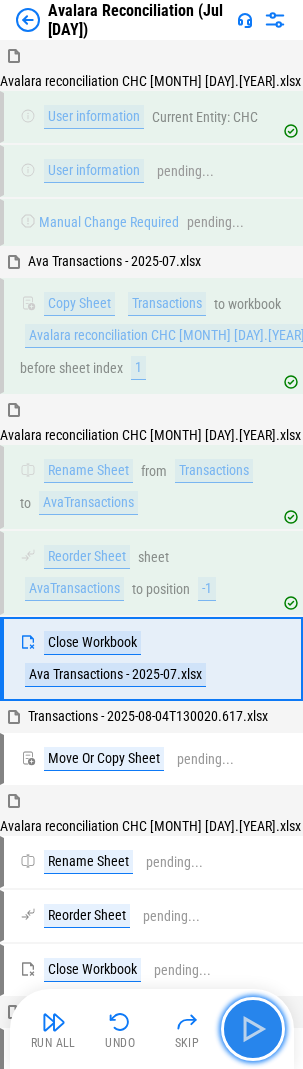 click at bounding box center (253, 1029) 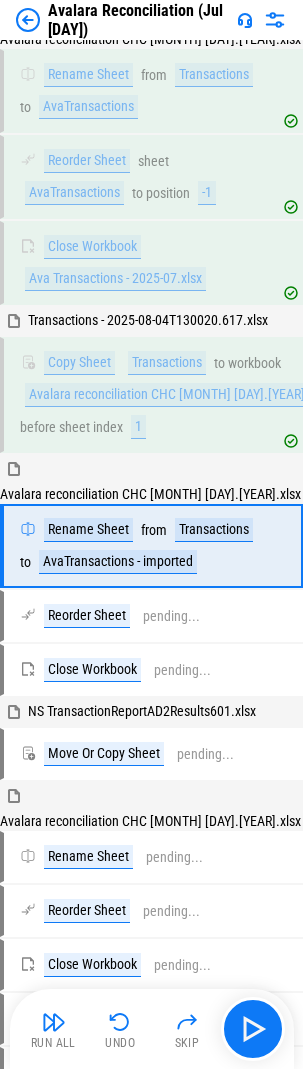 scroll, scrollTop: 398, scrollLeft: 0, axis: vertical 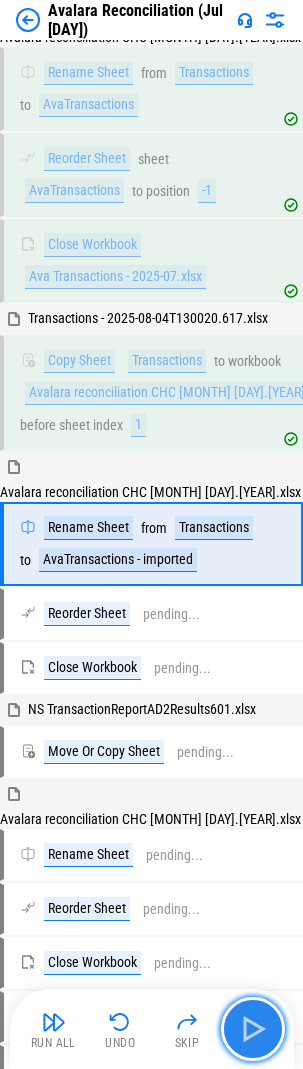 click at bounding box center [253, 1029] 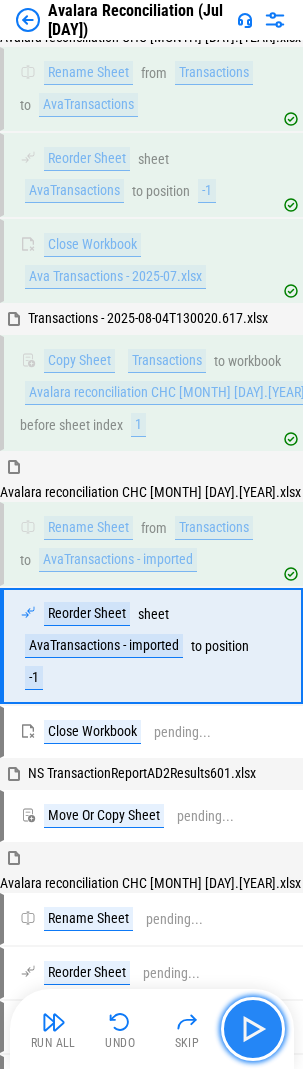 click at bounding box center (253, 1029) 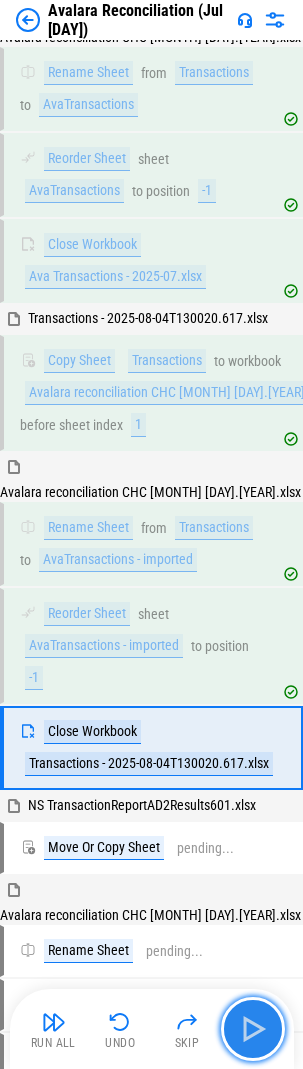 click at bounding box center [253, 1029] 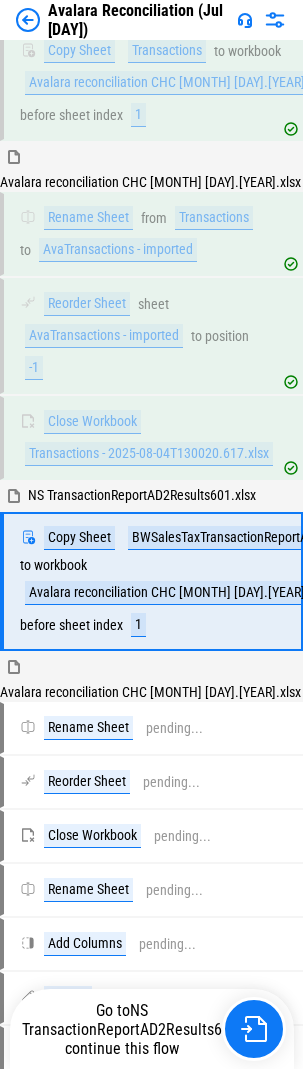 scroll, scrollTop: 761, scrollLeft: 0, axis: vertical 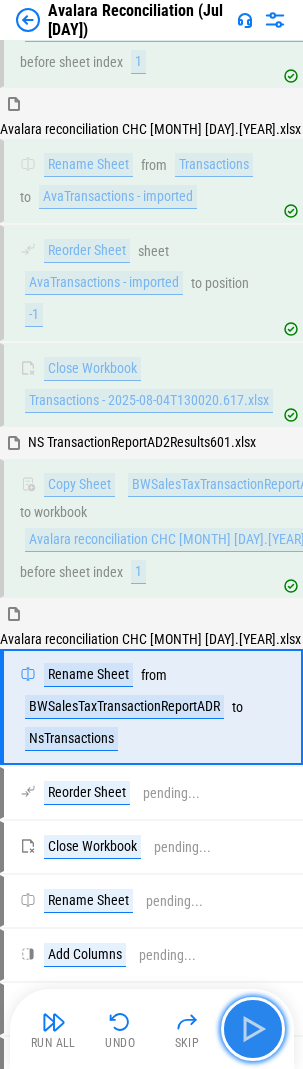 click at bounding box center [253, 1029] 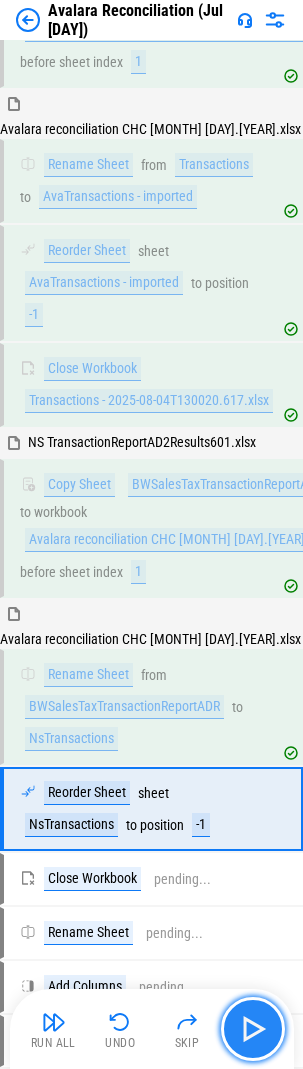 click at bounding box center [253, 1029] 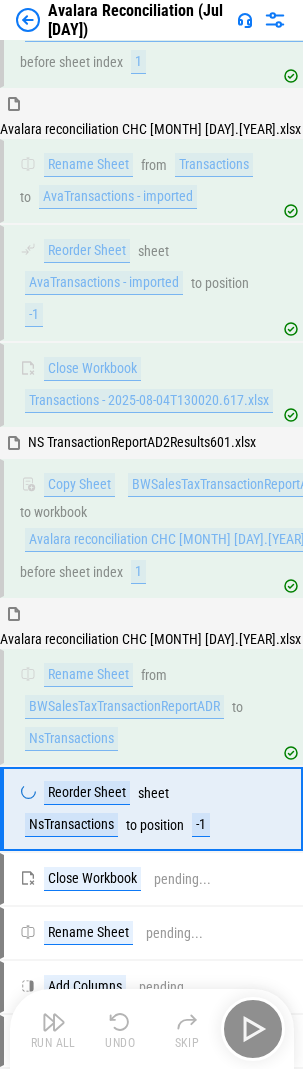 click on "Run All Undo Skip" at bounding box center [154, 1029] 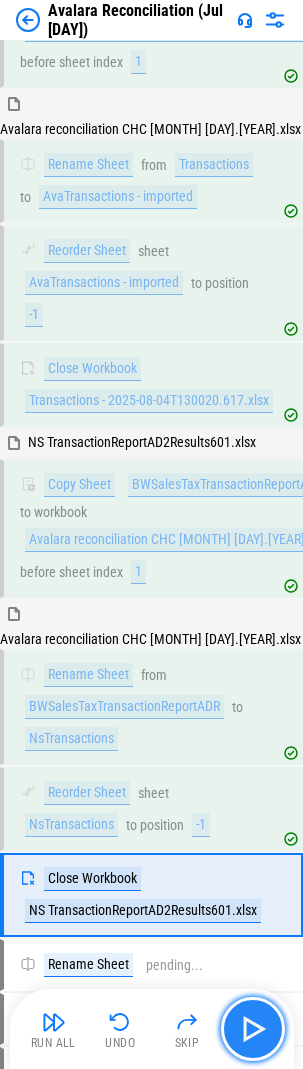 click at bounding box center [253, 1029] 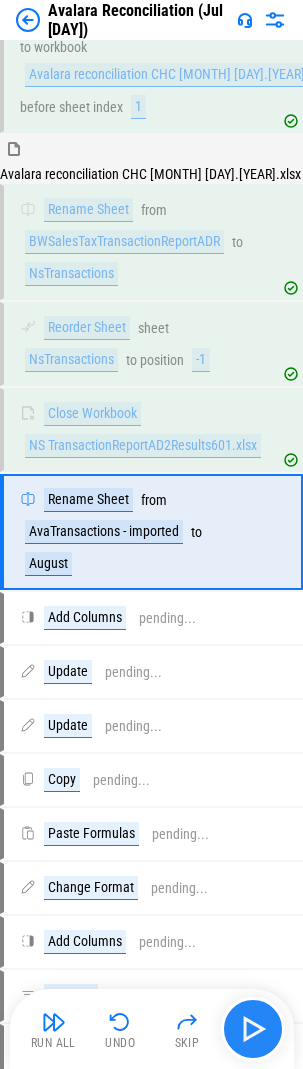 scroll, scrollTop: 1227, scrollLeft: 0, axis: vertical 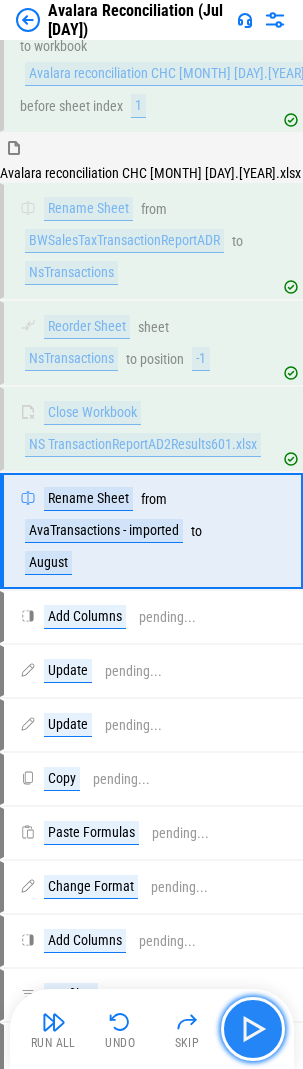 click at bounding box center (253, 1029) 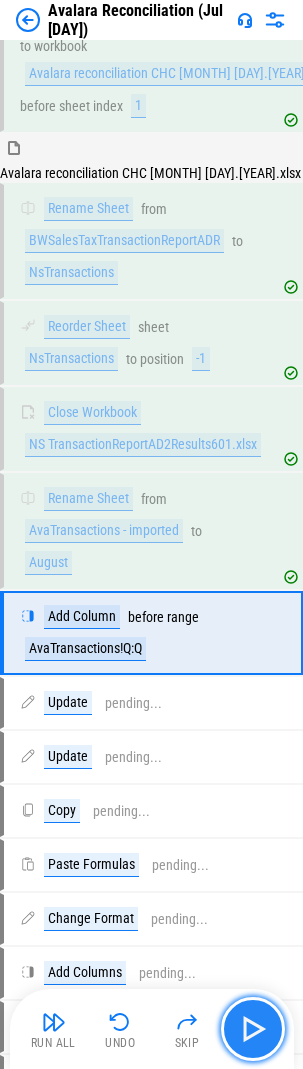click at bounding box center [253, 1029] 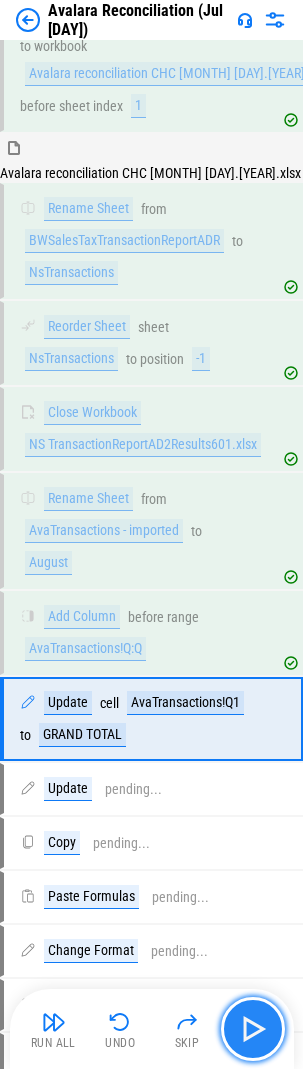 click at bounding box center (253, 1029) 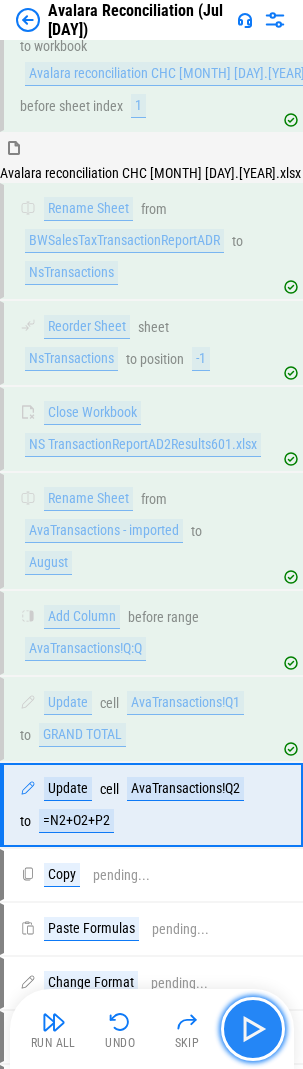 click at bounding box center [253, 1029] 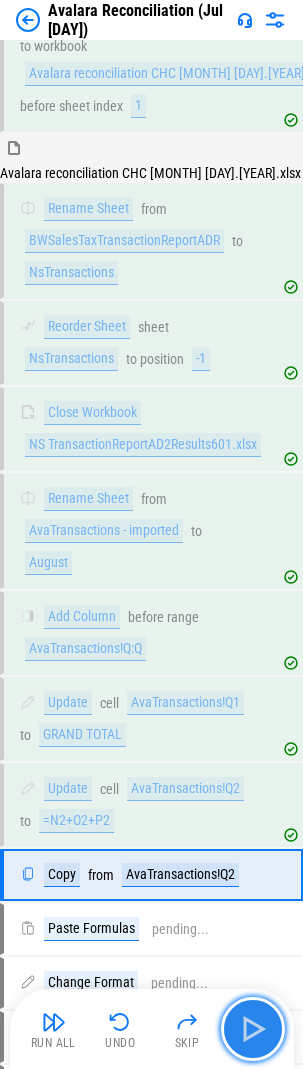 click at bounding box center [253, 1029] 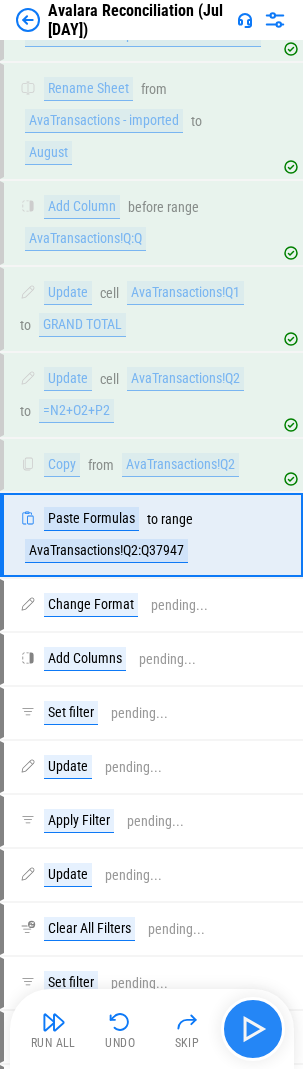 scroll, scrollTop: 1641, scrollLeft: 0, axis: vertical 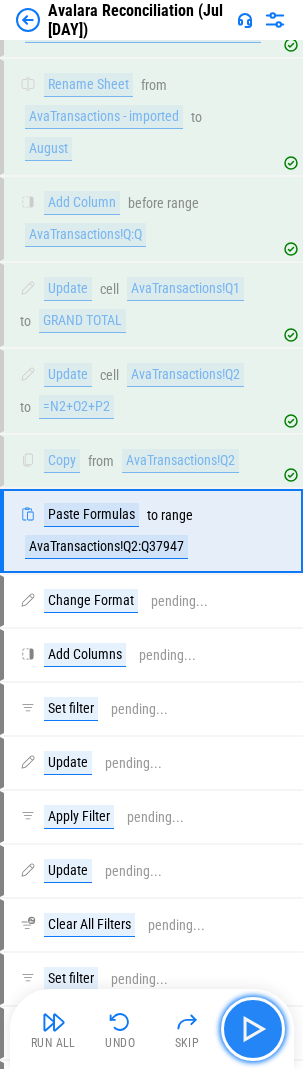 click at bounding box center [253, 1029] 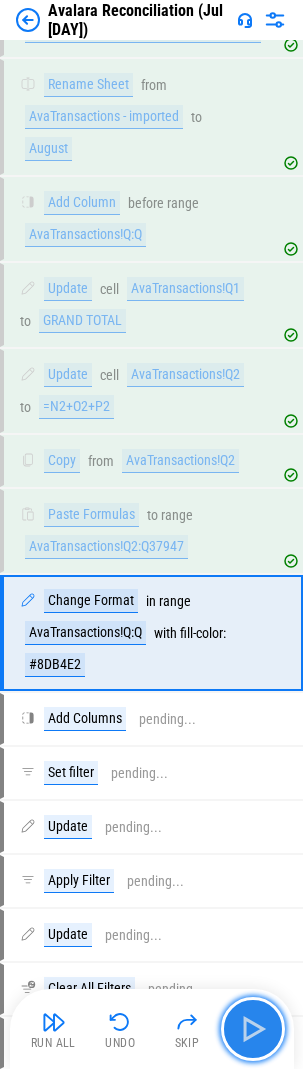 click at bounding box center (253, 1029) 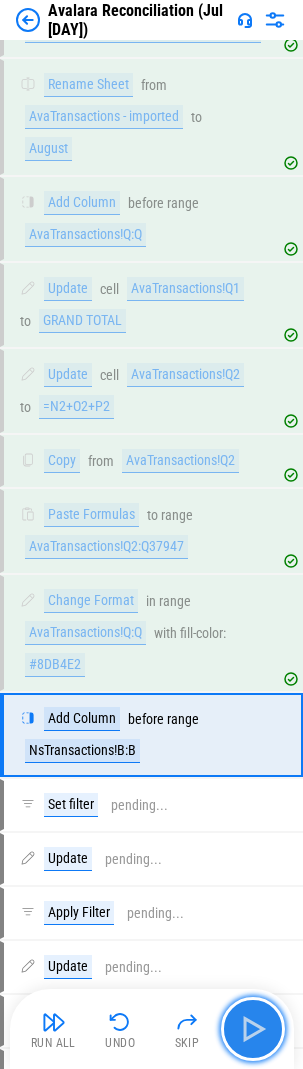 click at bounding box center (253, 1029) 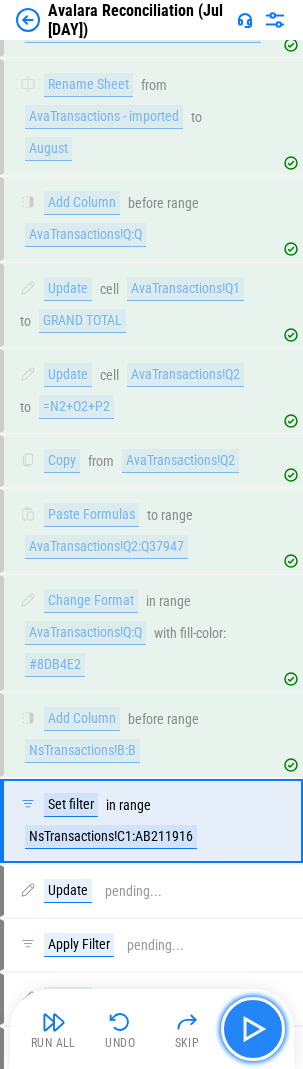 click at bounding box center [253, 1029] 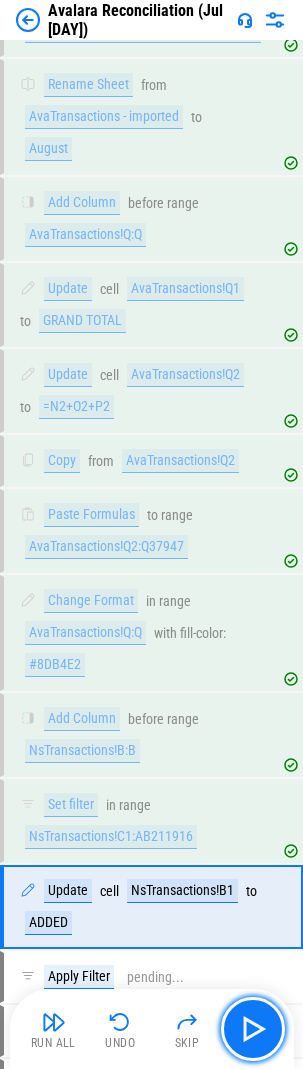 click at bounding box center (253, 1029) 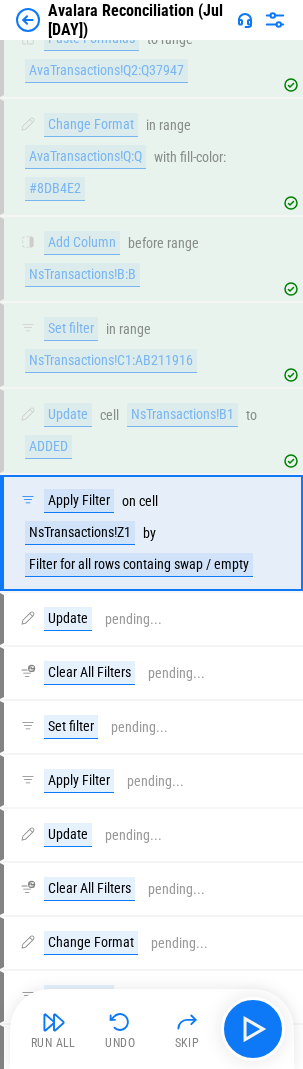 scroll, scrollTop: 2119, scrollLeft: 0, axis: vertical 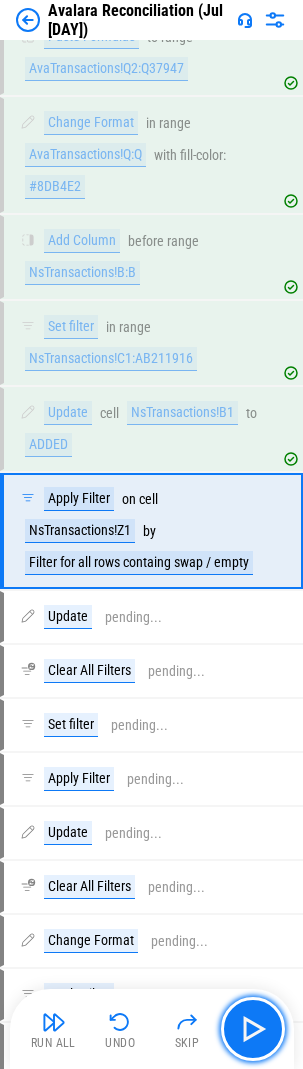 click at bounding box center (253, 1029) 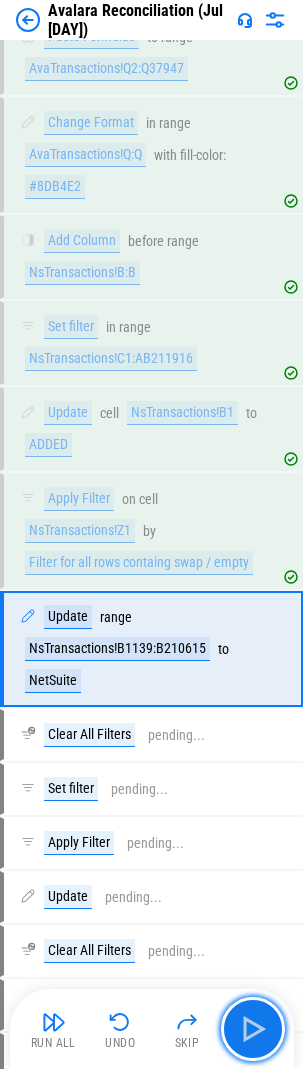 click at bounding box center (253, 1029) 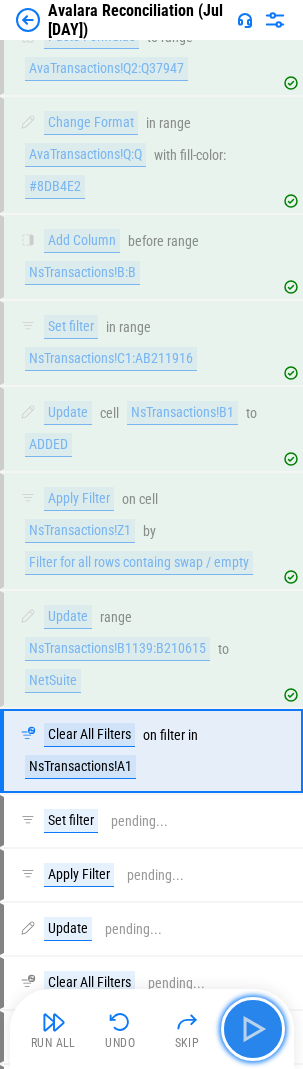 click at bounding box center [253, 1029] 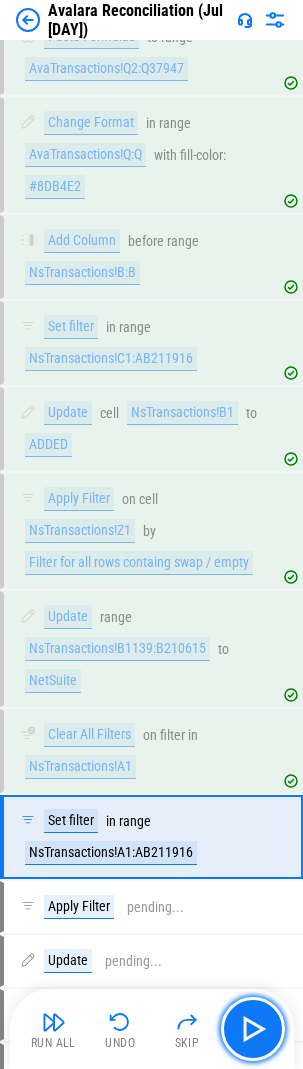 click at bounding box center [253, 1029] 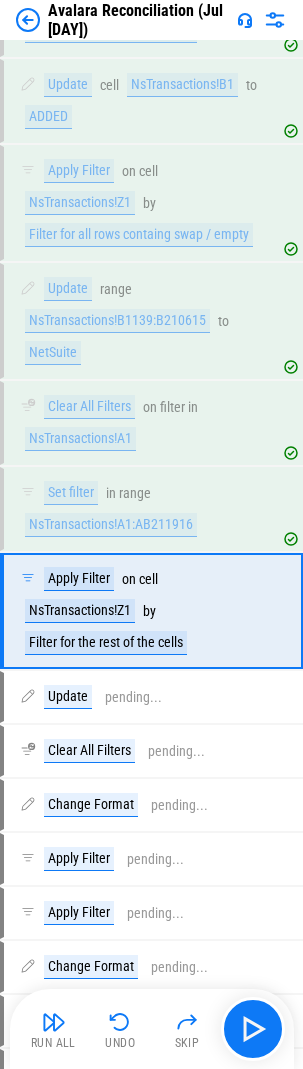 scroll, scrollTop: 2527, scrollLeft: 0, axis: vertical 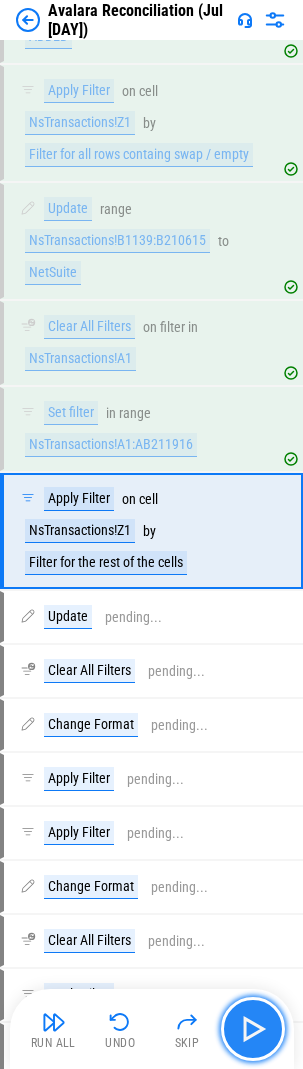 click at bounding box center (253, 1029) 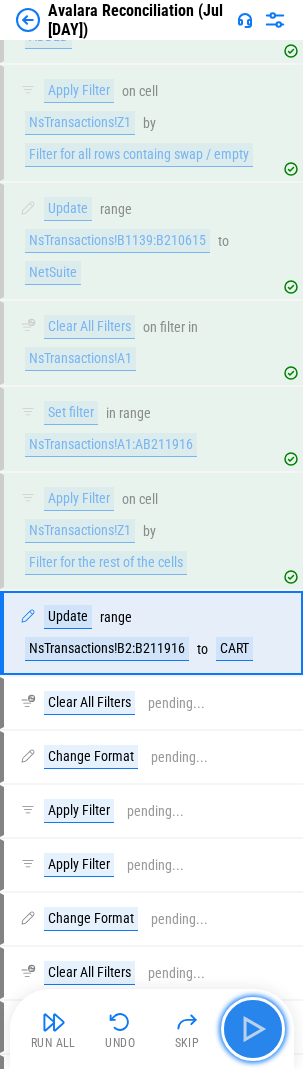 click at bounding box center (253, 1029) 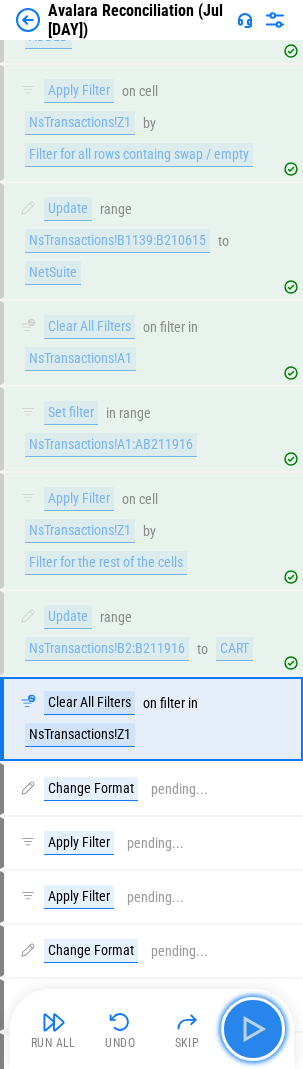 click at bounding box center [253, 1029] 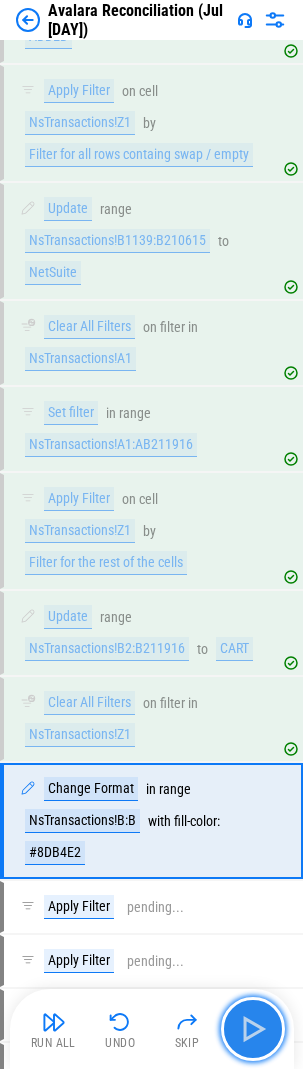 click at bounding box center (253, 1029) 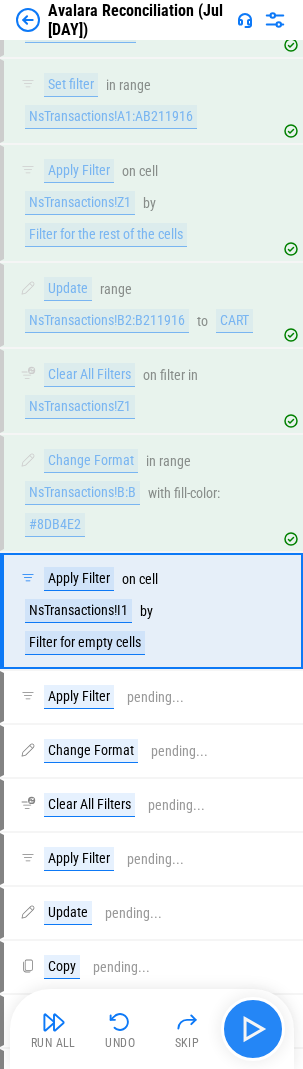 scroll, scrollTop: 2935, scrollLeft: 0, axis: vertical 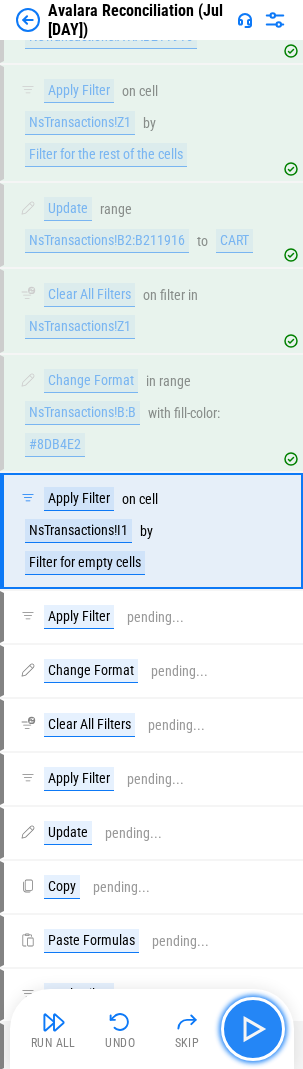 click at bounding box center [253, 1029] 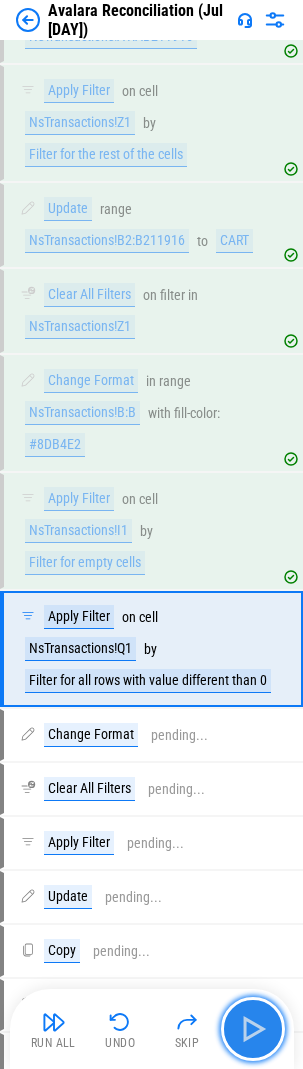 click at bounding box center [253, 1029] 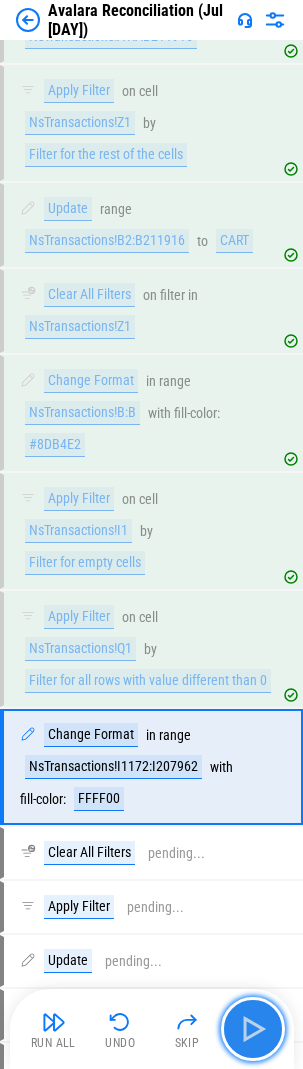 click at bounding box center [253, 1029] 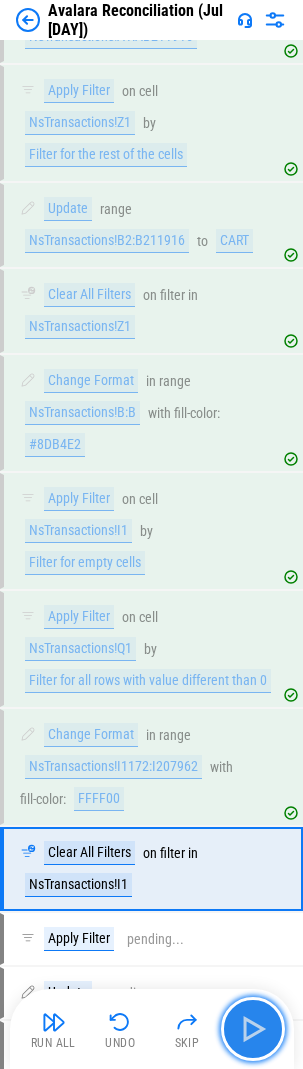click at bounding box center [253, 1029] 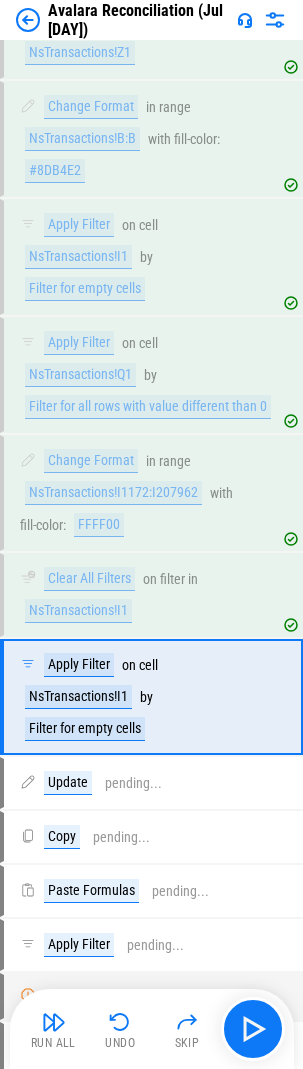 scroll, scrollTop: 3375, scrollLeft: 0, axis: vertical 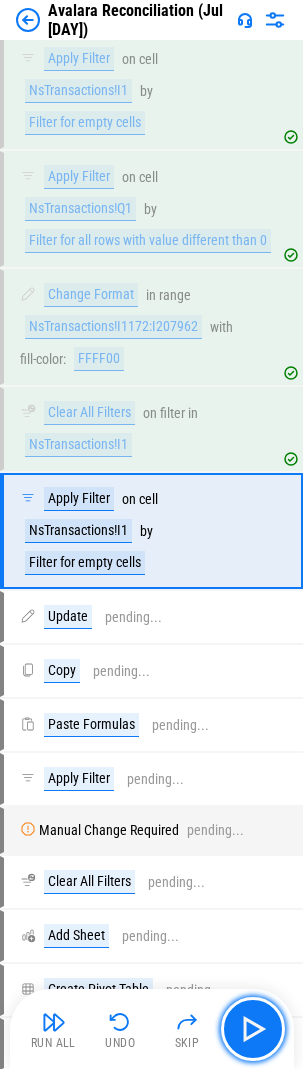 drag, startPoint x: 24, startPoint y: 968, endPoint x: 259, endPoint y: 1030, distance: 243.04115 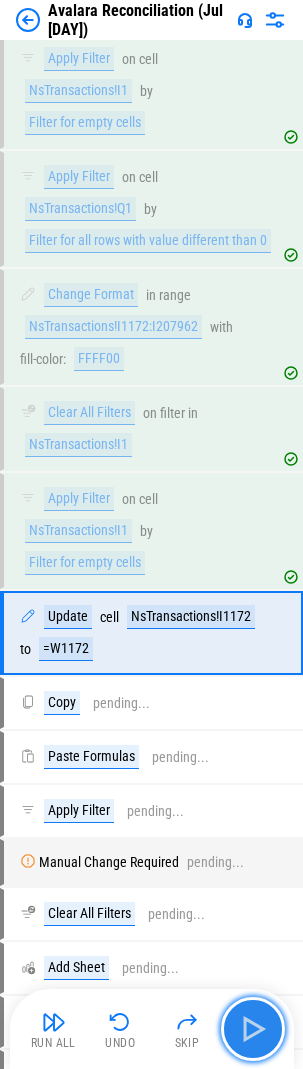 click at bounding box center [253, 1029] 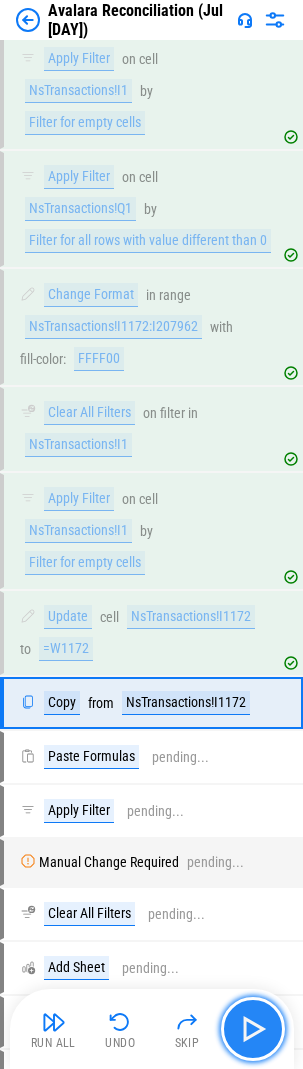 click at bounding box center (253, 1029) 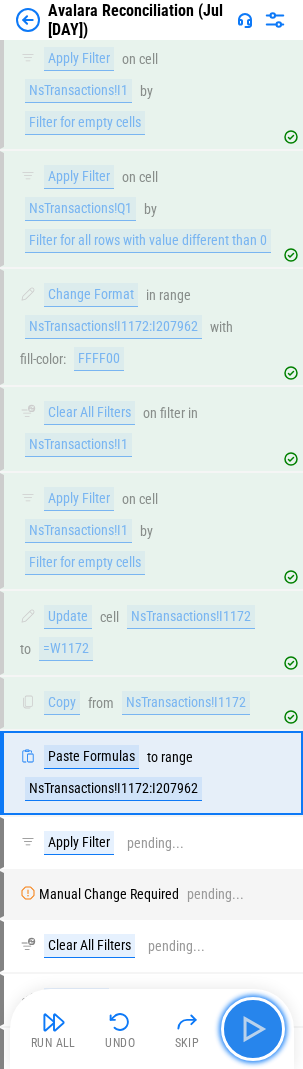 click at bounding box center [253, 1029] 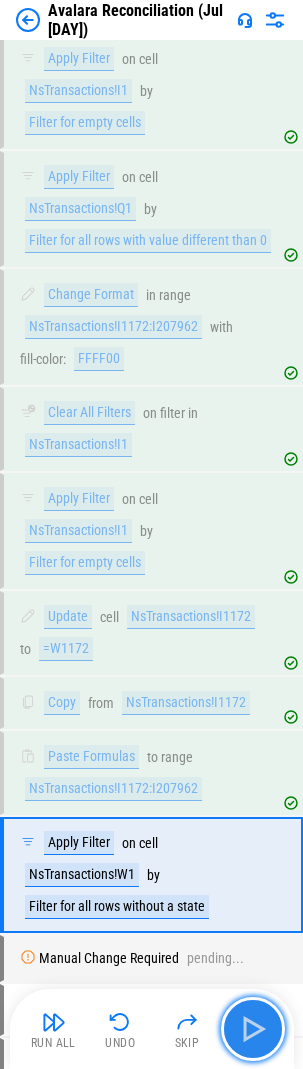 click at bounding box center [253, 1029] 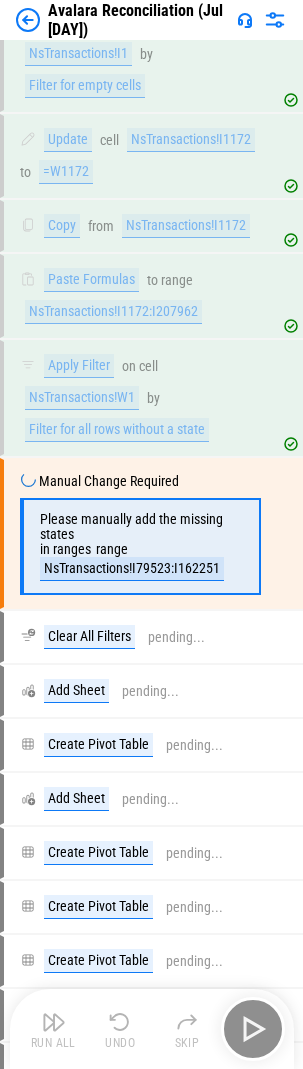 scroll, scrollTop: 3854, scrollLeft: 0, axis: vertical 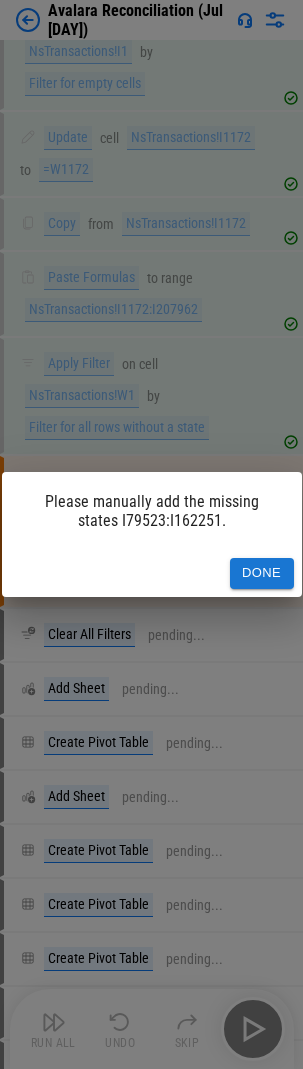 click on "Done" at bounding box center [262, 573] 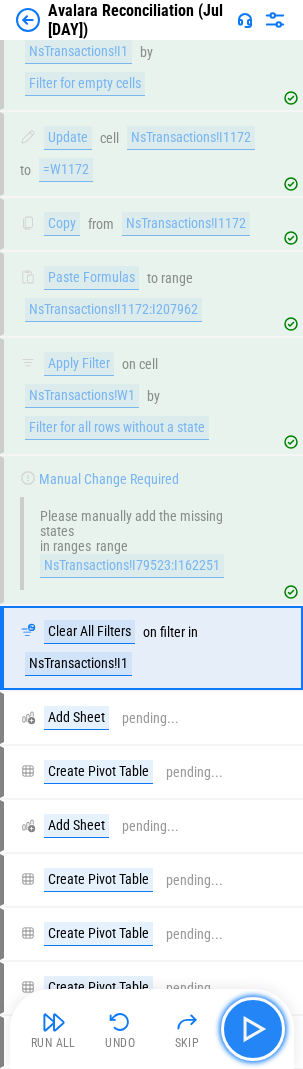 click at bounding box center (253, 1029) 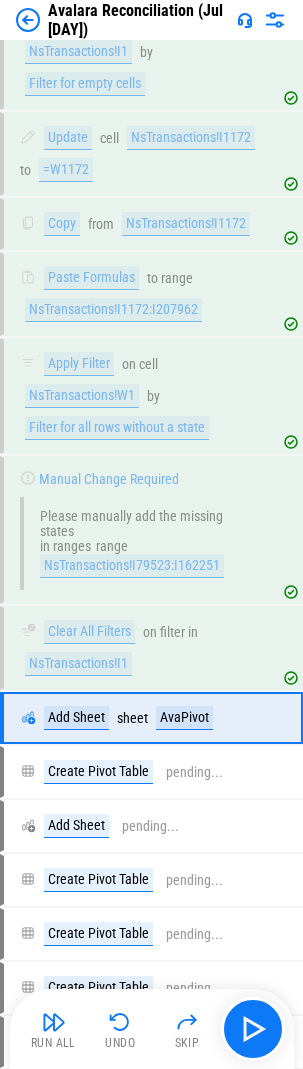click on "Add Sheet sheet AvaPivot" at bounding box center [142, 718] 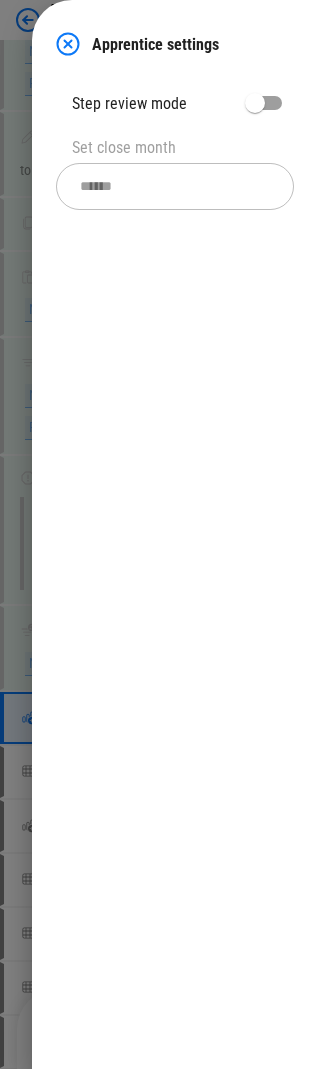 click at bounding box center [68, 44] 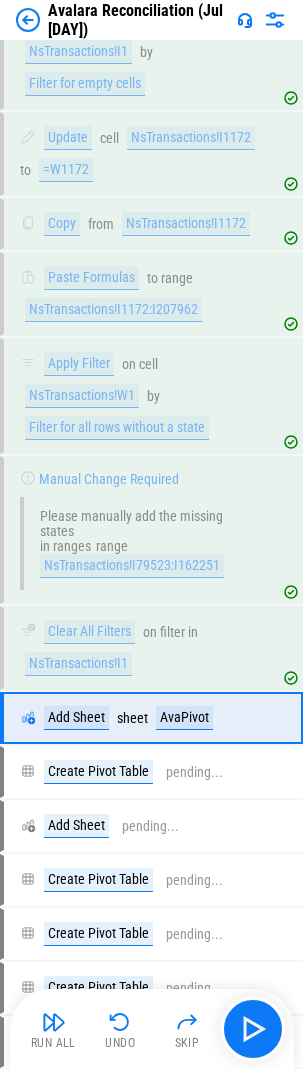 click on "on filter in" at bounding box center (170, 632) 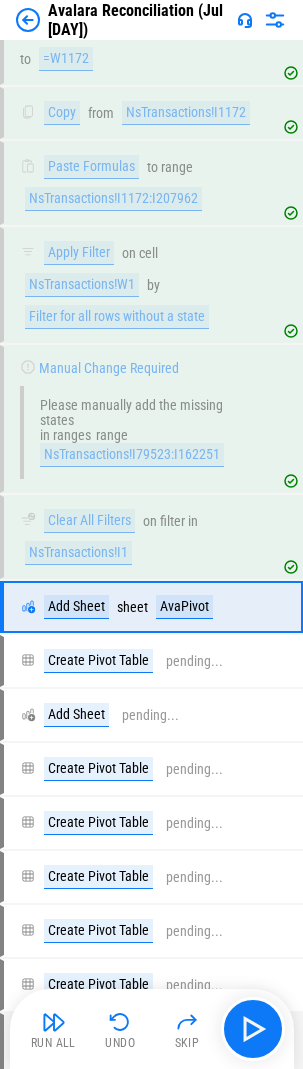 scroll, scrollTop: 3954, scrollLeft: 0, axis: vertical 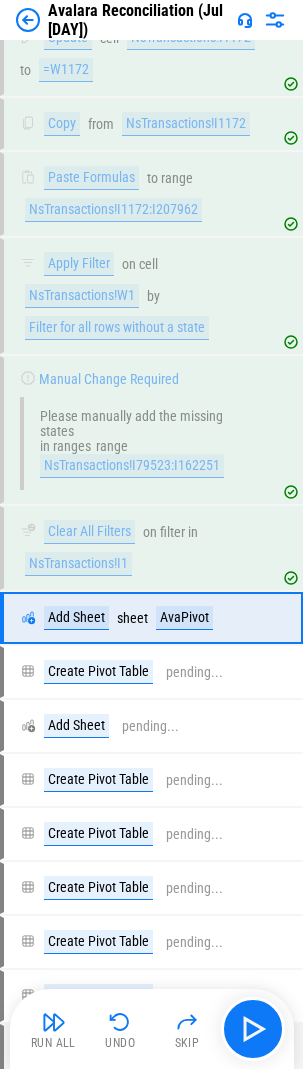 drag, startPoint x: 33, startPoint y: 565, endPoint x: 232, endPoint y: 537, distance: 200.96019 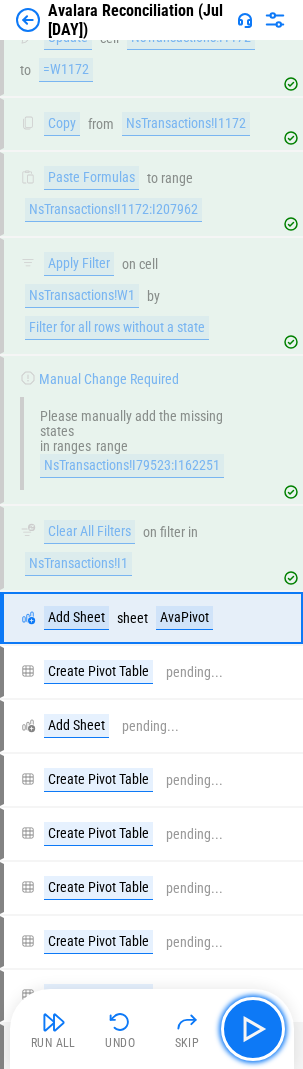click at bounding box center (253, 1029) 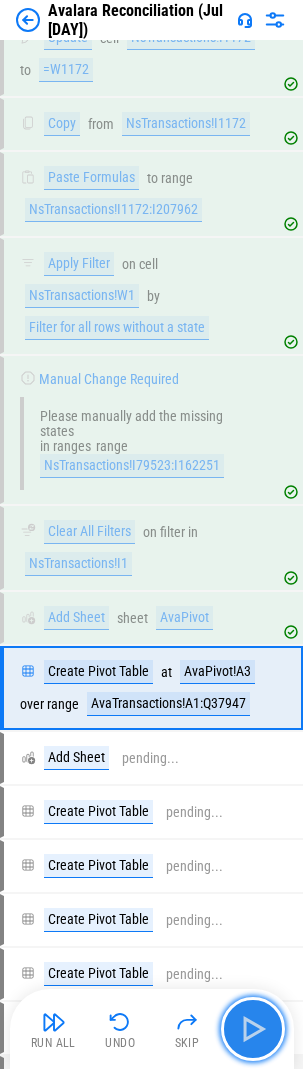 click at bounding box center (253, 1029) 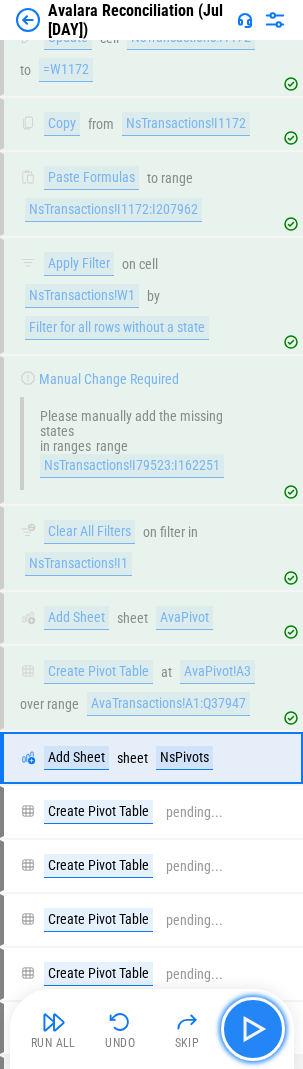 click at bounding box center [253, 1029] 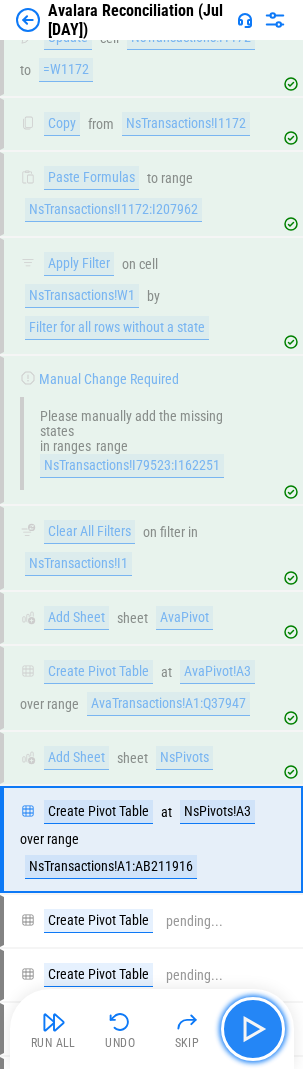 click at bounding box center (253, 1029) 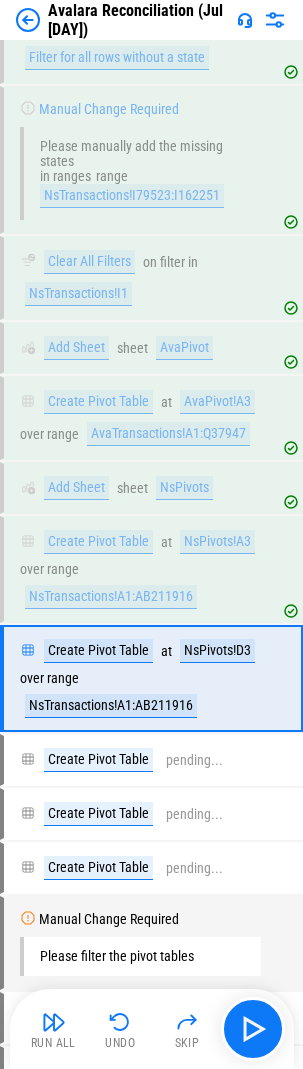scroll, scrollTop: 4371, scrollLeft: 0, axis: vertical 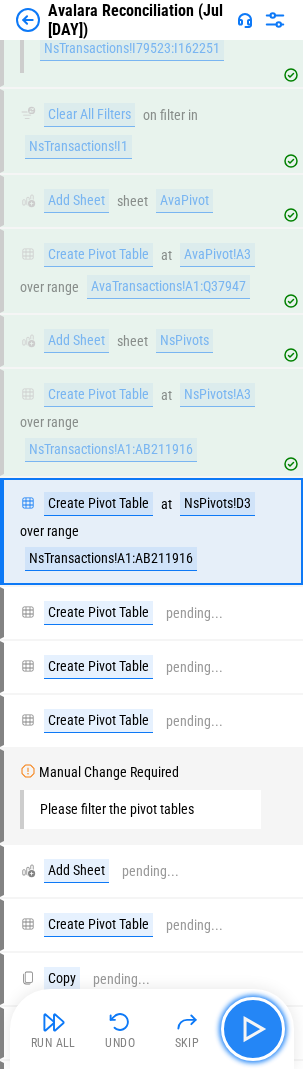 click at bounding box center (253, 1029) 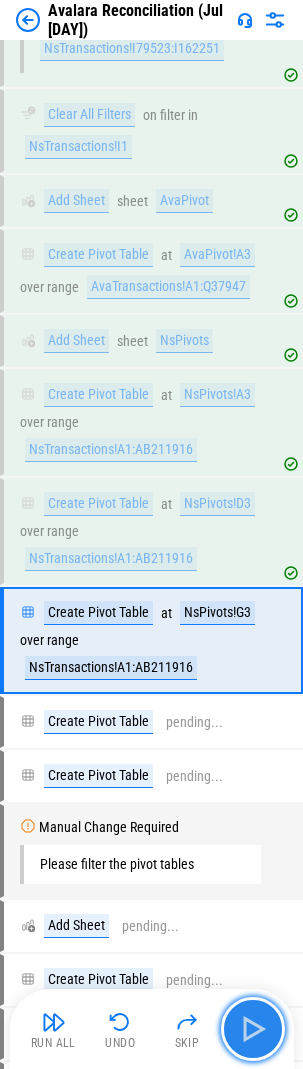 click at bounding box center (253, 1029) 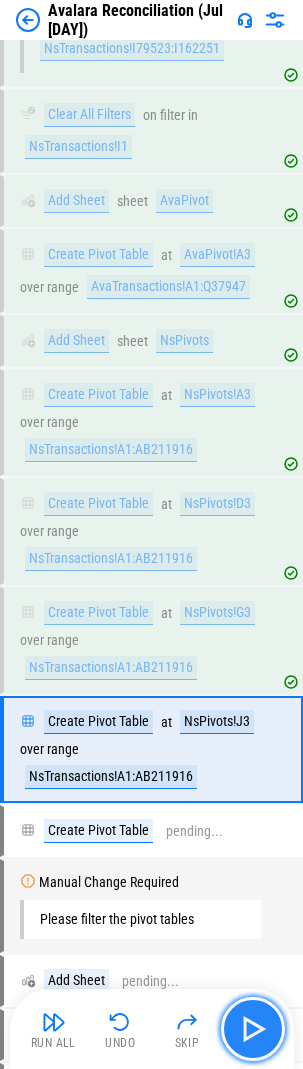 click at bounding box center (253, 1029) 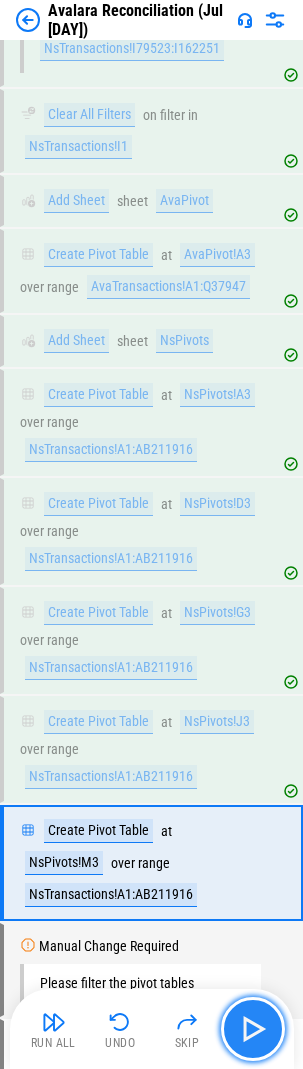 click at bounding box center [253, 1029] 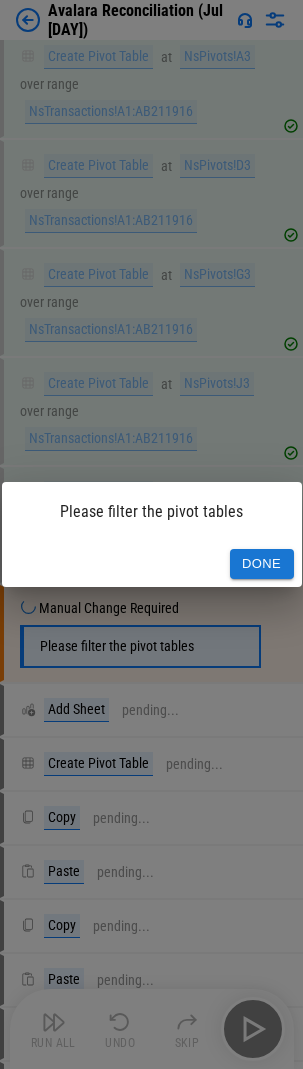scroll, scrollTop: 4811, scrollLeft: 0, axis: vertical 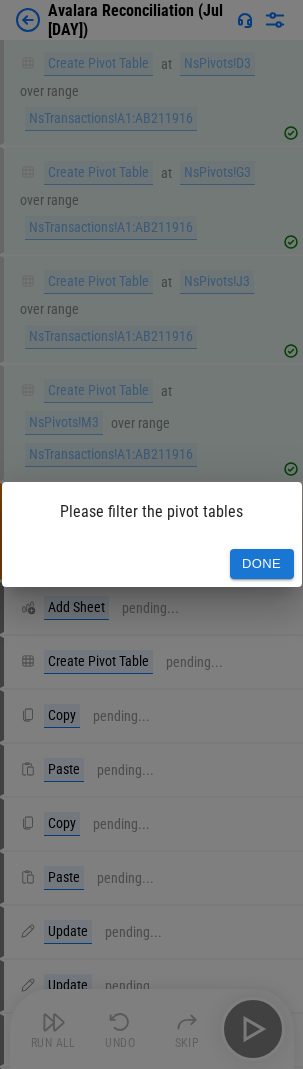 click on "Done" at bounding box center (262, 564) 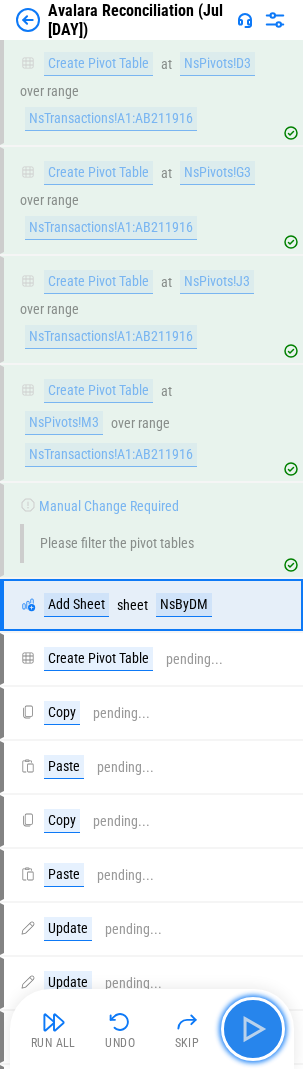 click at bounding box center (253, 1029) 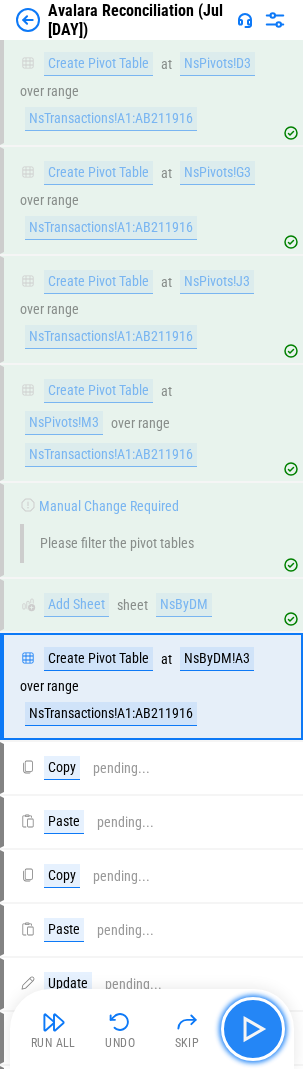 click at bounding box center (253, 1029) 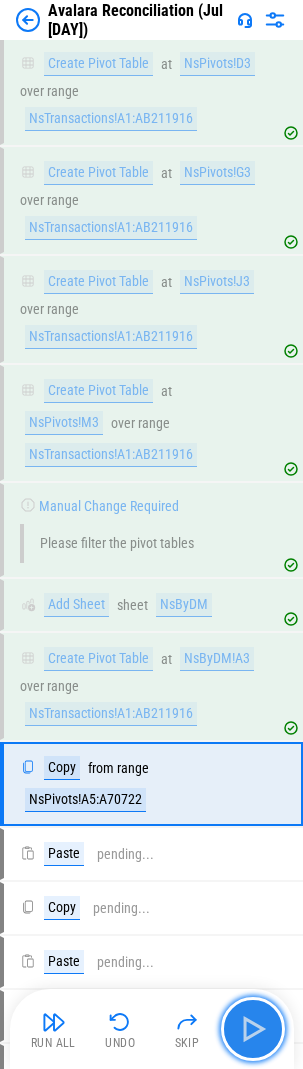 click at bounding box center [253, 1029] 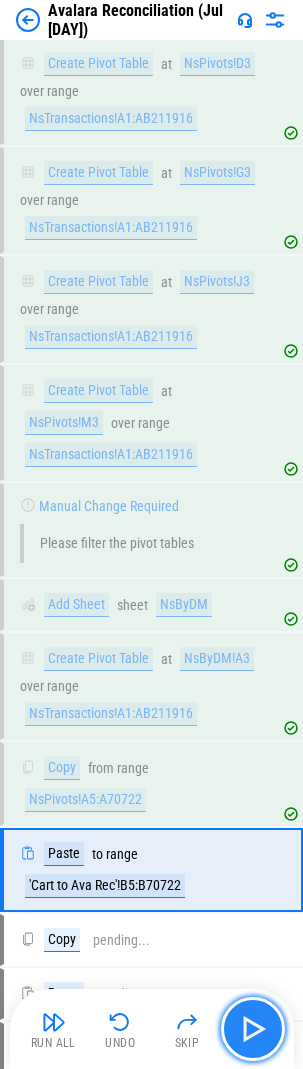 click at bounding box center [253, 1029] 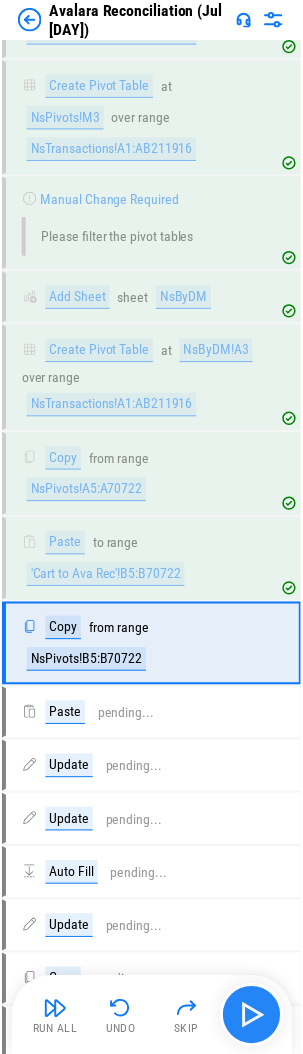 scroll, scrollTop: 5236, scrollLeft: 0, axis: vertical 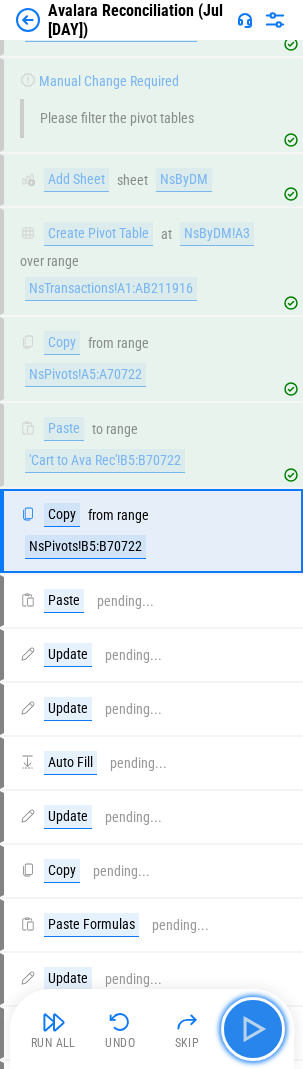 click at bounding box center [253, 1029] 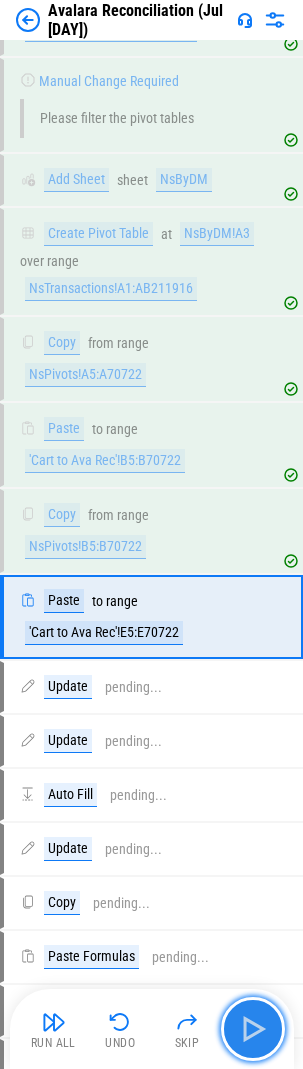 click at bounding box center (253, 1029) 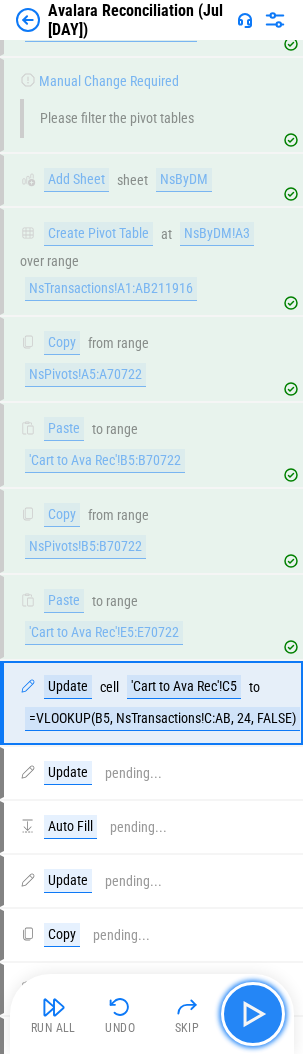 click at bounding box center [253, 1014] 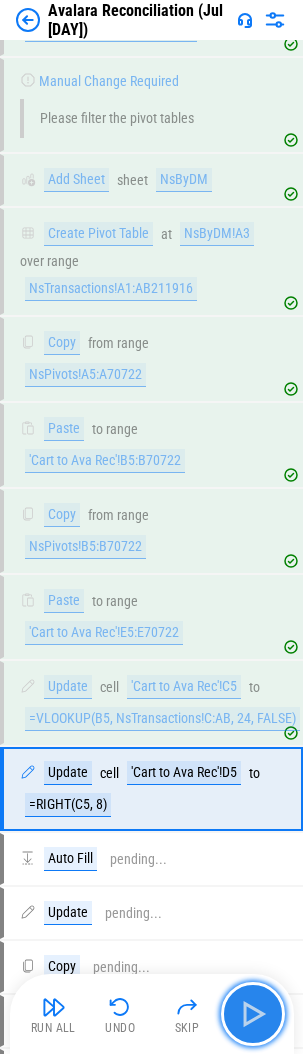 click at bounding box center [253, 1014] 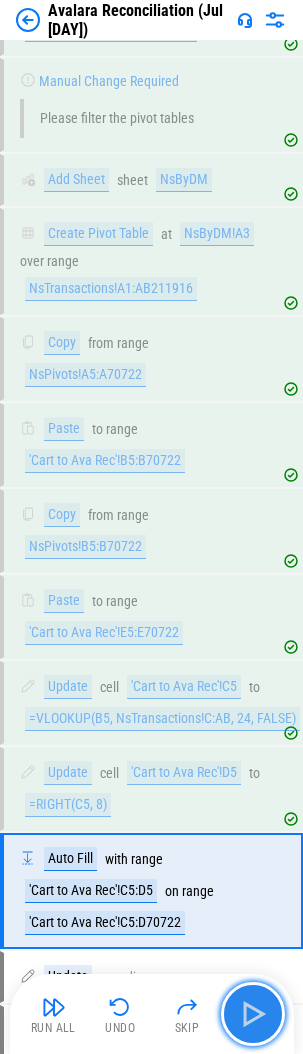 click at bounding box center [253, 1014] 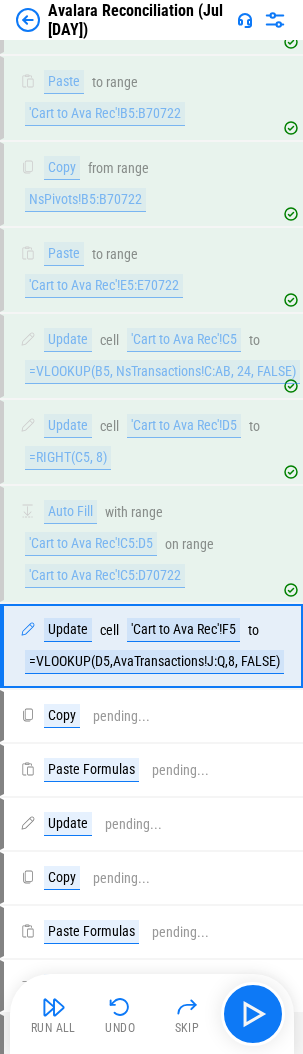 scroll, scrollTop: 5705, scrollLeft: 0, axis: vertical 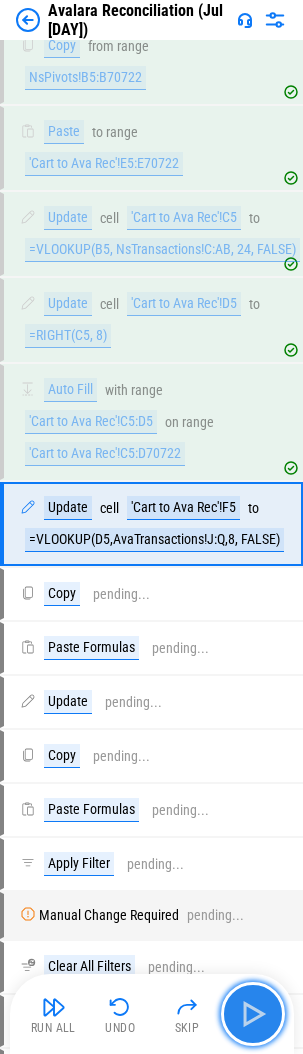 click at bounding box center [253, 1014] 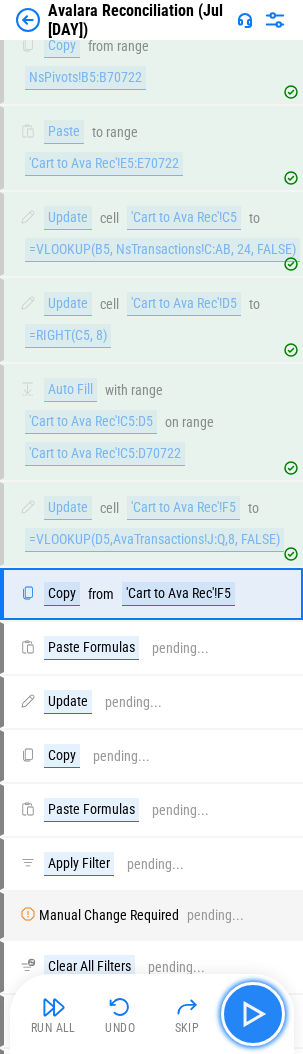 click at bounding box center (253, 1014) 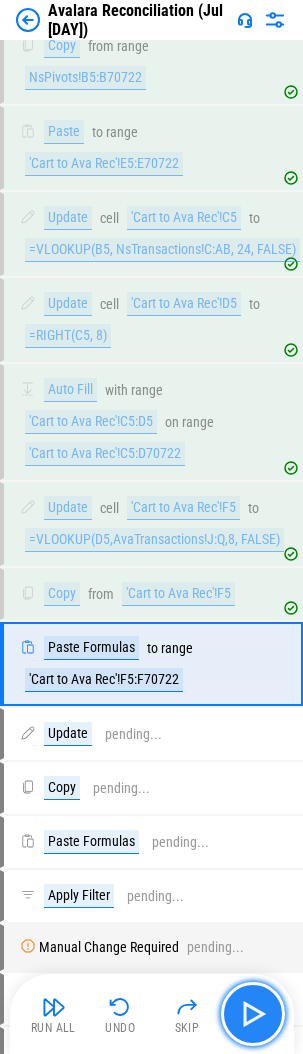 click at bounding box center [253, 1014] 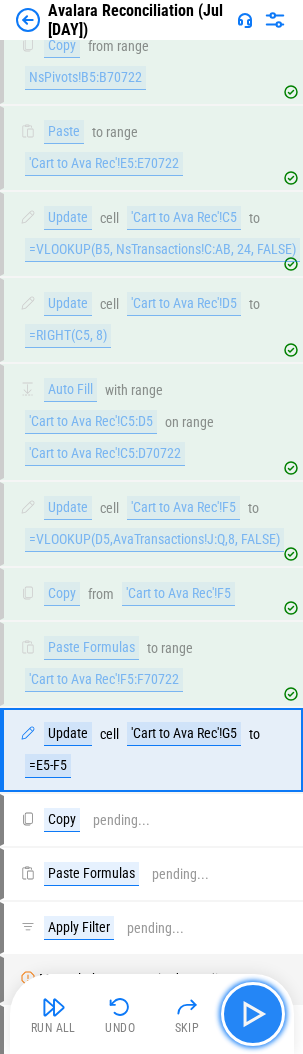 click at bounding box center (253, 1014) 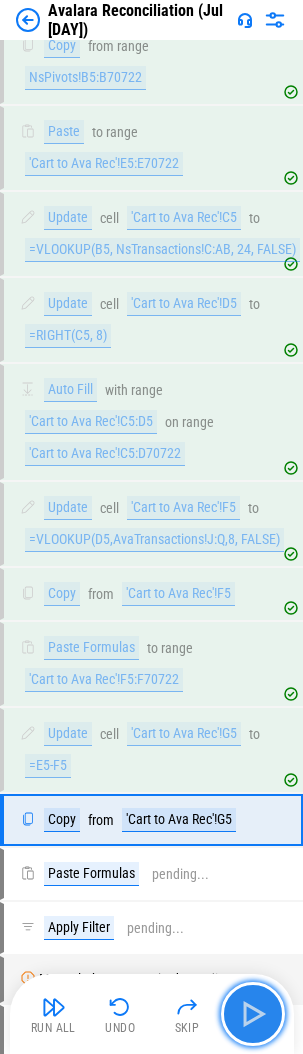 click at bounding box center (253, 1014) 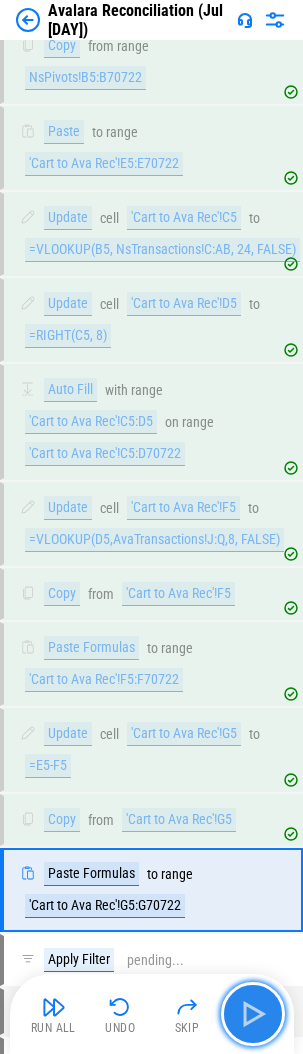 click at bounding box center [253, 1014] 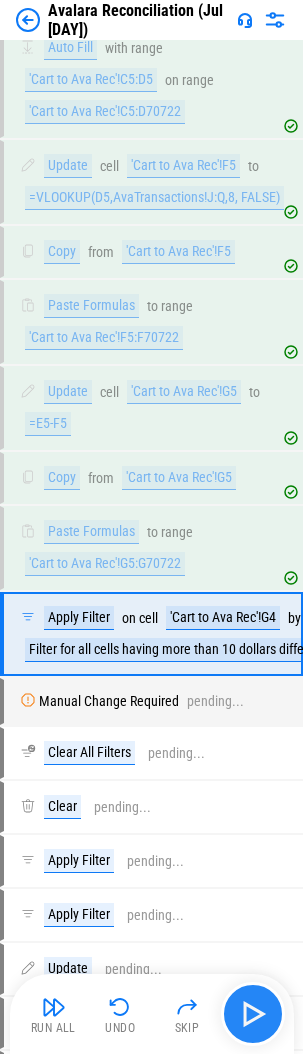 scroll, scrollTop: 6157, scrollLeft: 0, axis: vertical 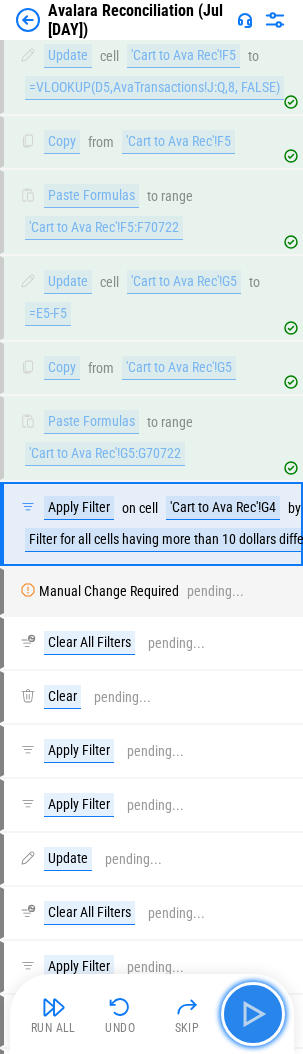 click at bounding box center [253, 1014] 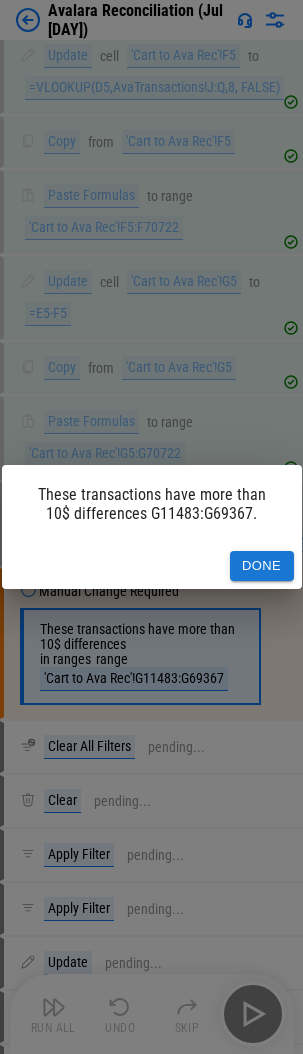 click on "Done" at bounding box center (262, 566) 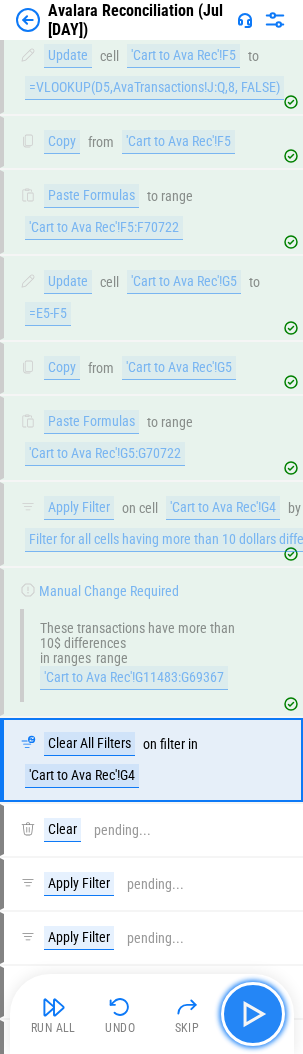 click at bounding box center [253, 1014] 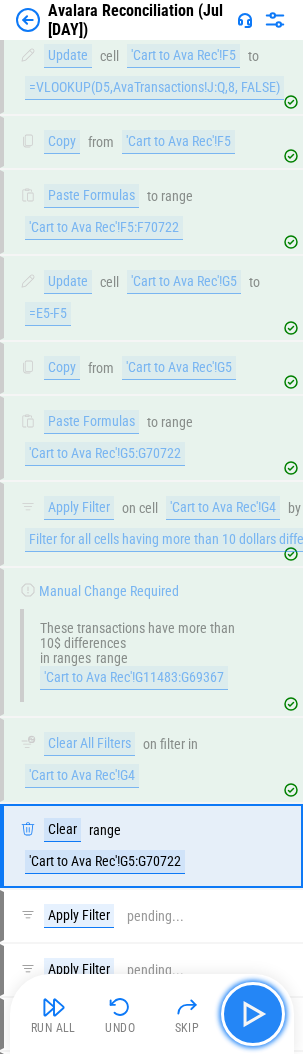 click at bounding box center [253, 1014] 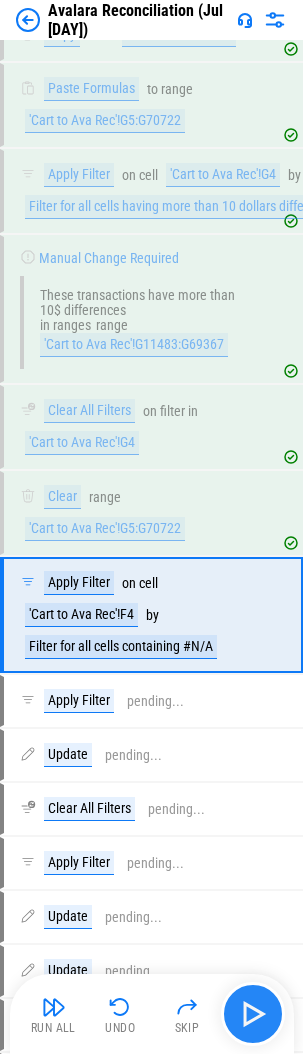scroll, scrollTop: 6581, scrollLeft: 0, axis: vertical 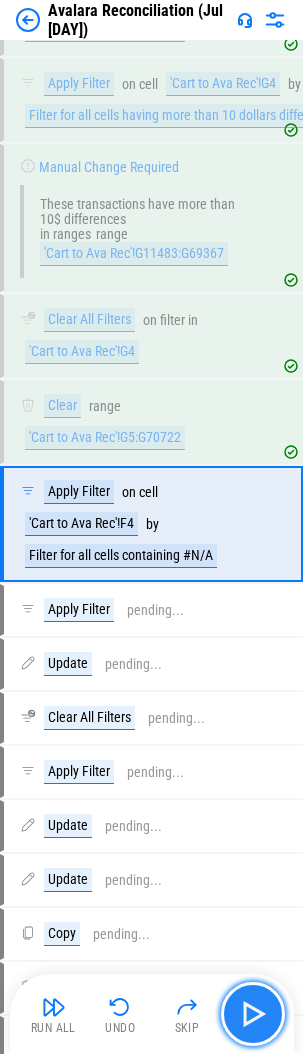click at bounding box center [253, 1014] 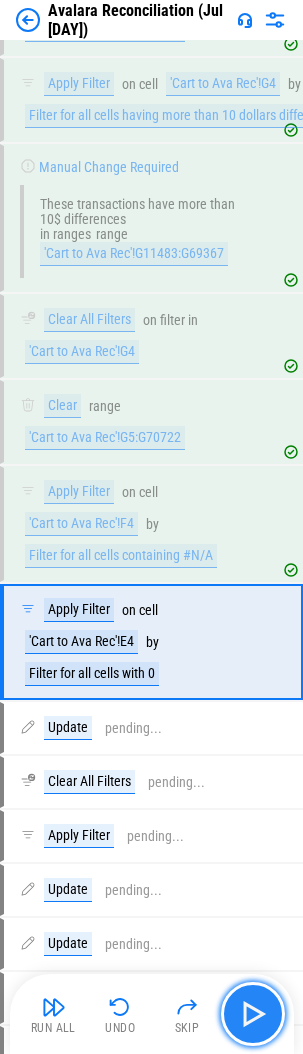 click at bounding box center (253, 1014) 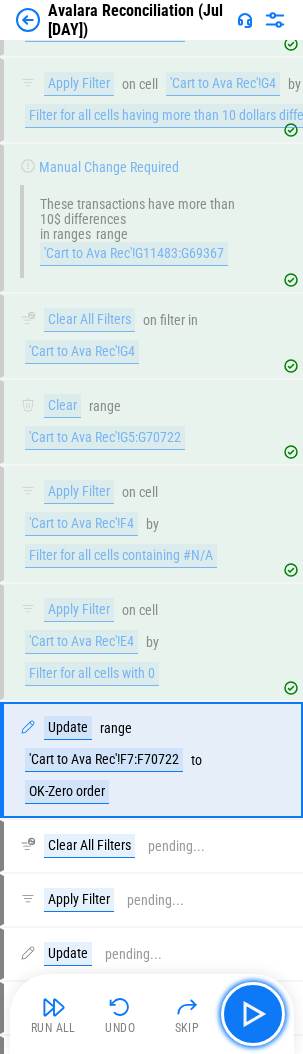 click at bounding box center [253, 1014] 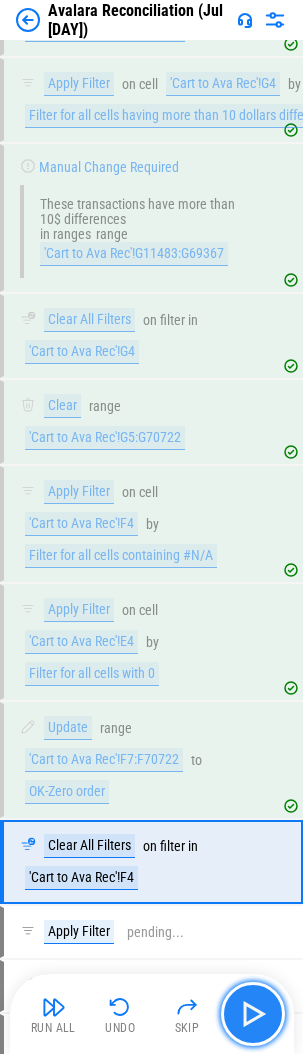 click at bounding box center (253, 1014) 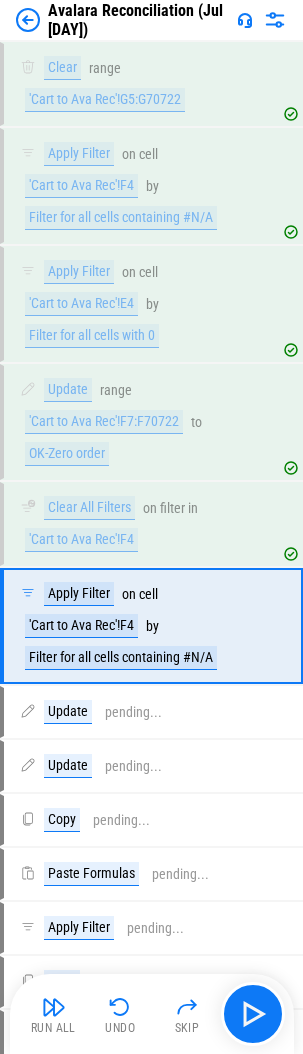 scroll, scrollTop: 7021, scrollLeft: 0, axis: vertical 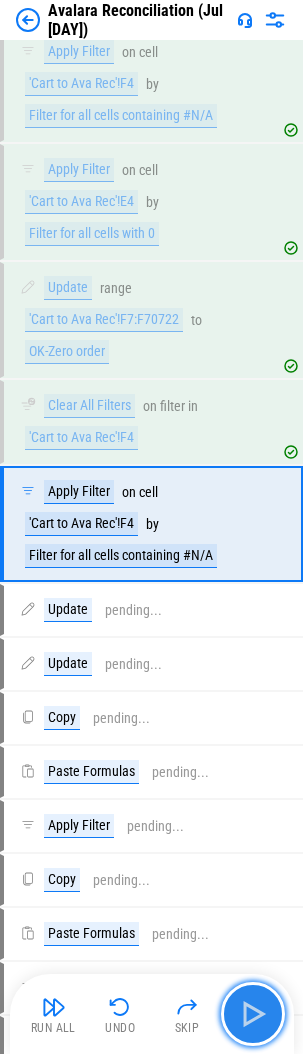click at bounding box center (253, 1014) 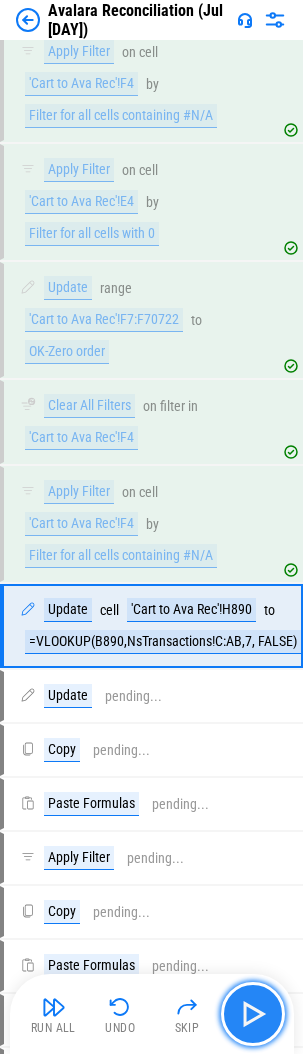 click at bounding box center [253, 1014] 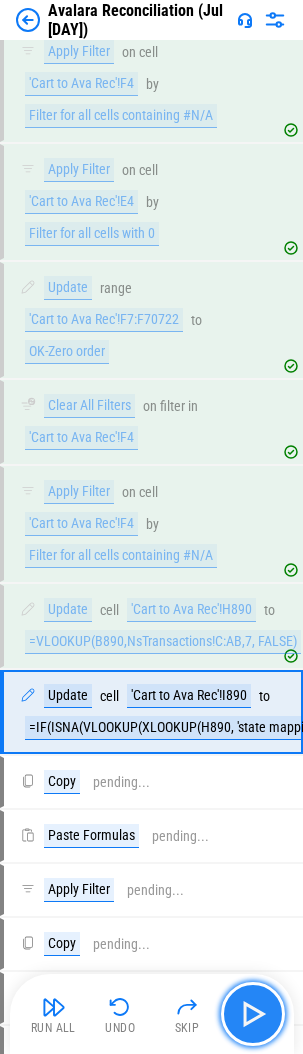 click at bounding box center [253, 1014] 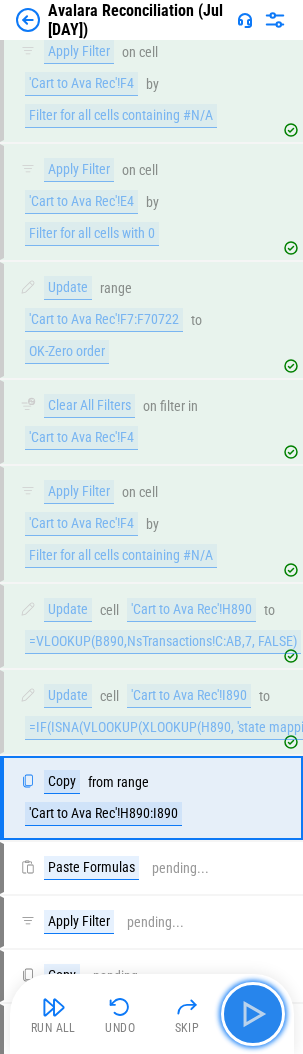 click at bounding box center (253, 1014) 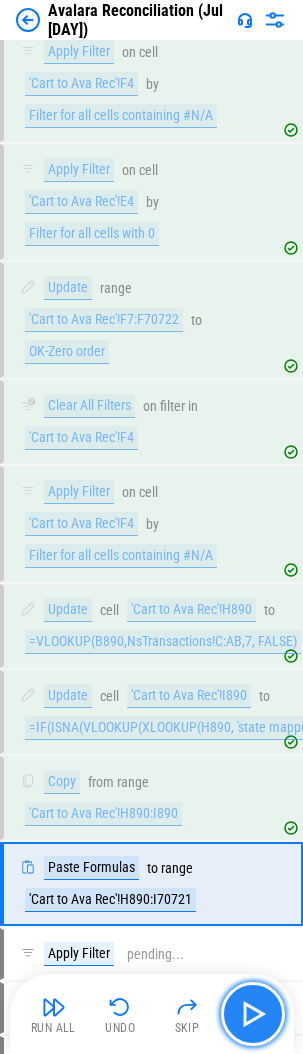 click at bounding box center (253, 1014) 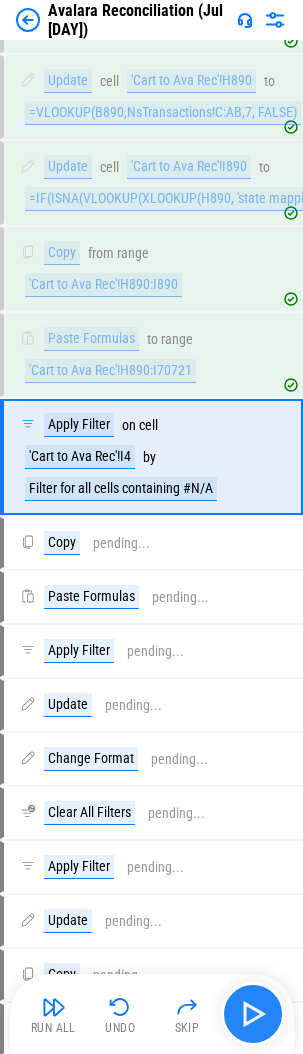 scroll, scrollTop: 7583, scrollLeft: 0, axis: vertical 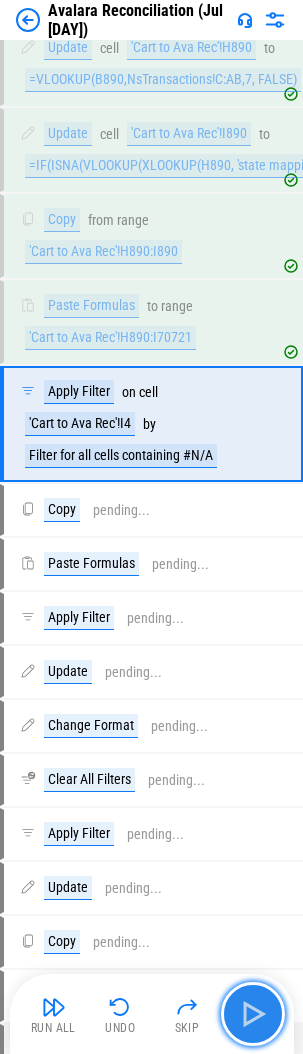 click at bounding box center [253, 1014] 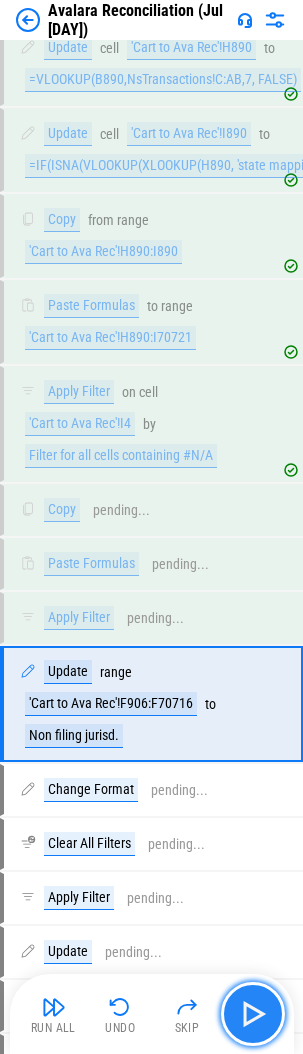 click at bounding box center (253, 1014) 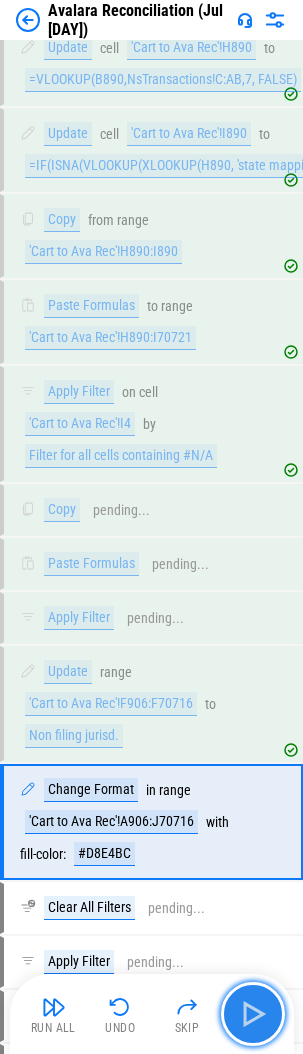 click at bounding box center [253, 1014] 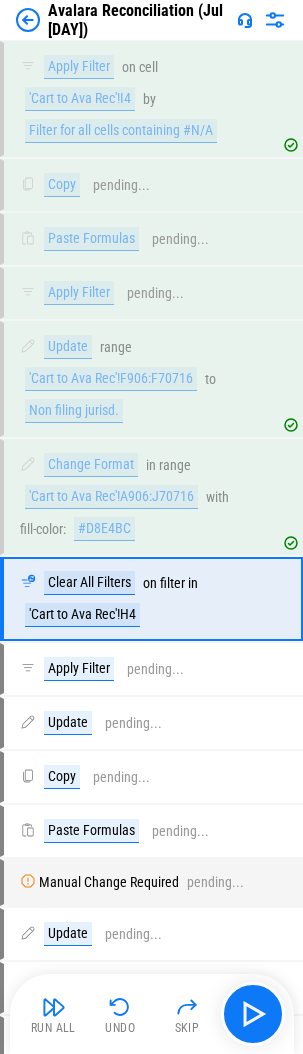 scroll, scrollTop: 7983, scrollLeft: 0, axis: vertical 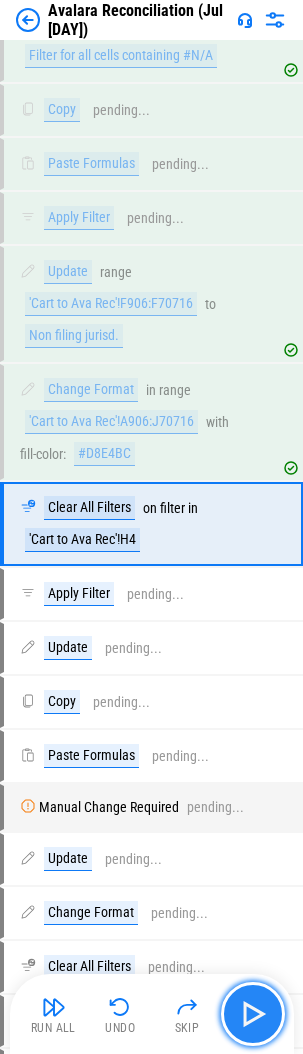 click at bounding box center [253, 1014] 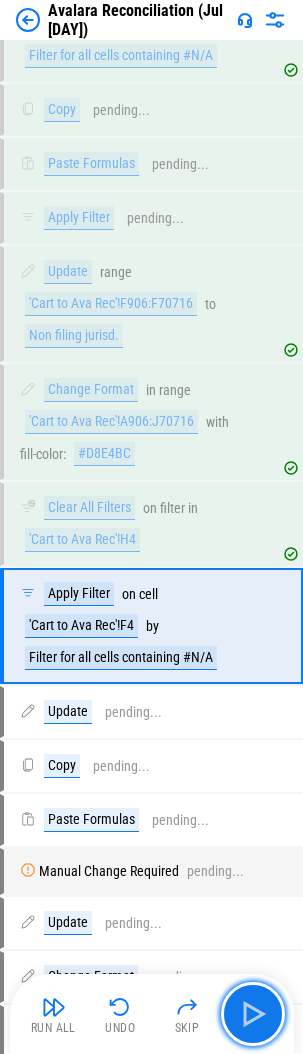 click at bounding box center (253, 1014) 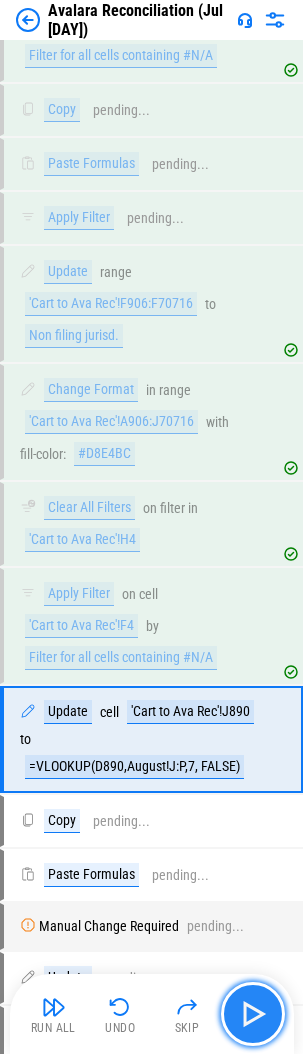 click at bounding box center [253, 1014] 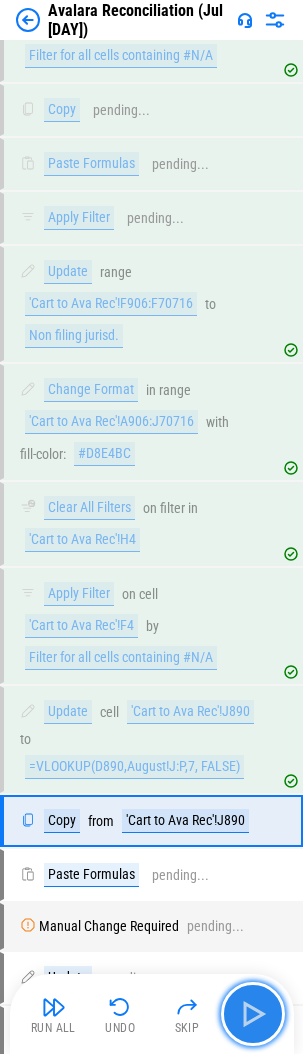click at bounding box center (253, 1014) 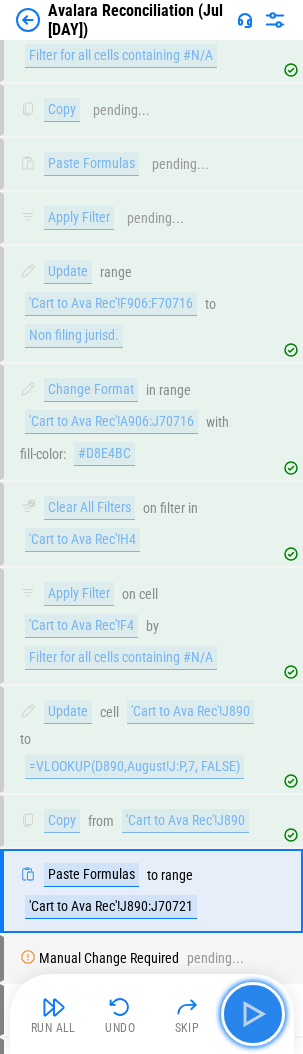 click at bounding box center (253, 1014) 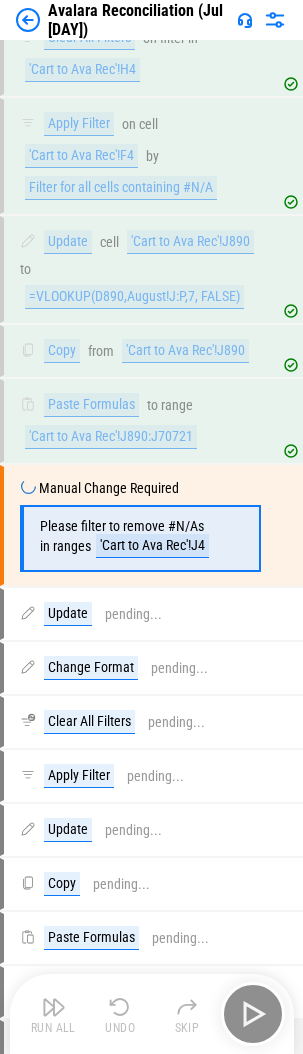 scroll, scrollTop: 8455, scrollLeft: 0, axis: vertical 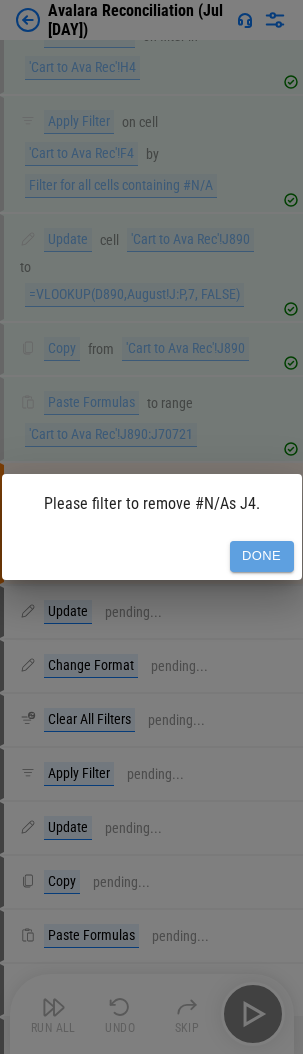 click on "Done" at bounding box center [262, 556] 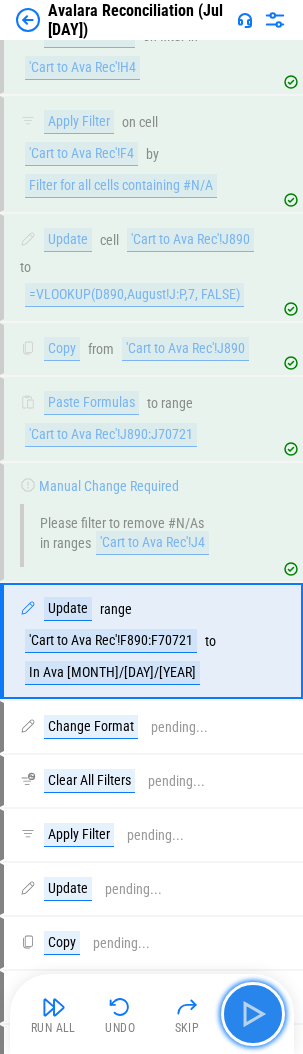 click at bounding box center [253, 1014] 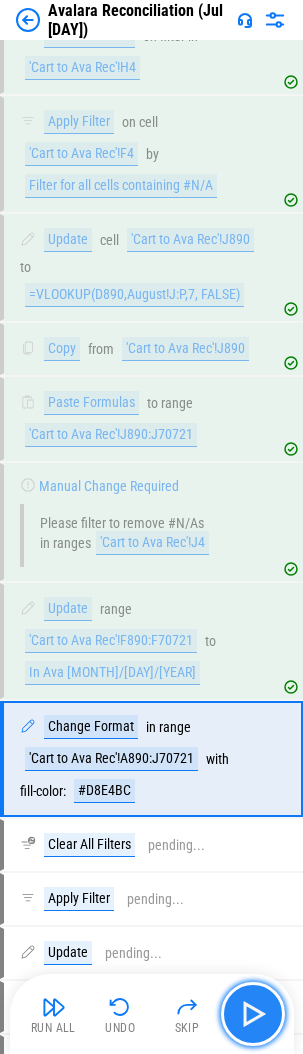 click at bounding box center (253, 1014) 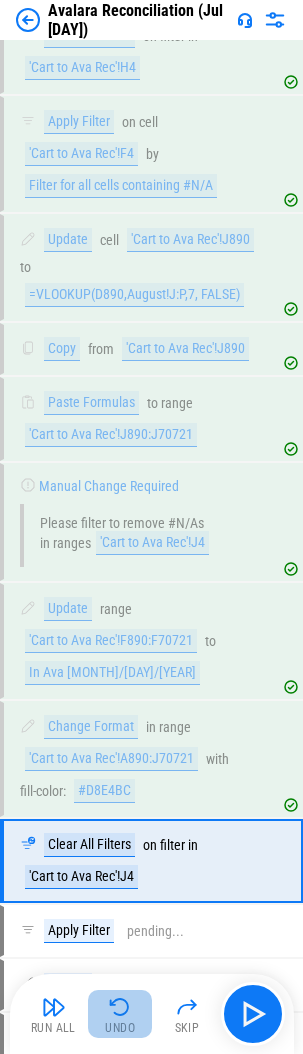 click at bounding box center [120, 1007] 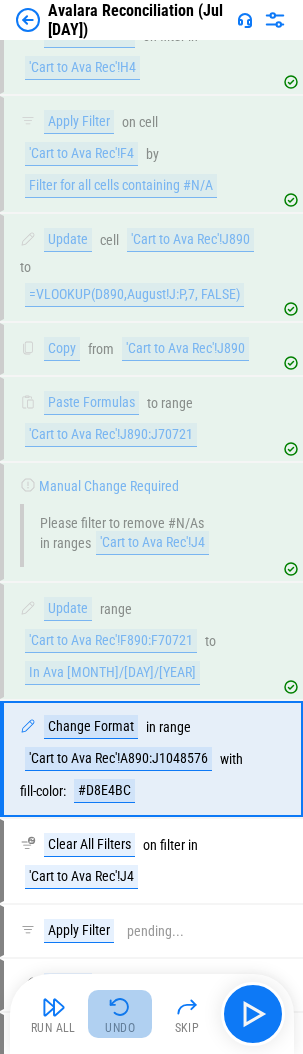 click at bounding box center (120, 1007) 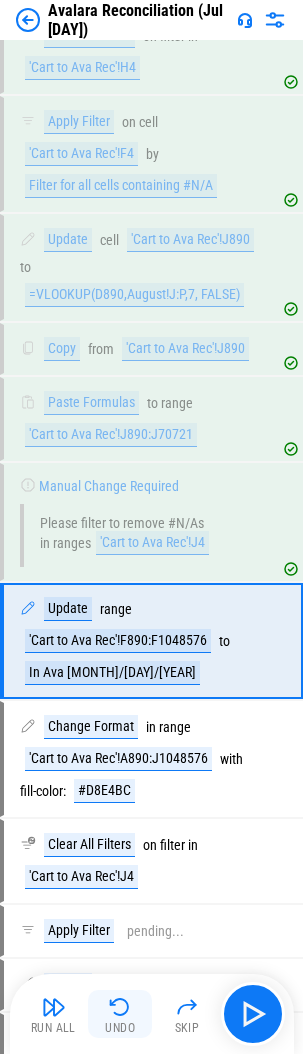 click at bounding box center (120, 1007) 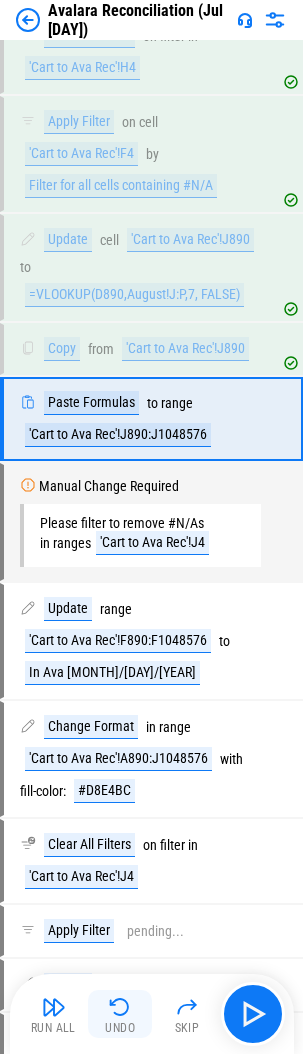click at bounding box center (120, 1007) 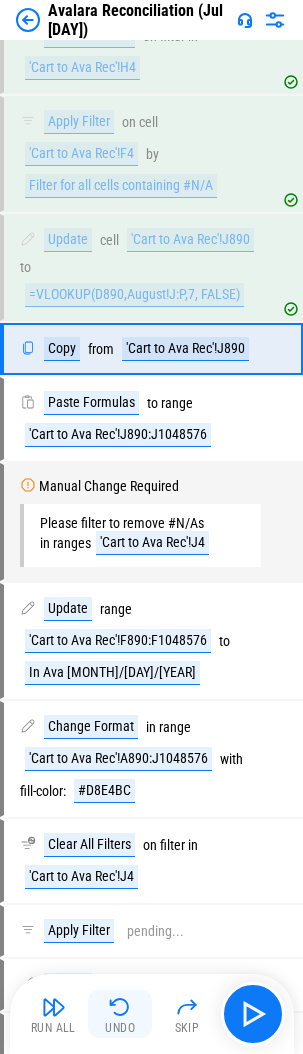 click at bounding box center (120, 1007) 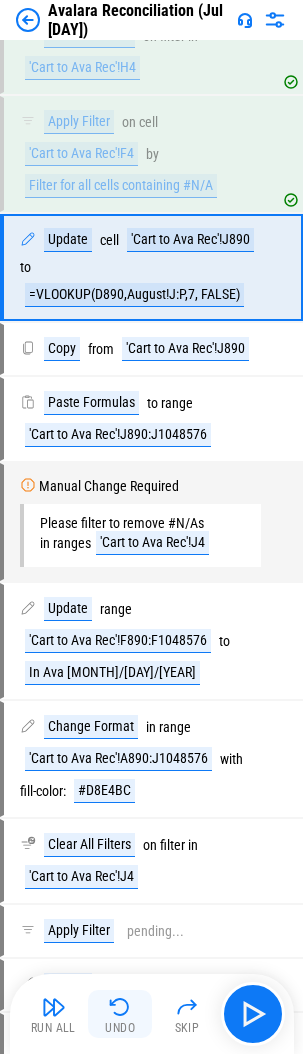 click at bounding box center (120, 1007) 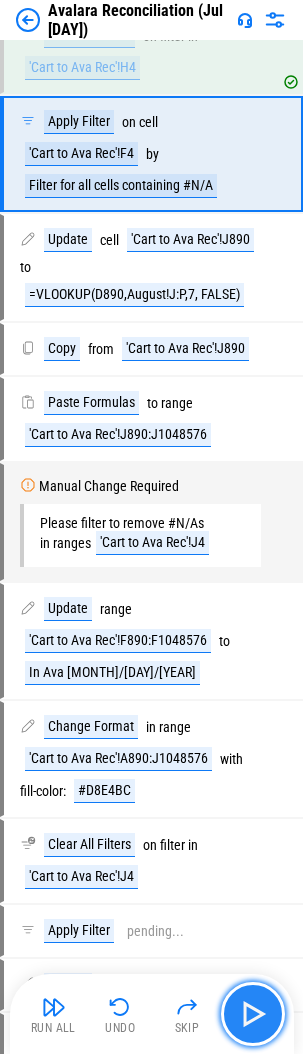 click at bounding box center [253, 1014] 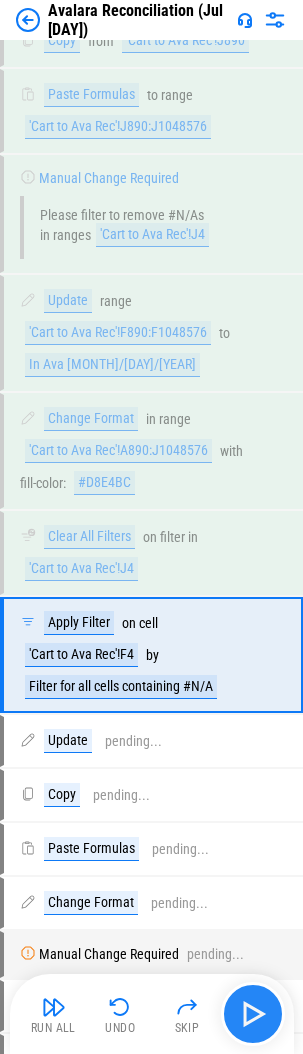 scroll, scrollTop: 8894, scrollLeft: 0, axis: vertical 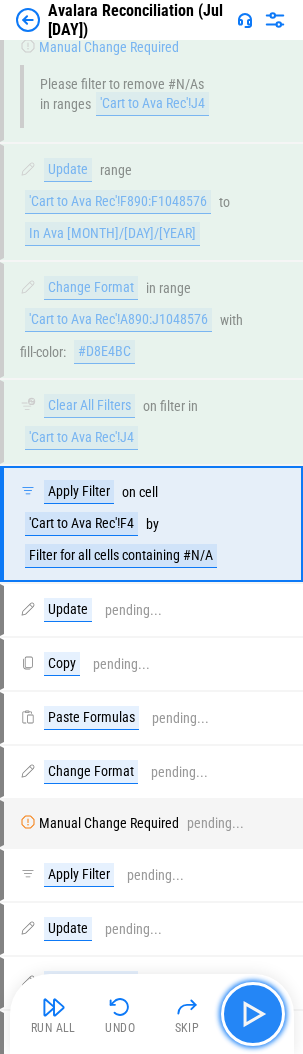 click at bounding box center (253, 1014) 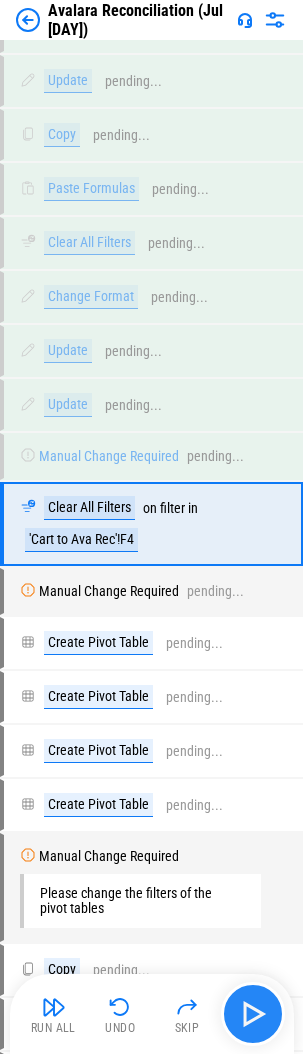scroll, scrollTop: 10716, scrollLeft: 0, axis: vertical 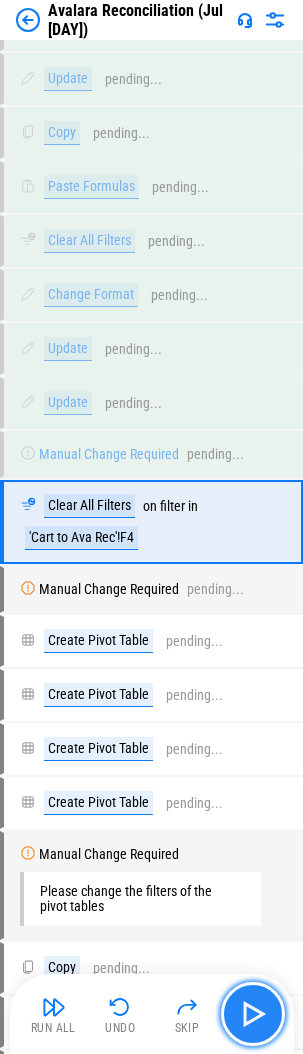 click at bounding box center [253, 1014] 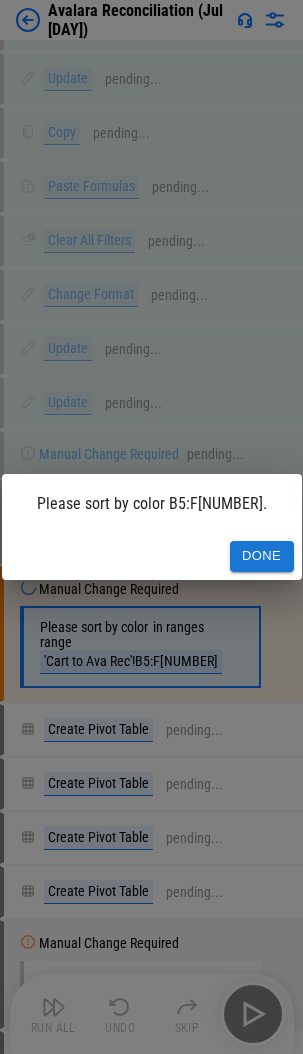 click on "Done" at bounding box center [262, 556] 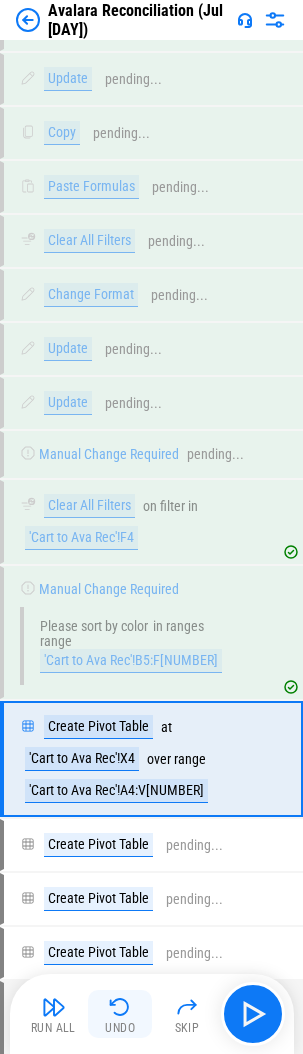 click at bounding box center (120, 1007) 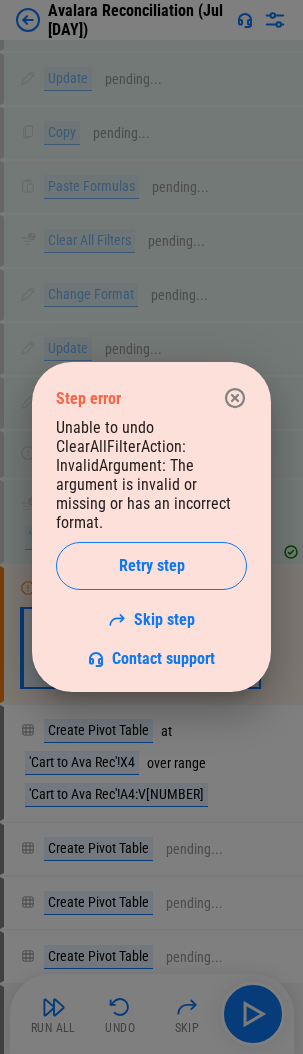 click 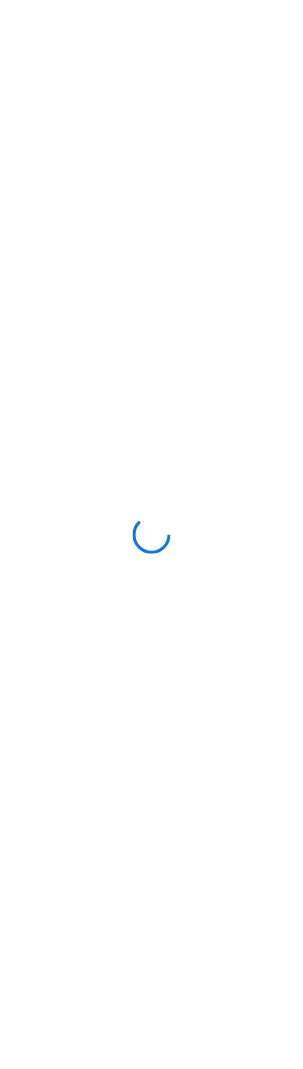 scroll, scrollTop: 0, scrollLeft: 0, axis: both 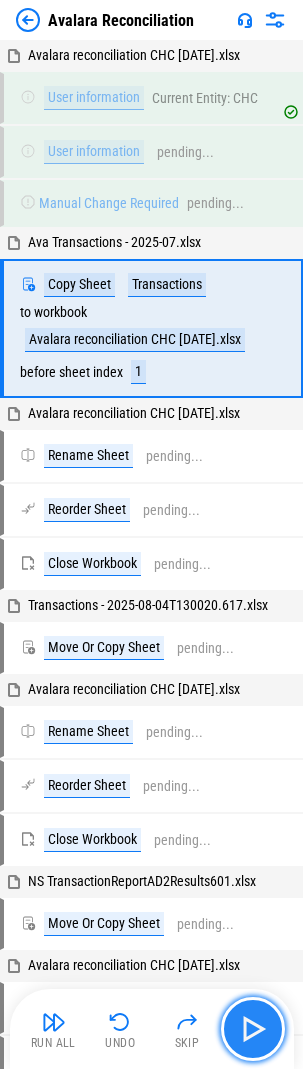 click at bounding box center [253, 1029] 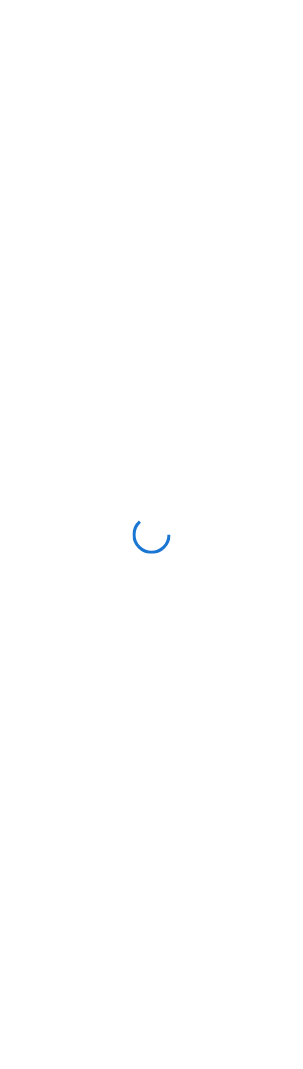 scroll, scrollTop: 0, scrollLeft: 0, axis: both 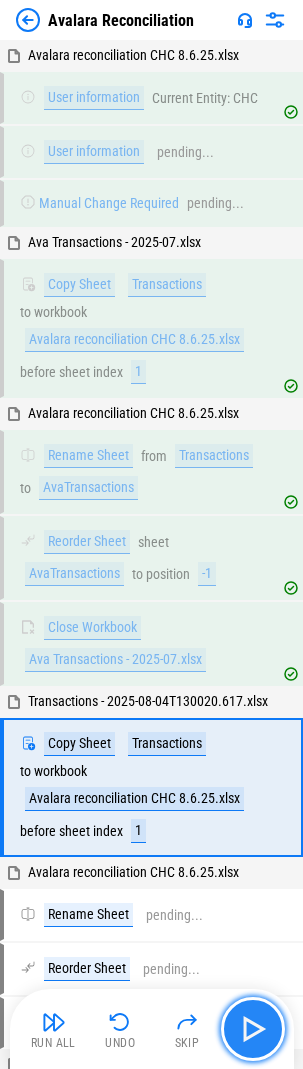 click at bounding box center (253, 1029) 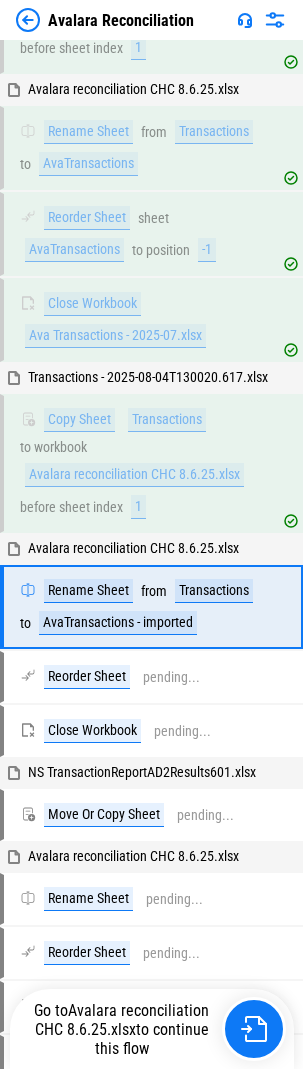 scroll, scrollTop: 398, scrollLeft: 0, axis: vertical 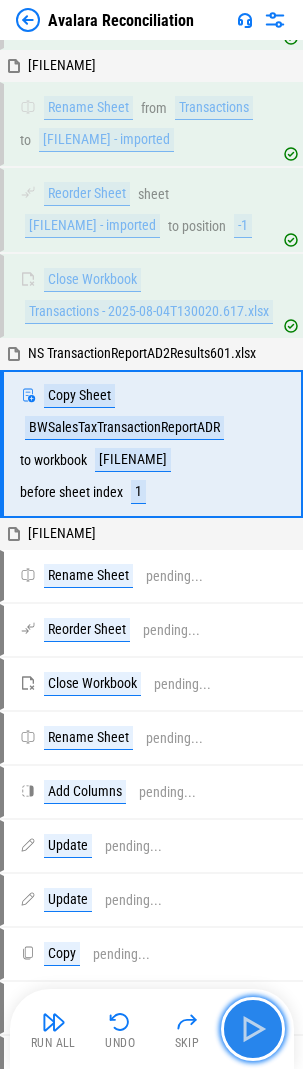 click at bounding box center (253, 1029) 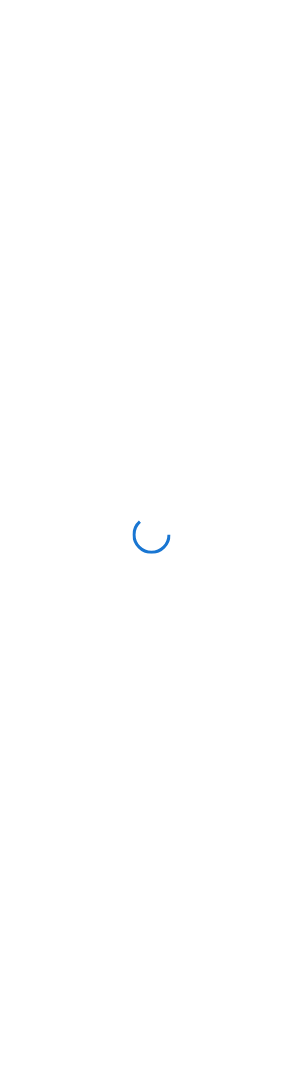 scroll, scrollTop: 0, scrollLeft: 0, axis: both 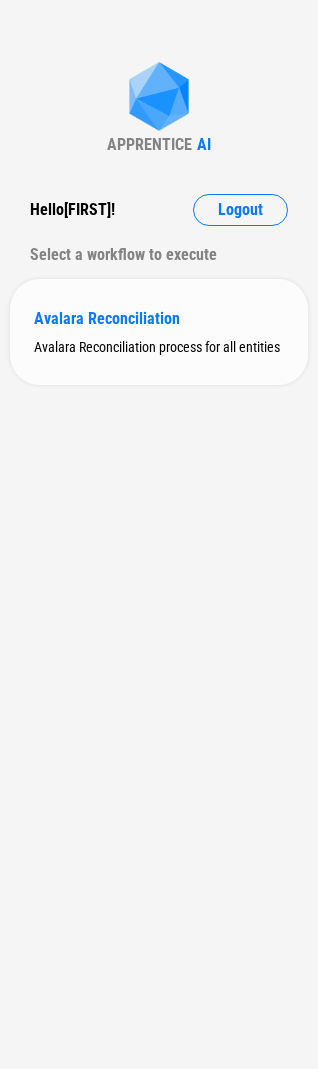 click on "Avalara Reconciliation" at bounding box center [159, 318] 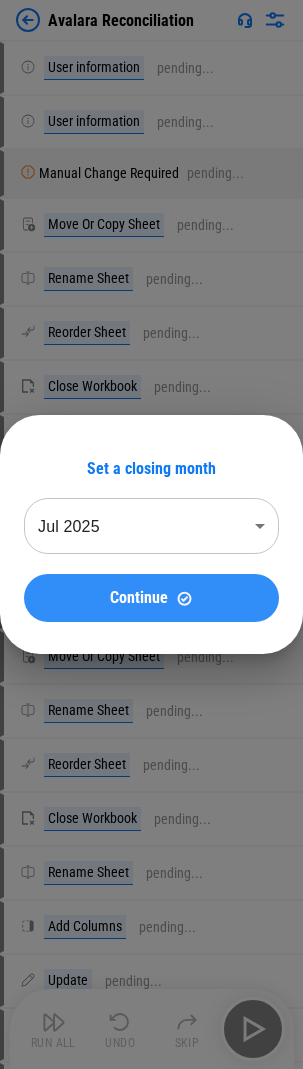 click on "Continue" at bounding box center [139, 598] 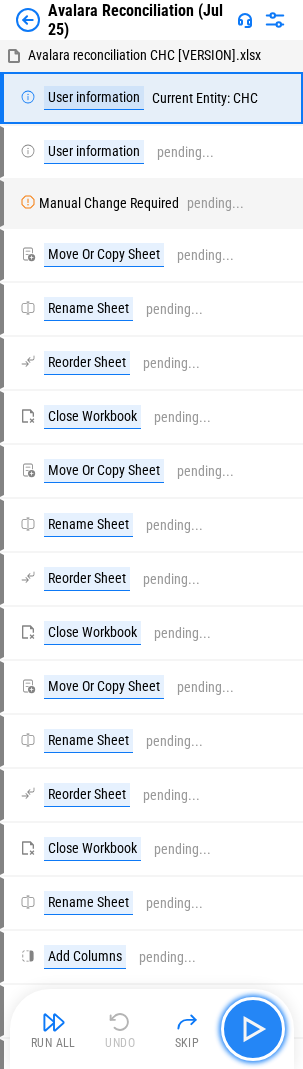 click at bounding box center (253, 1029) 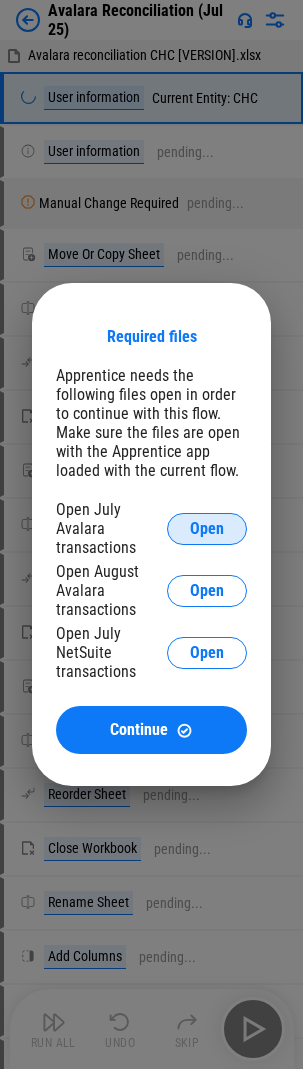 click on "Open" at bounding box center (207, 529) 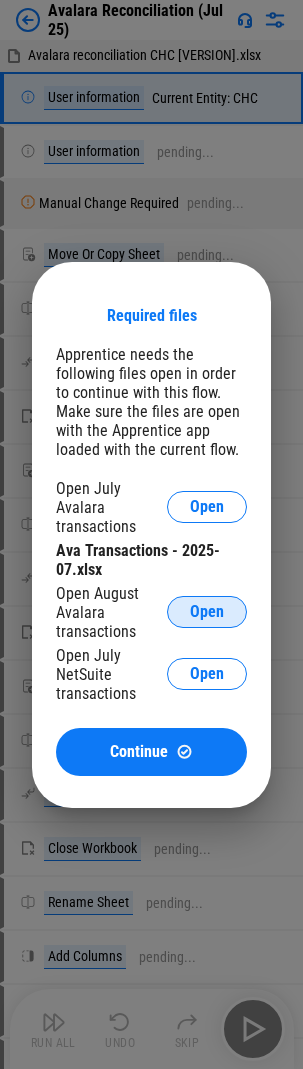 click on "Open" at bounding box center (207, 612) 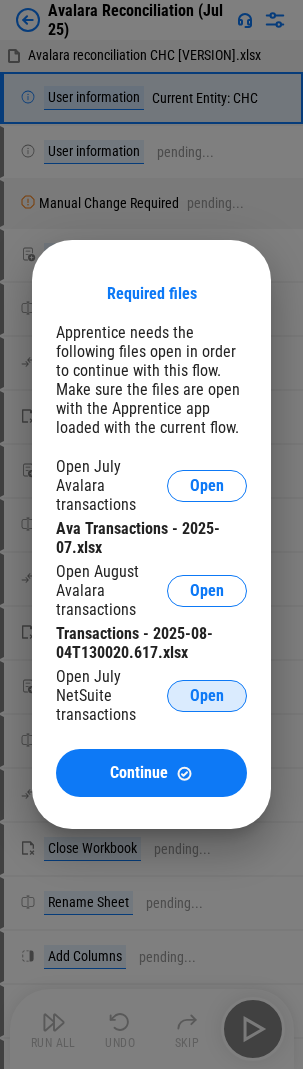 click on "Open" at bounding box center [207, 696] 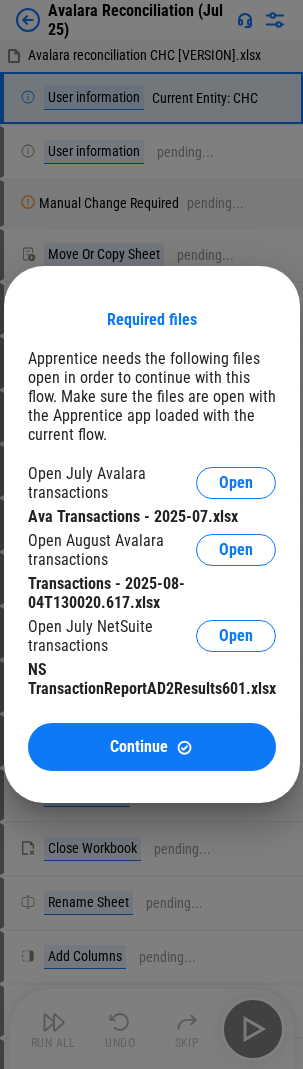 click on "Continue" at bounding box center [152, 747] 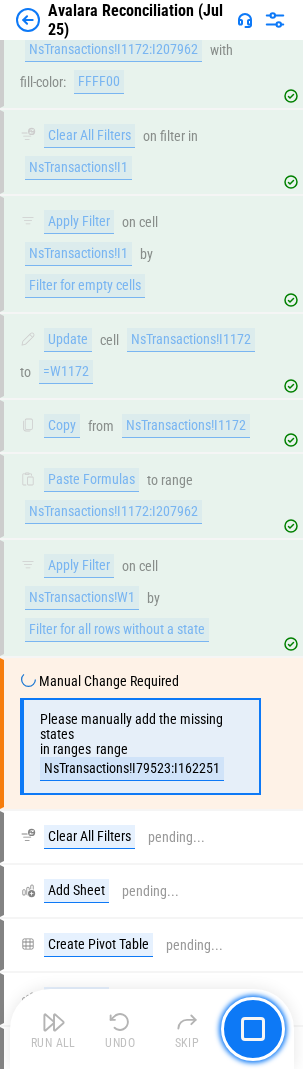 scroll, scrollTop: 3854, scrollLeft: 0, axis: vertical 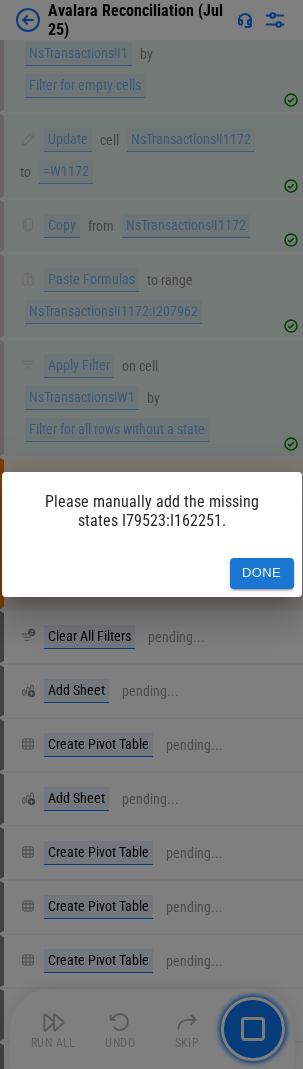 drag, startPoint x: 21, startPoint y: 1038, endPoint x: 258, endPoint y: 571, distance: 523.6965 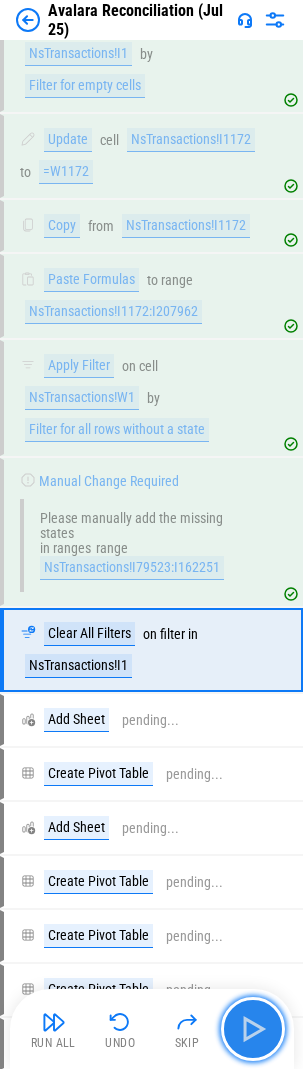 click at bounding box center [253, 1029] 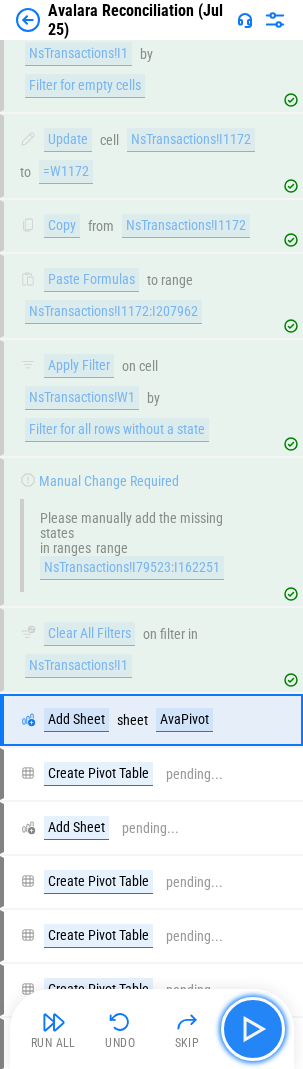 click at bounding box center [253, 1029] 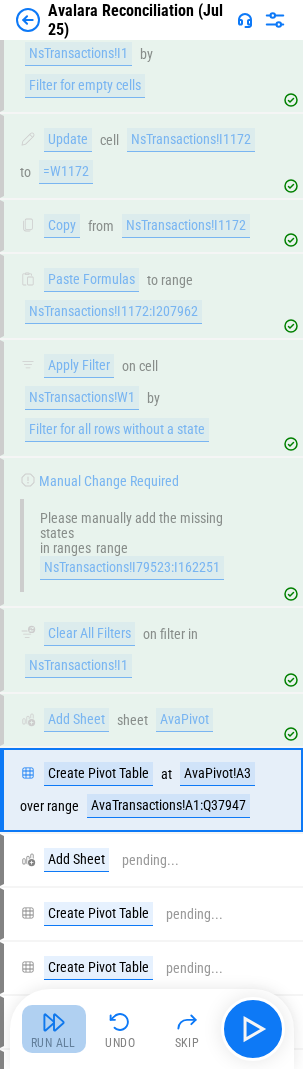 click at bounding box center (54, 1022) 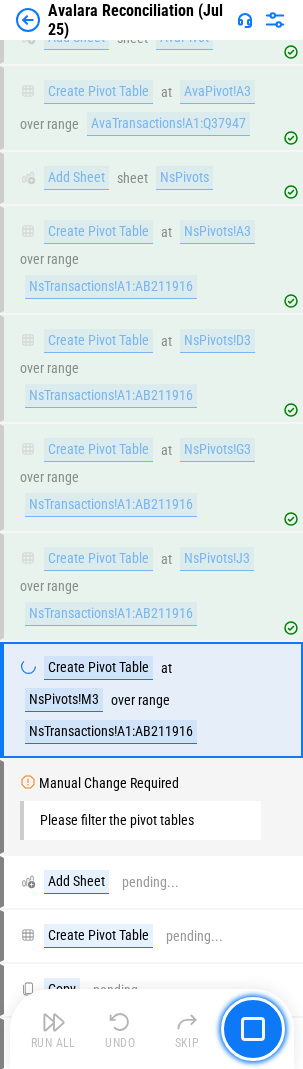 scroll, scrollTop: 4703, scrollLeft: 0, axis: vertical 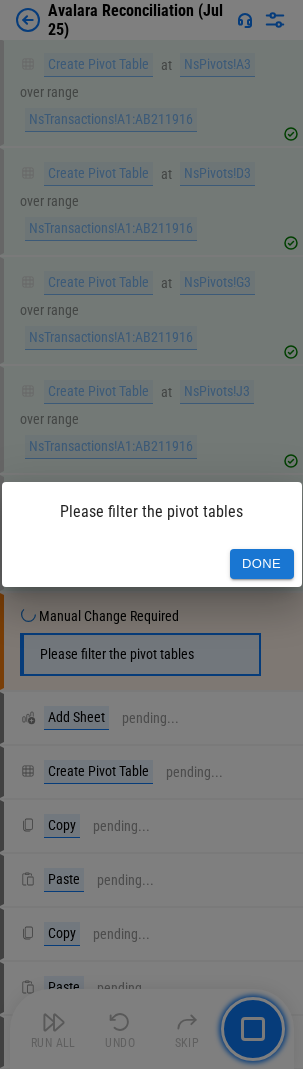 click on "Done" at bounding box center (262, 564) 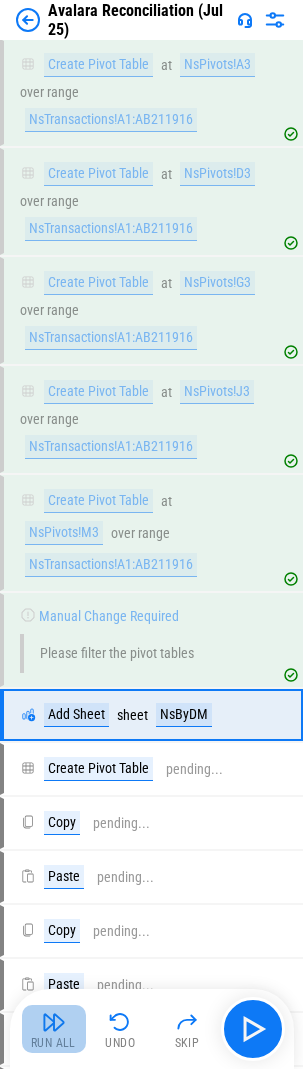 click at bounding box center (54, 1022) 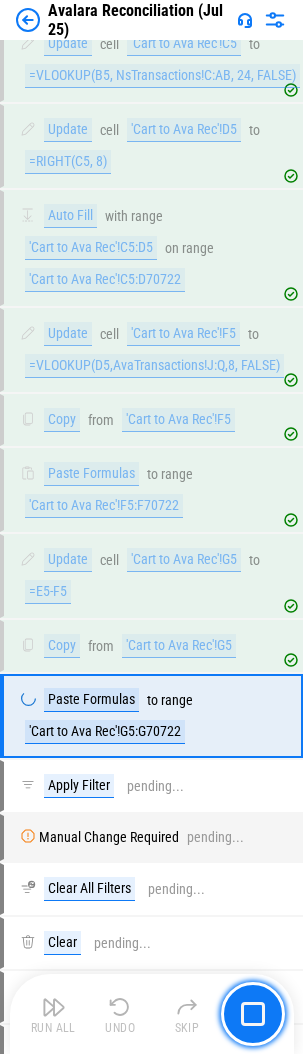 scroll, scrollTop: 6071, scrollLeft: 0, axis: vertical 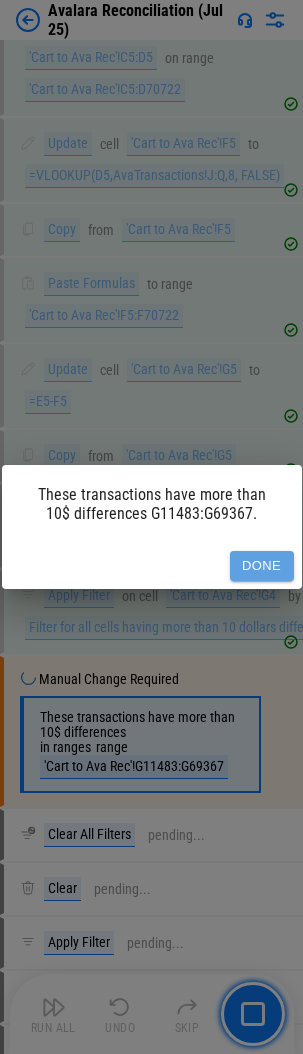 click on "Done" at bounding box center (262, 566) 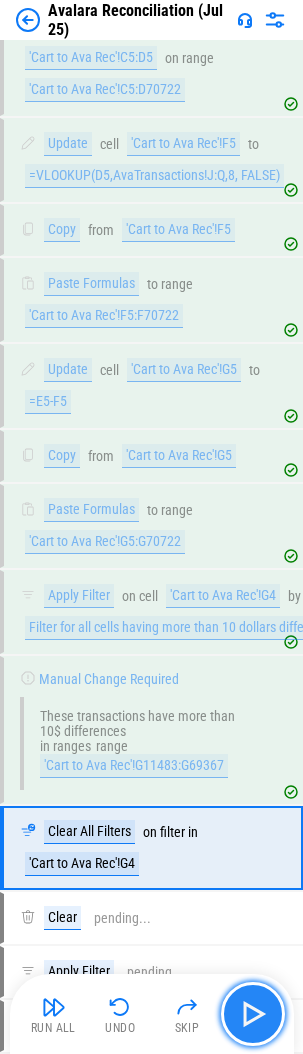 click at bounding box center (253, 1014) 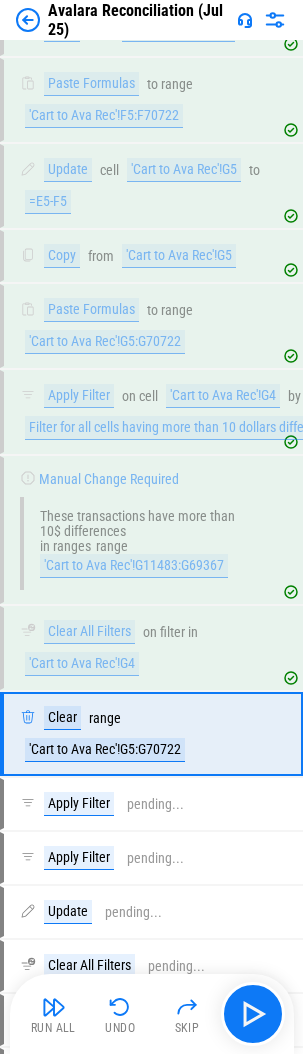 scroll, scrollTop: 6479, scrollLeft: 0, axis: vertical 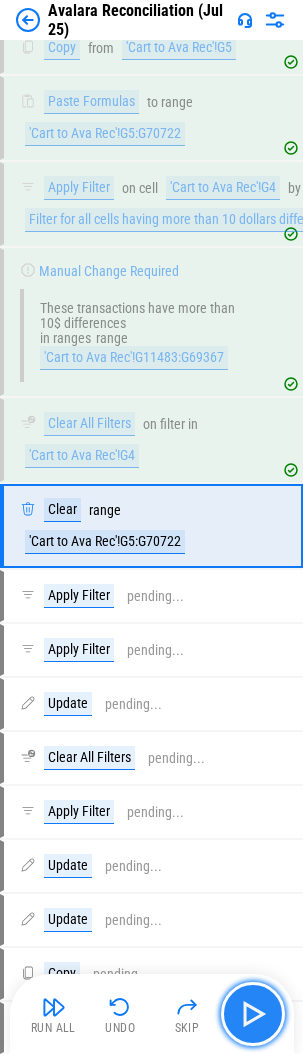 click at bounding box center (253, 1014) 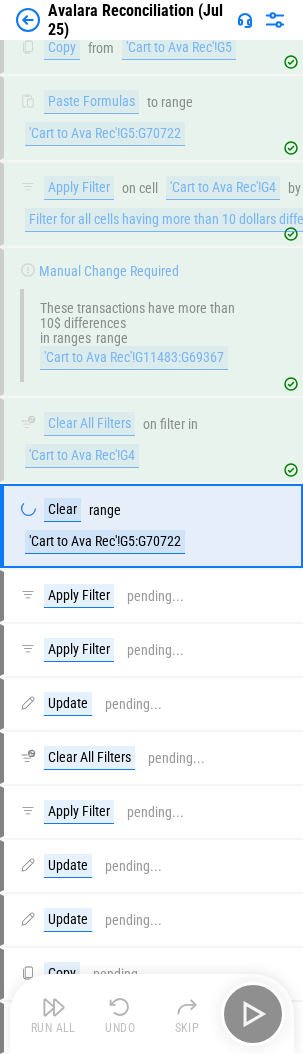 click on "Run All Undo Skip" at bounding box center (154, 1014) 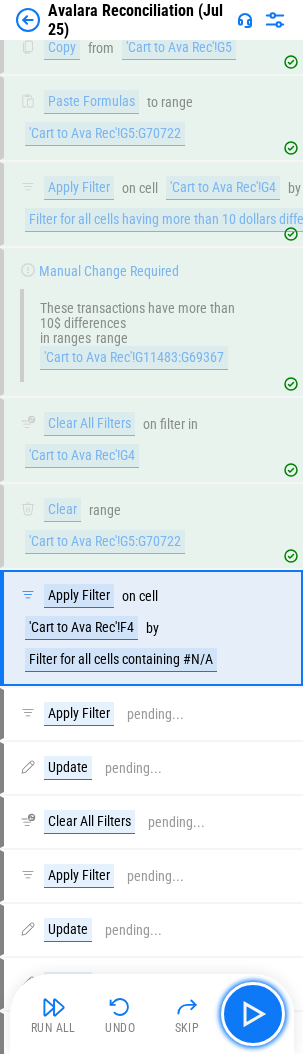 click at bounding box center [253, 1014] 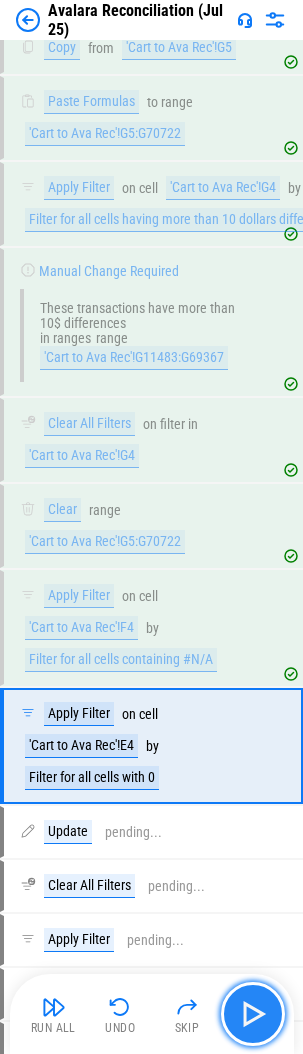 click at bounding box center [253, 1014] 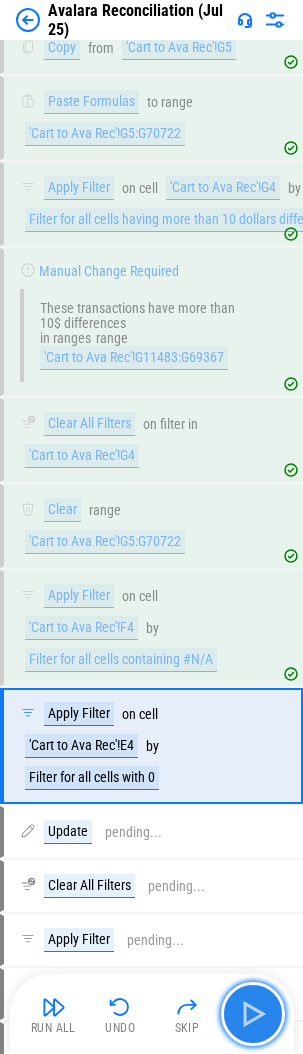 click at bounding box center [253, 1014] 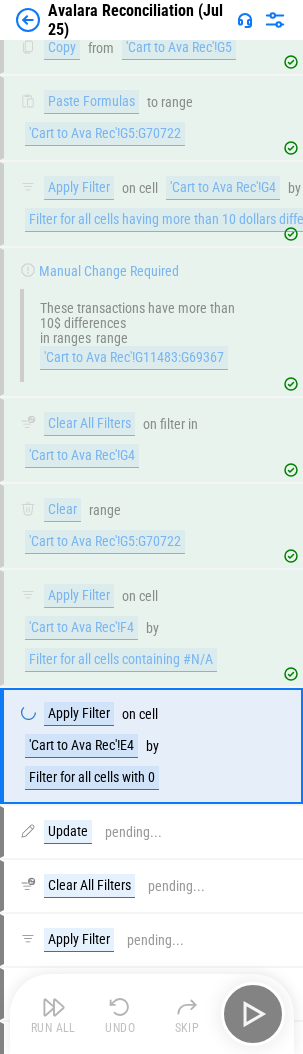 click on "Run All Undo Skip" at bounding box center [154, 1014] 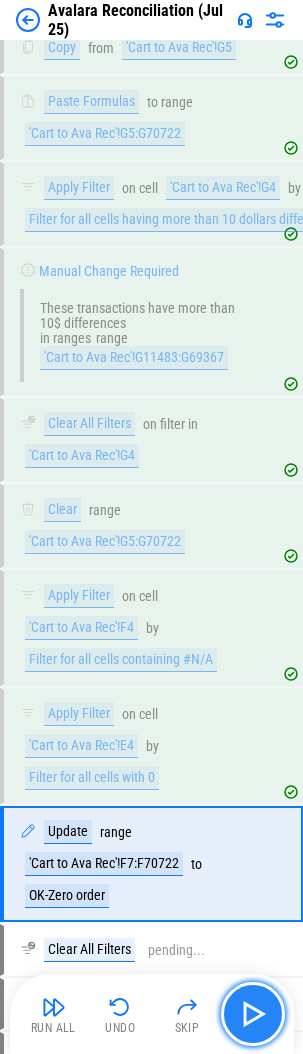 click at bounding box center (253, 1014) 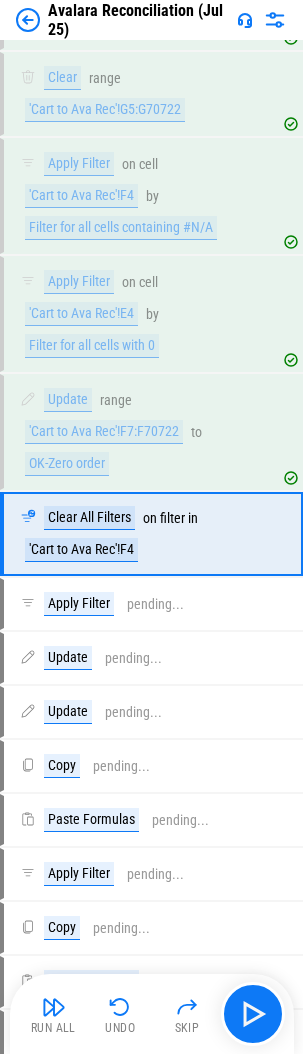 scroll, scrollTop: 6919, scrollLeft: 0, axis: vertical 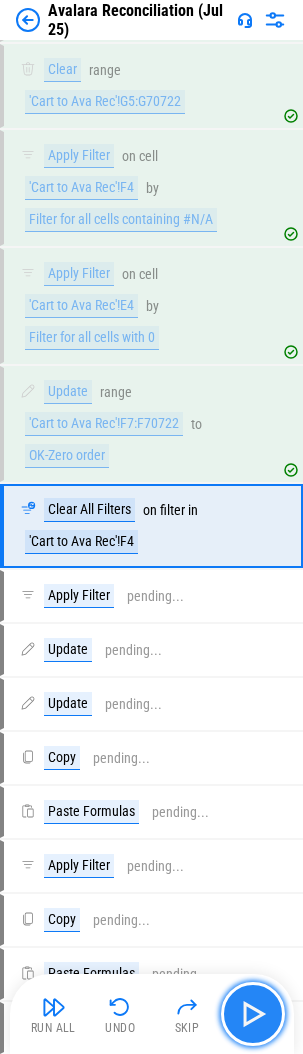 click at bounding box center (253, 1014) 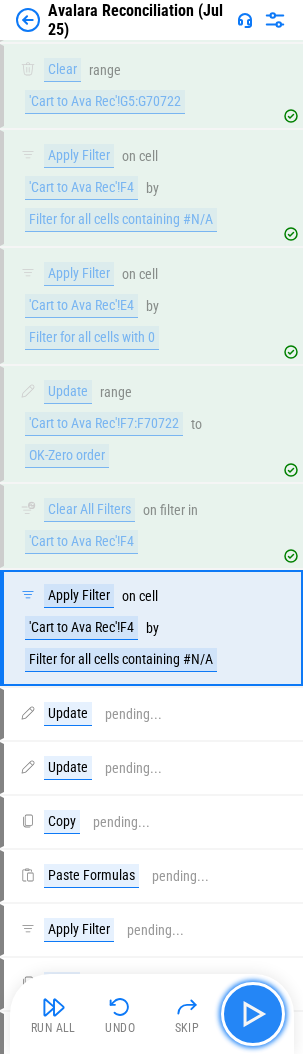 click at bounding box center (253, 1014) 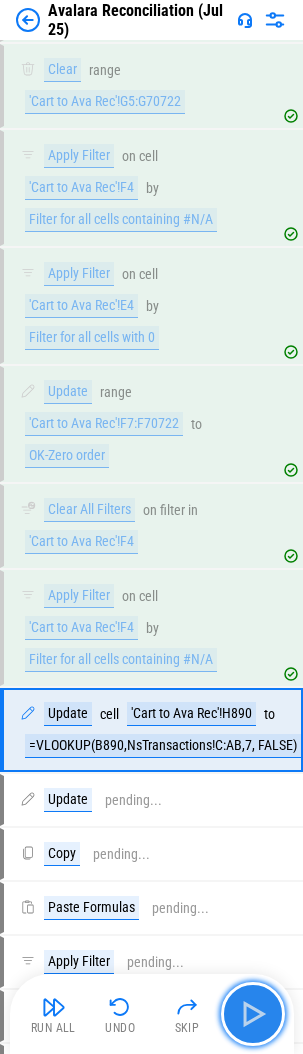 click at bounding box center [253, 1014] 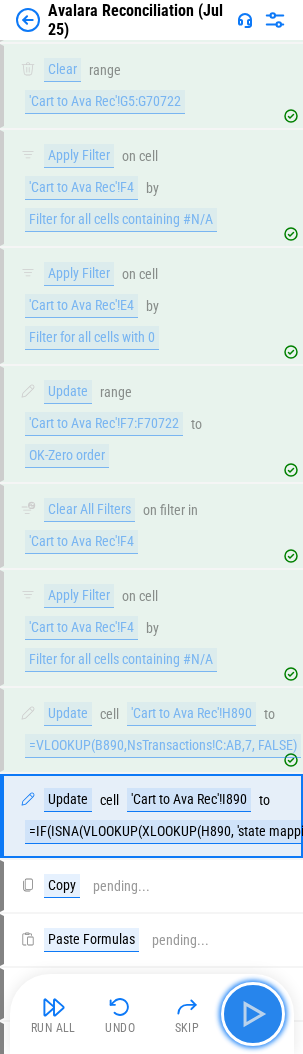 click at bounding box center (253, 1014) 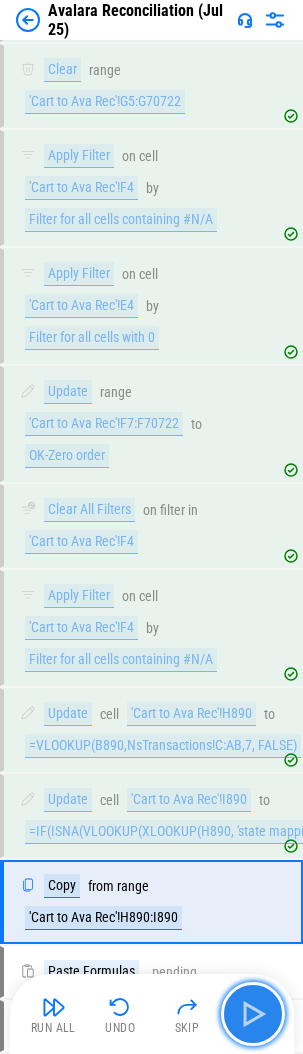 click at bounding box center [253, 1014] 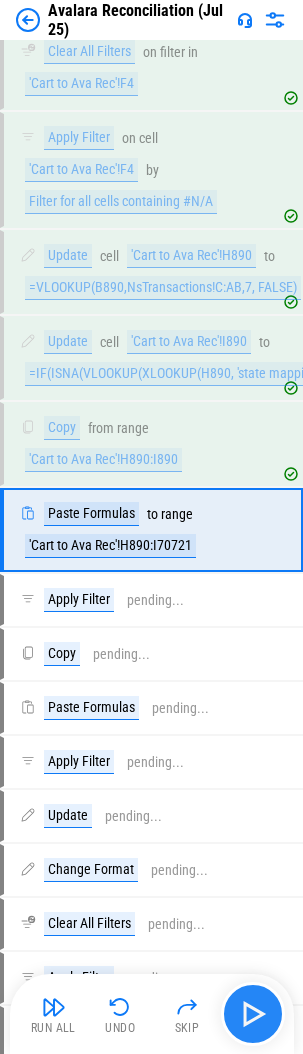 scroll, scrollTop: 7381, scrollLeft: 0, axis: vertical 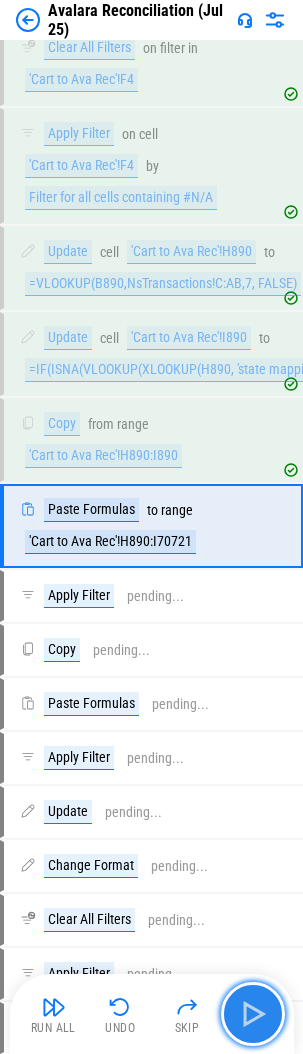 click at bounding box center (253, 1014) 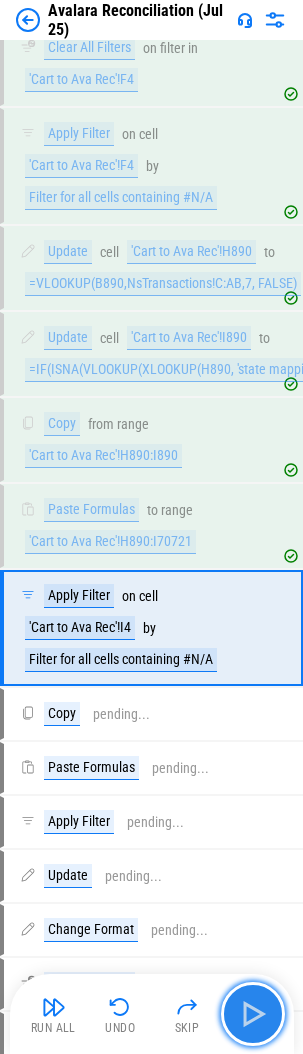 click at bounding box center (253, 1014) 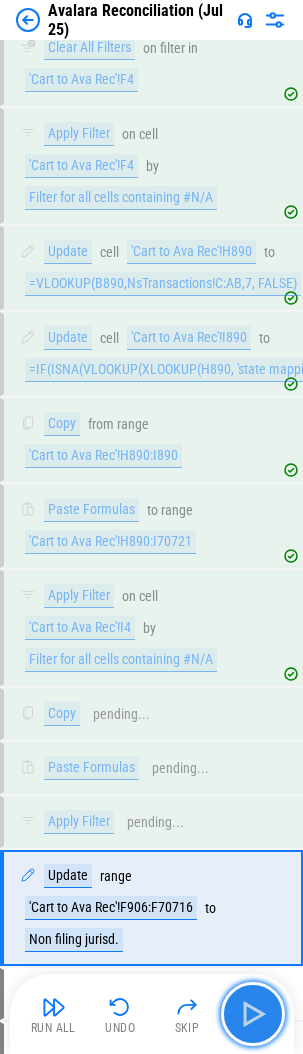 click at bounding box center [253, 1014] 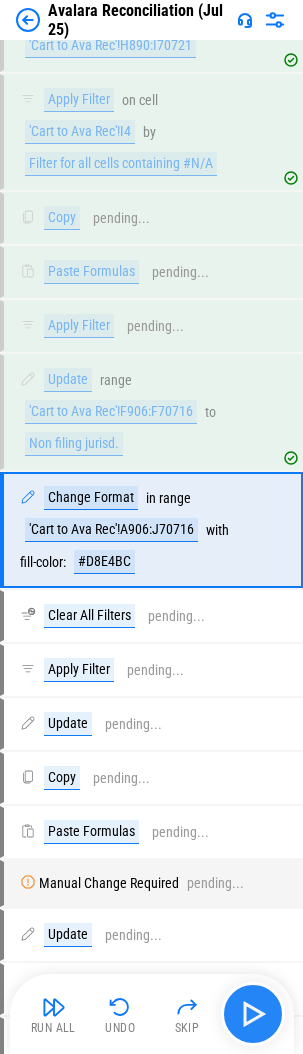 scroll, scrollTop: 7881, scrollLeft: 0, axis: vertical 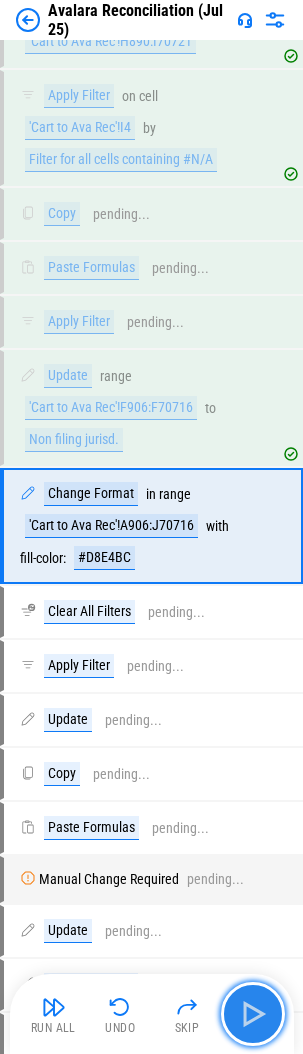 click at bounding box center [253, 1014] 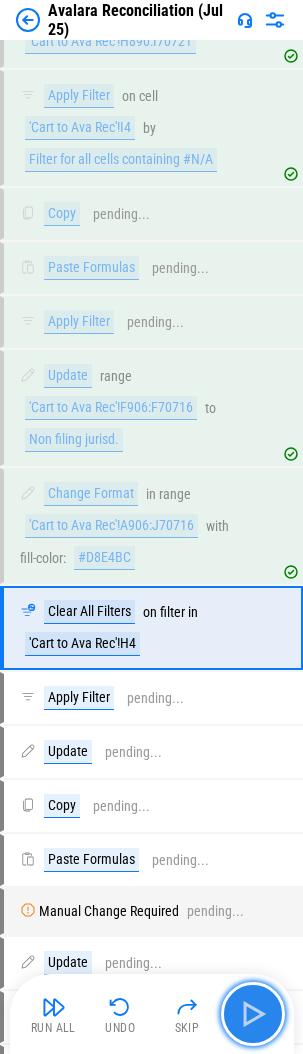 click at bounding box center (253, 1014) 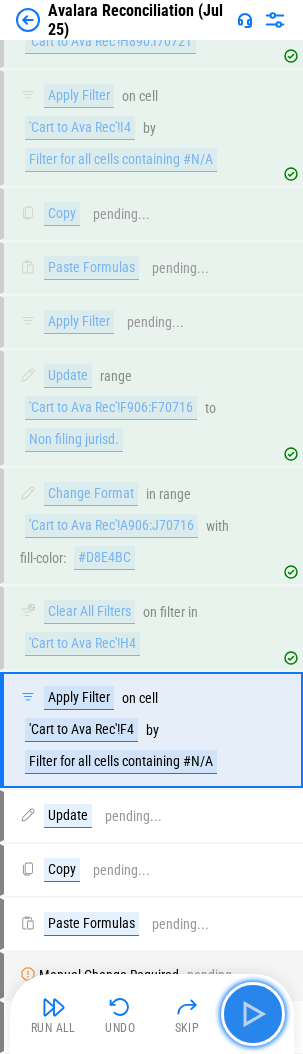 click at bounding box center [253, 1014] 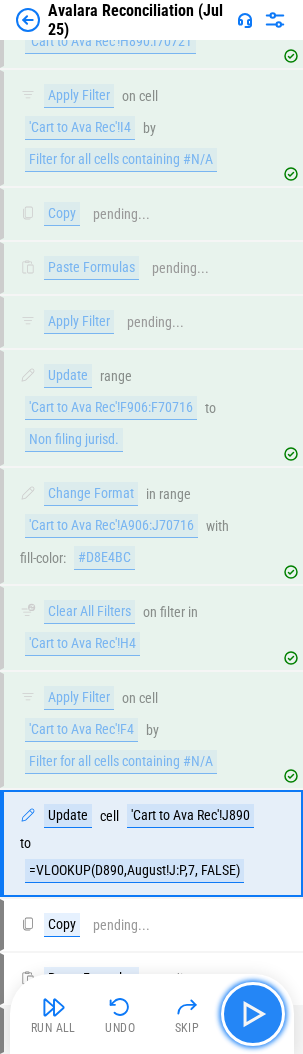 click at bounding box center (253, 1014) 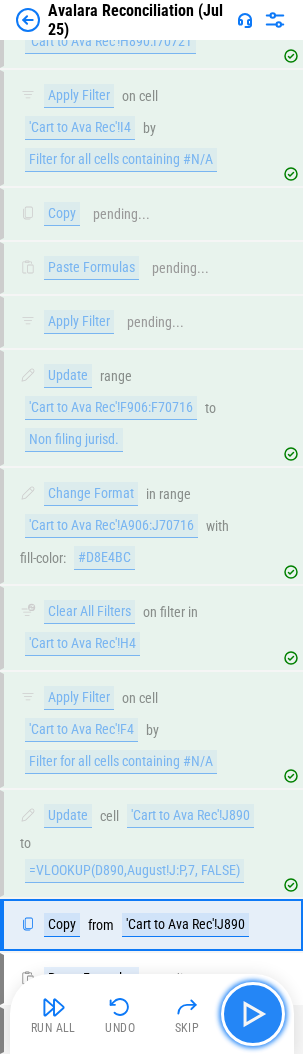 click at bounding box center (253, 1014) 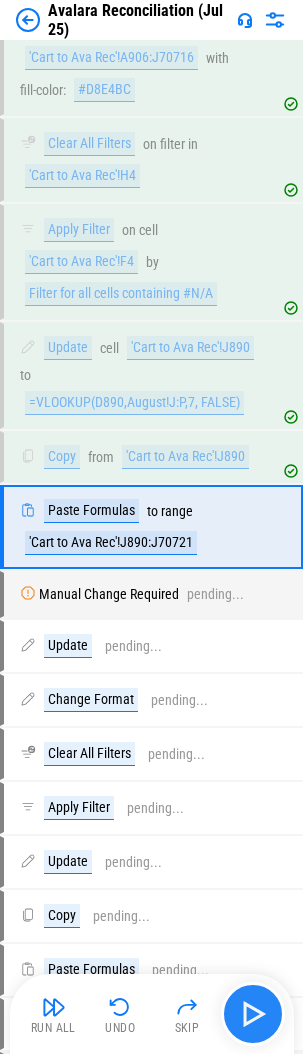 scroll, scrollTop: 8350, scrollLeft: 0, axis: vertical 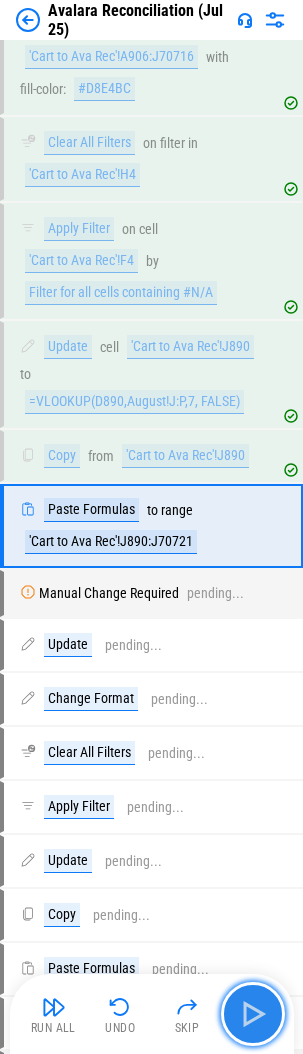 click at bounding box center (253, 1014) 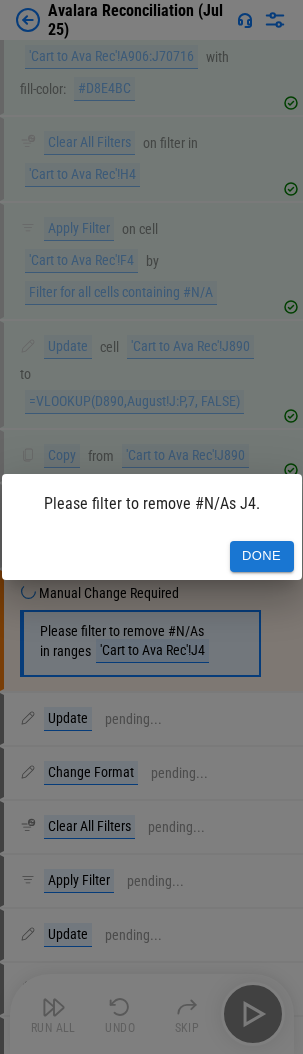 click on "Done" at bounding box center [262, 556] 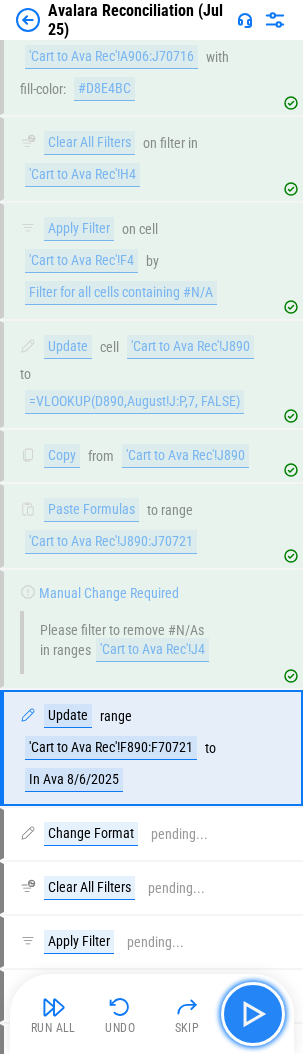 click at bounding box center [253, 1014] 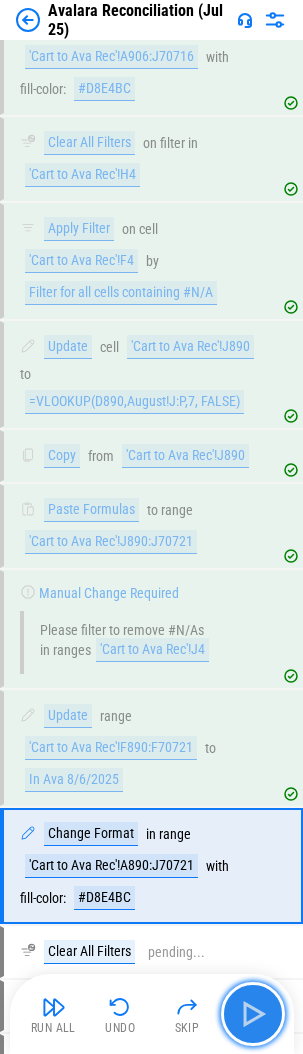 click at bounding box center [253, 1014] 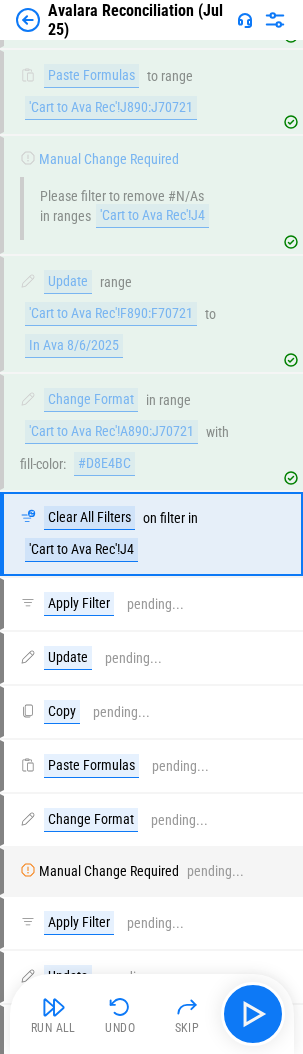 scroll, scrollTop: 8792, scrollLeft: 0, axis: vertical 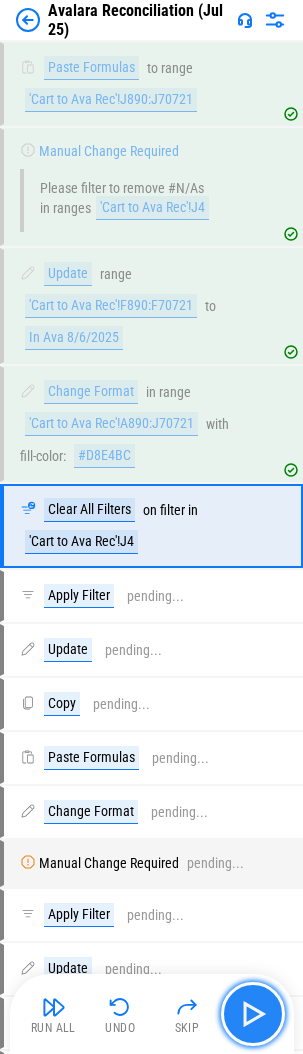 click at bounding box center [253, 1014] 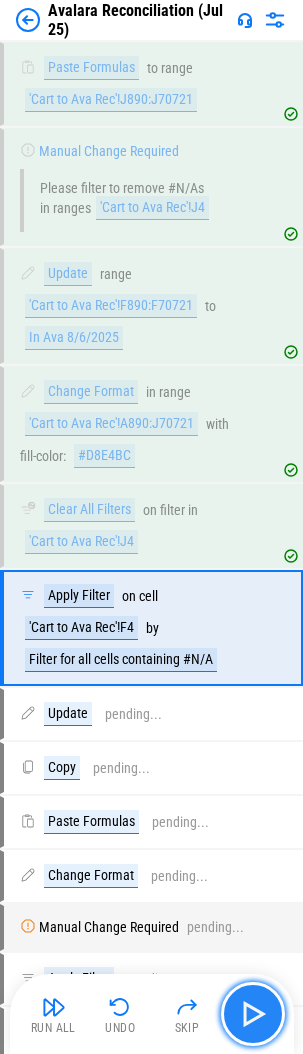 click at bounding box center [253, 1014] 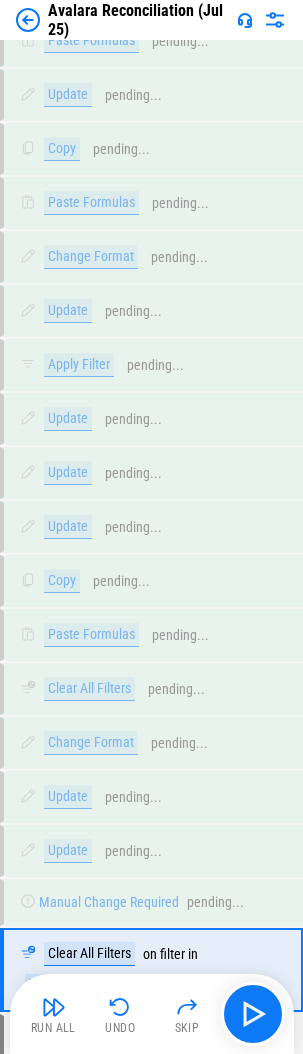 scroll, scrollTop: 10716, scrollLeft: 0, axis: vertical 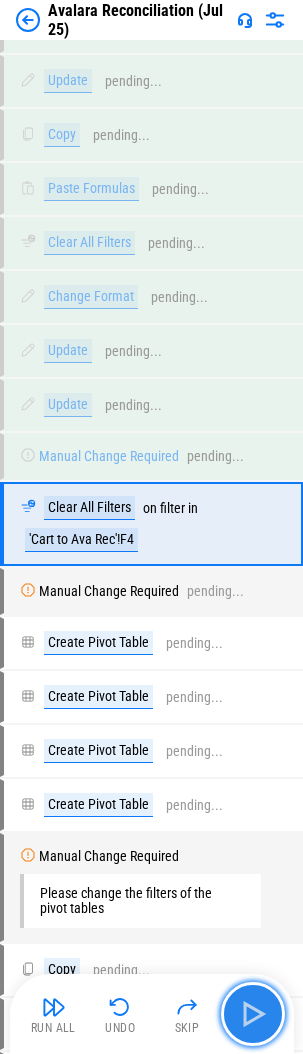 click at bounding box center (253, 1014) 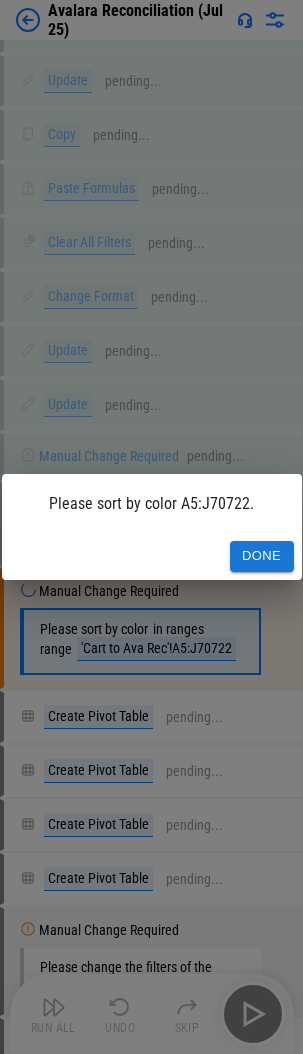 click on "Done" at bounding box center [262, 556] 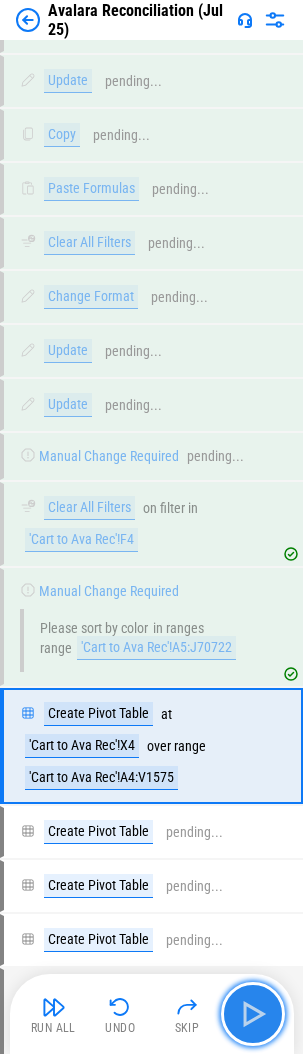 click at bounding box center (253, 1014) 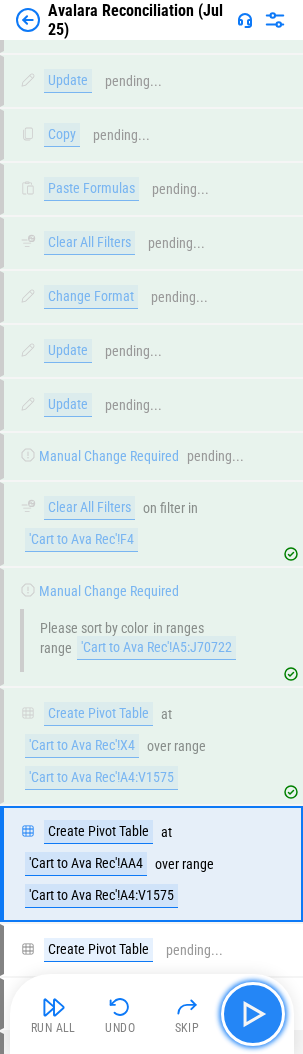 click at bounding box center (253, 1014) 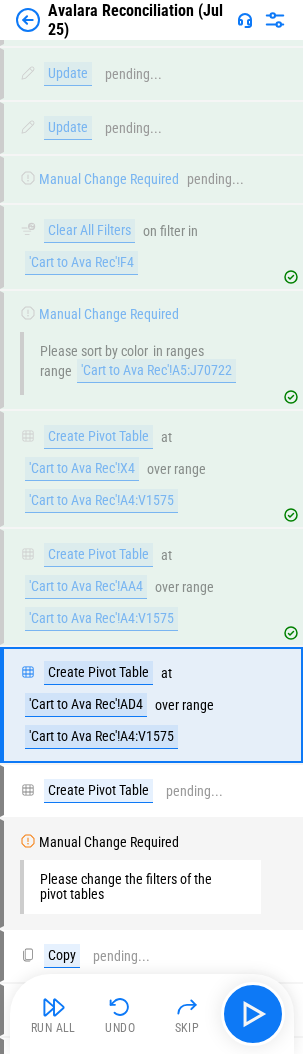scroll, scrollTop: 11174, scrollLeft: 0, axis: vertical 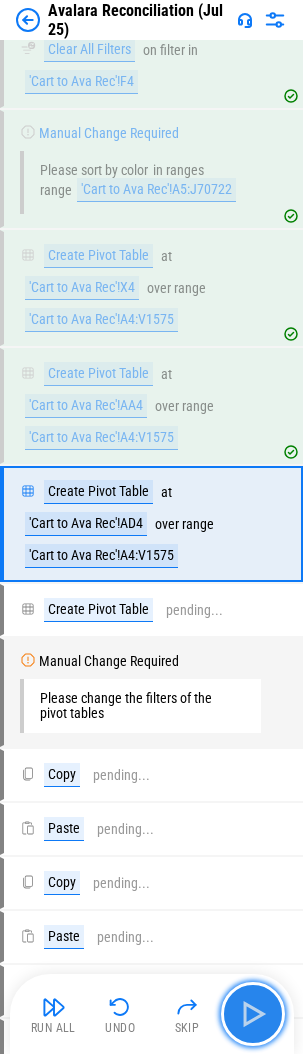 click at bounding box center (253, 1014) 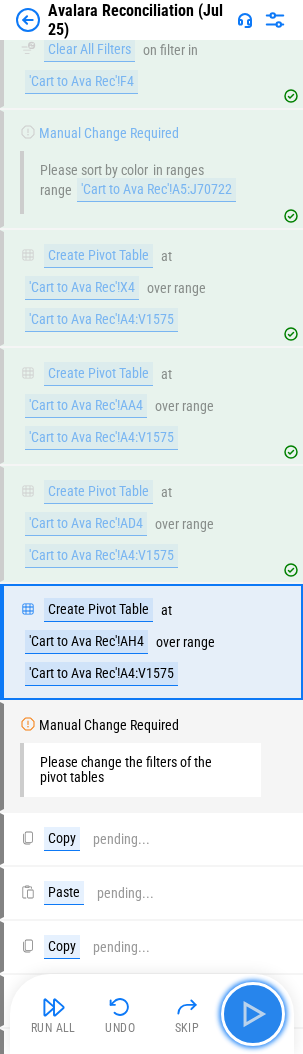 click at bounding box center (253, 1014) 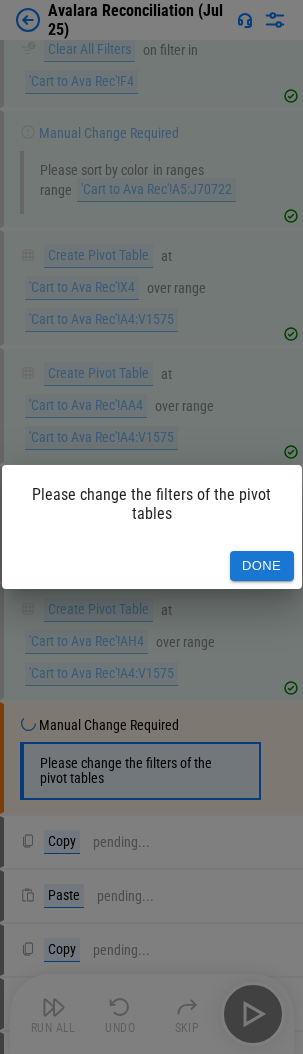 click on "Done" at bounding box center [262, 566] 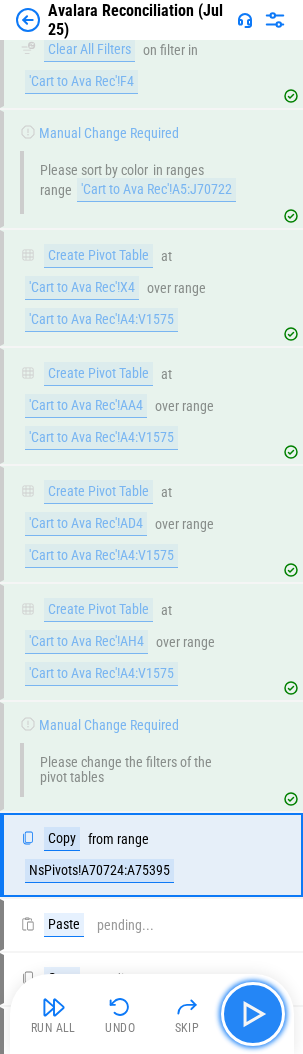 click at bounding box center (253, 1014) 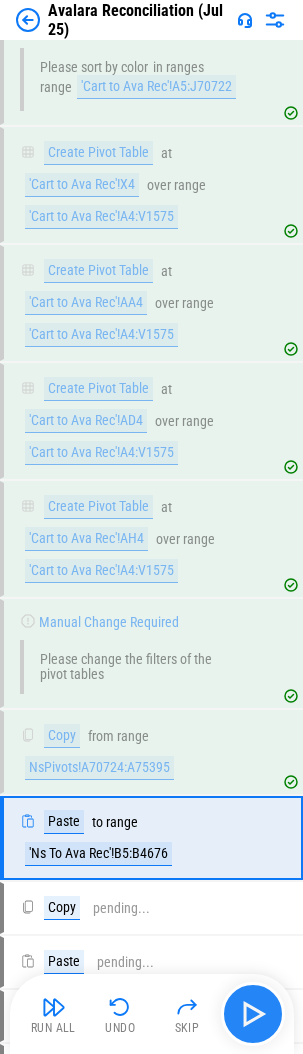 scroll, scrollTop: 11591, scrollLeft: 0, axis: vertical 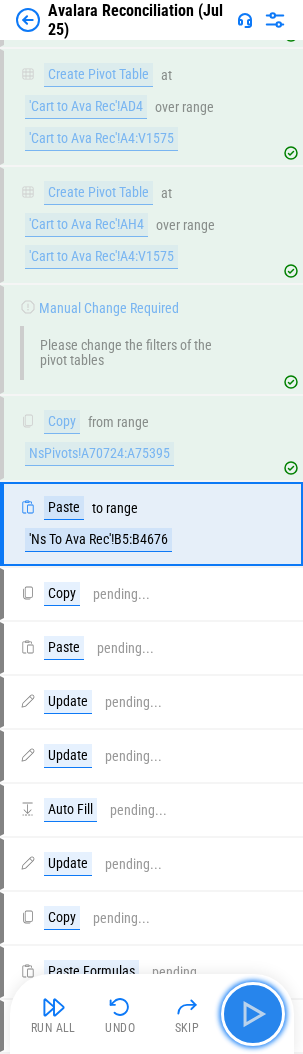 click at bounding box center [253, 1014] 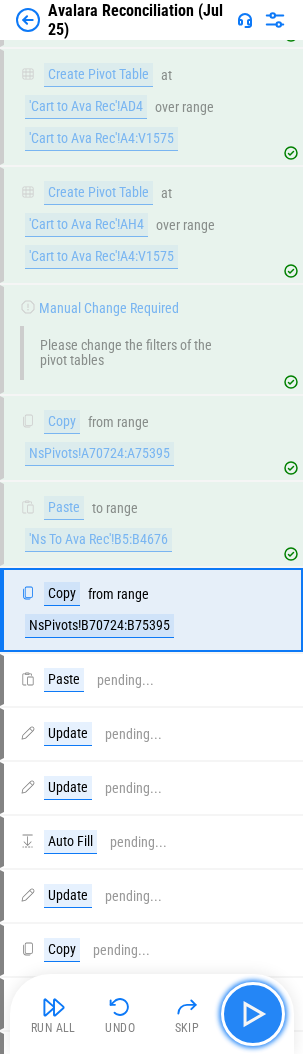 click at bounding box center (253, 1014) 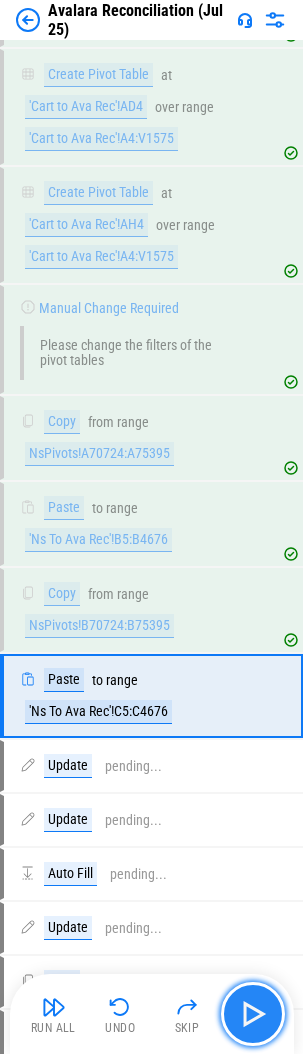 click at bounding box center (253, 1014) 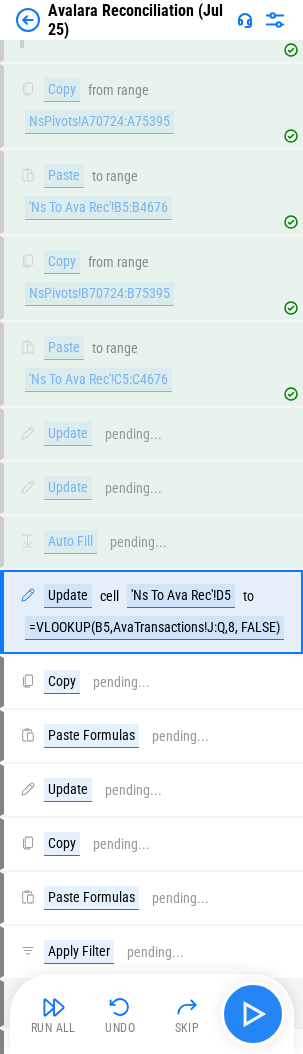 scroll, scrollTop: 12011, scrollLeft: 0, axis: vertical 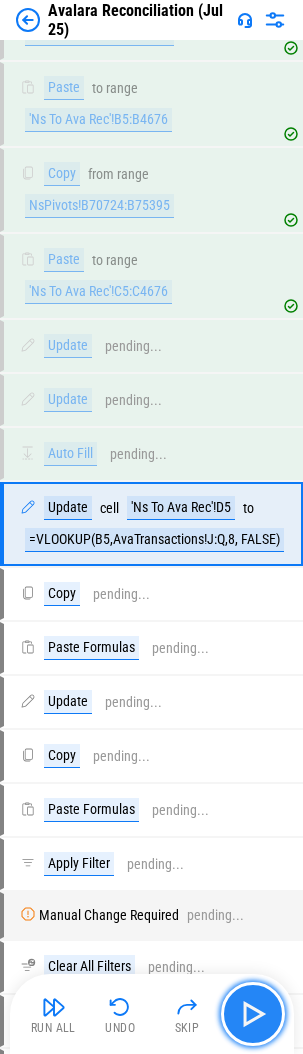 click at bounding box center [253, 1014] 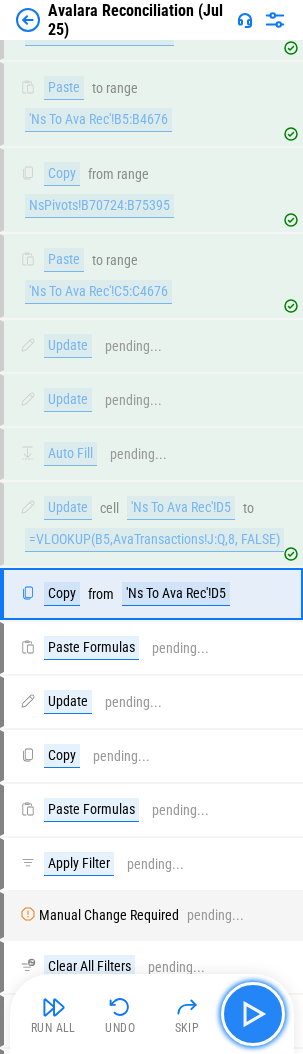 click at bounding box center (253, 1014) 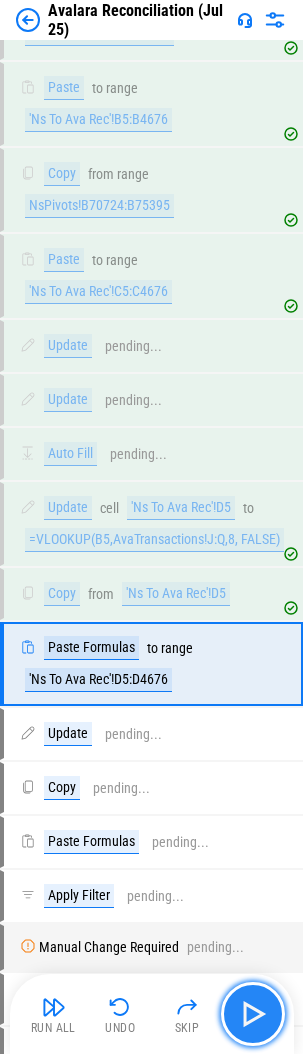 click at bounding box center [253, 1014] 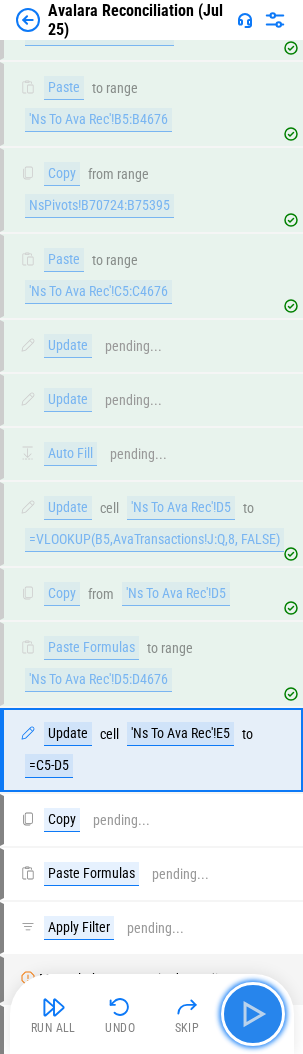 click at bounding box center [253, 1014] 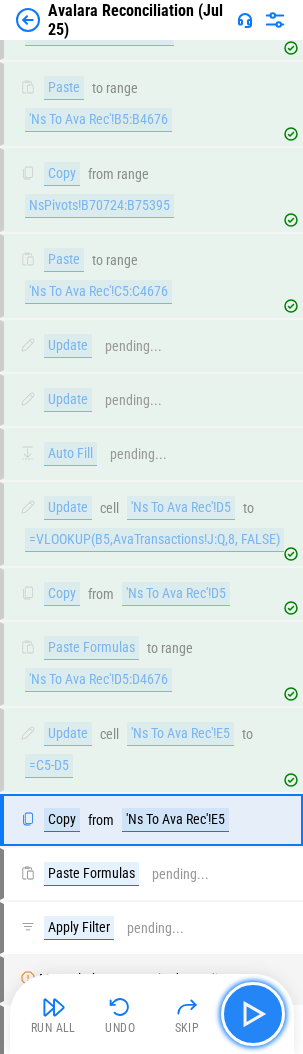 click at bounding box center (253, 1014) 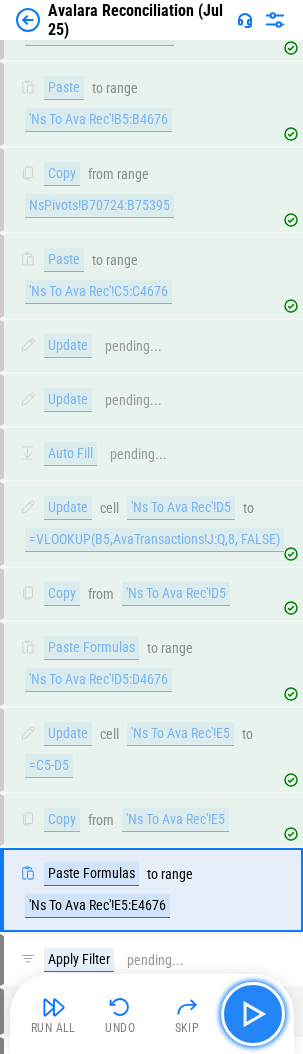 click at bounding box center [253, 1014] 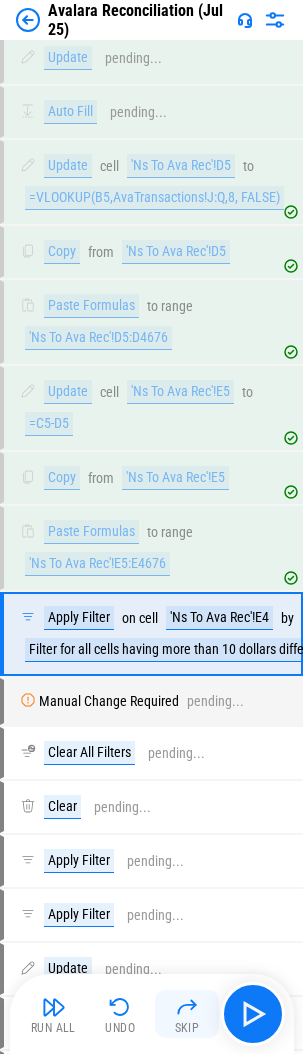scroll, scrollTop: 12463, scrollLeft: 0, axis: vertical 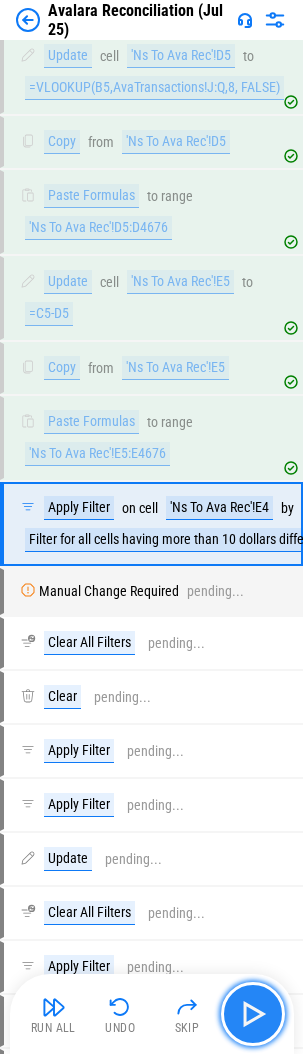 click at bounding box center [253, 1014] 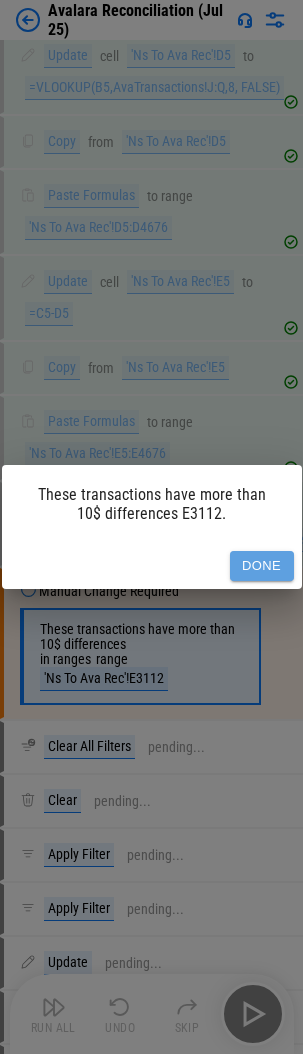 click on "Done" at bounding box center [262, 566] 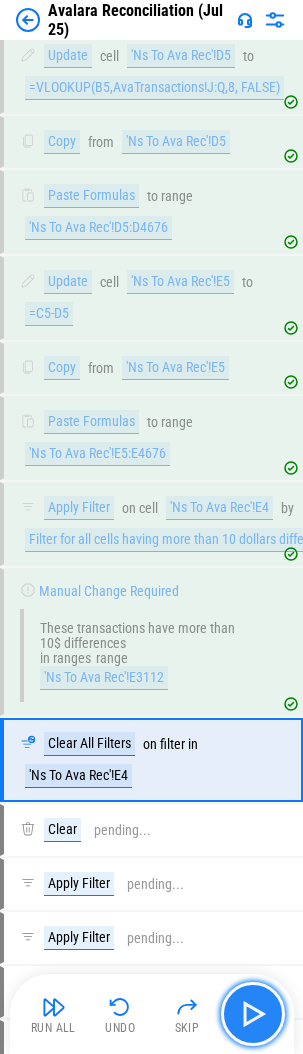 click at bounding box center (253, 1014) 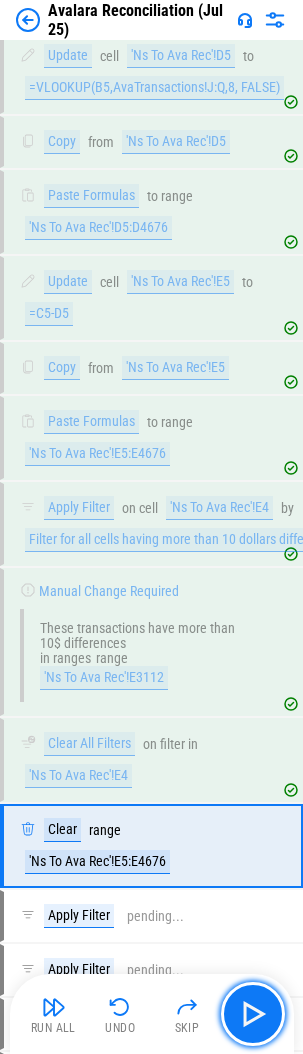 click at bounding box center (253, 1014) 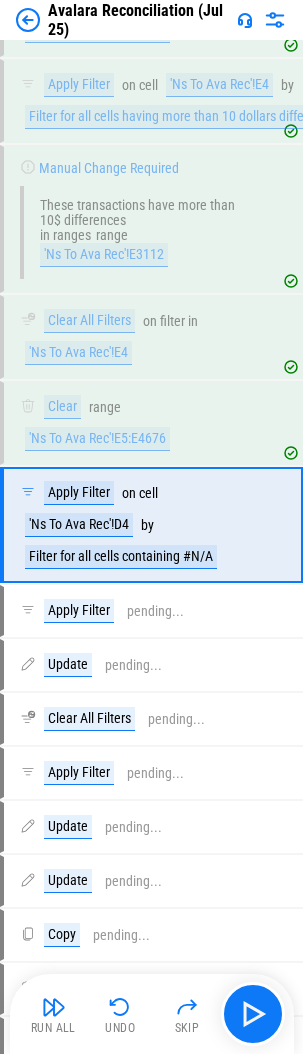 scroll, scrollTop: 12887, scrollLeft: 0, axis: vertical 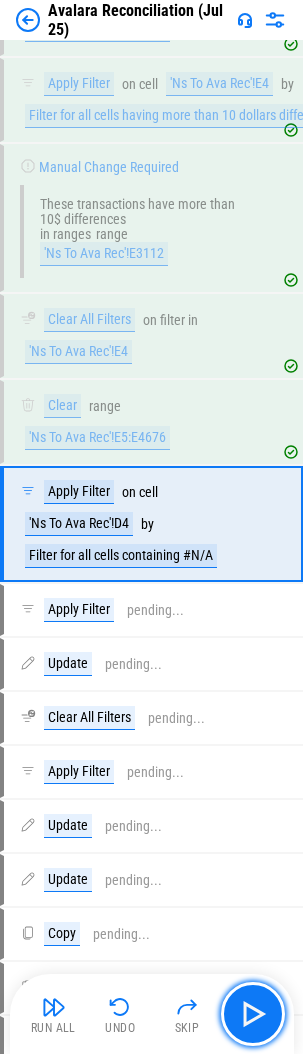 click at bounding box center (253, 1014) 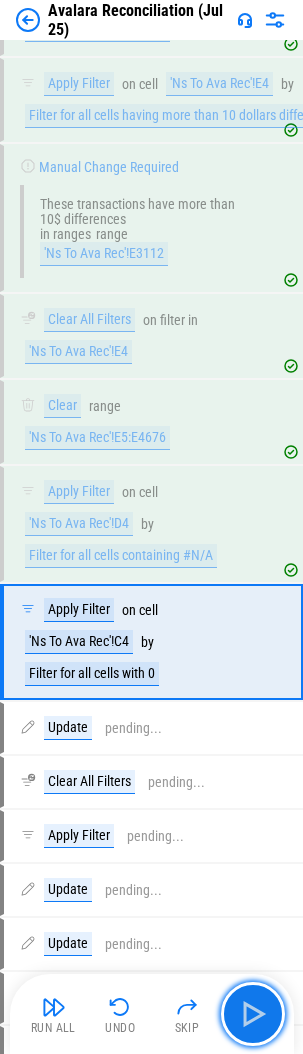 click at bounding box center (253, 1014) 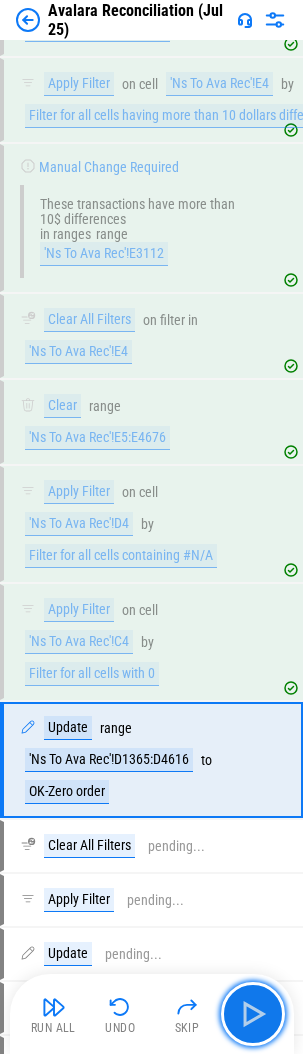 click at bounding box center (253, 1014) 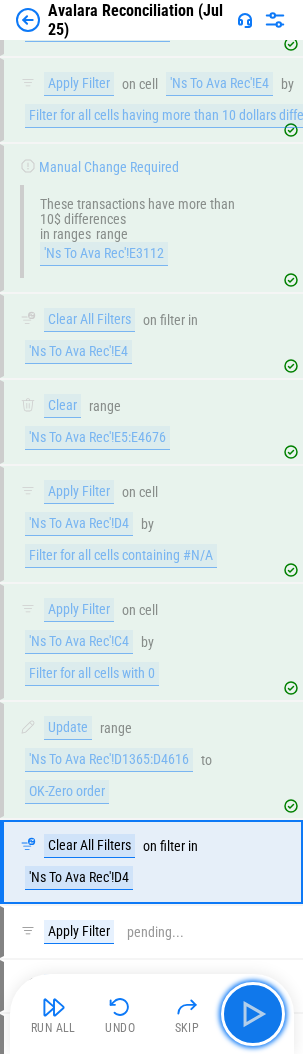 click at bounding box center (253, 1014) 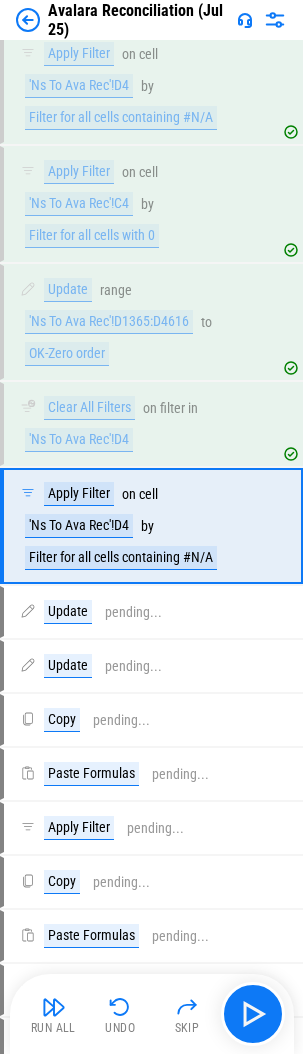 scroll, scrollTop: 13327, scrollLeft: 0, axis: vertical 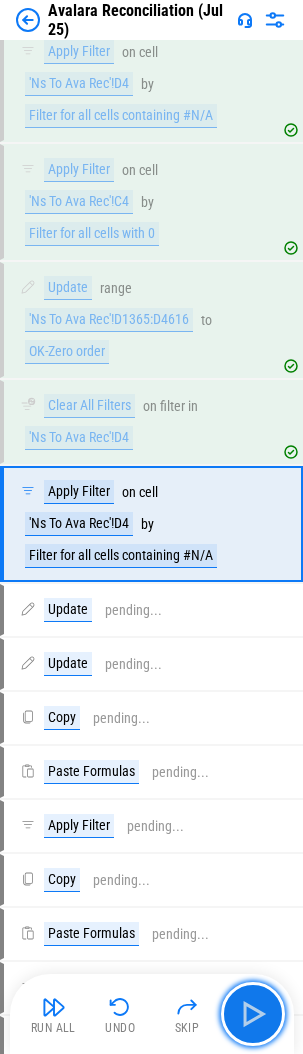 click at bounding box center [253, 1014] 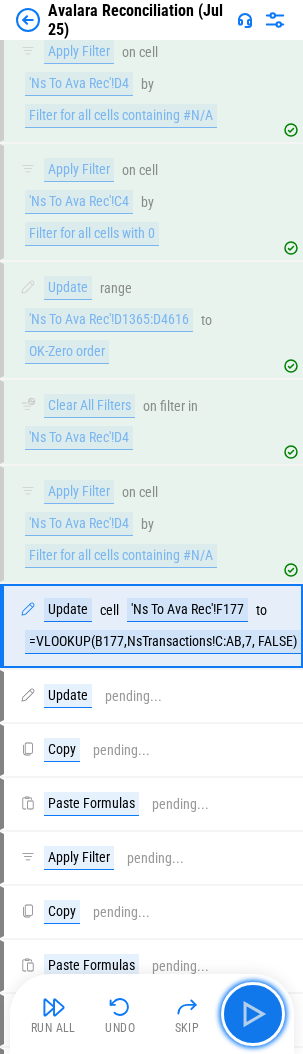 click at bounding box center (253, 1014) 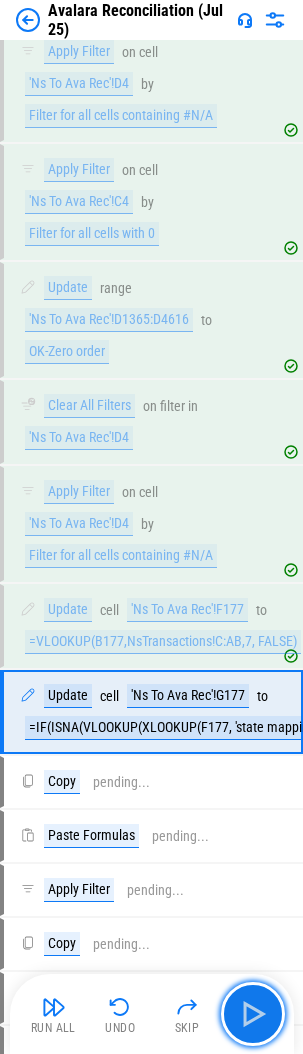 click at bounding box center (253, 1014) 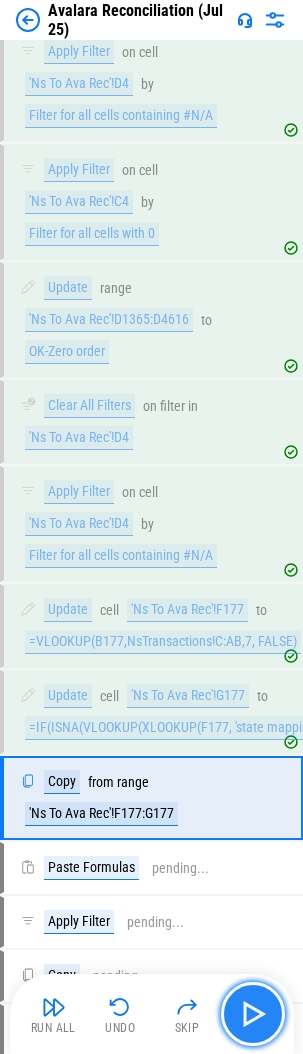 click at bounding box center (253, 1014) 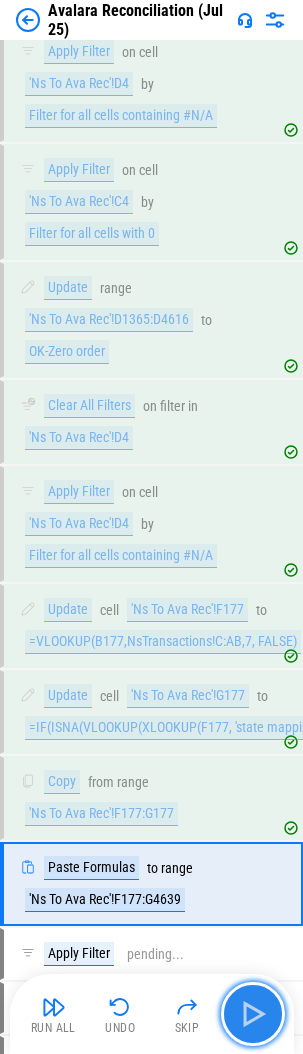 click at bounding box center (253, 1014) 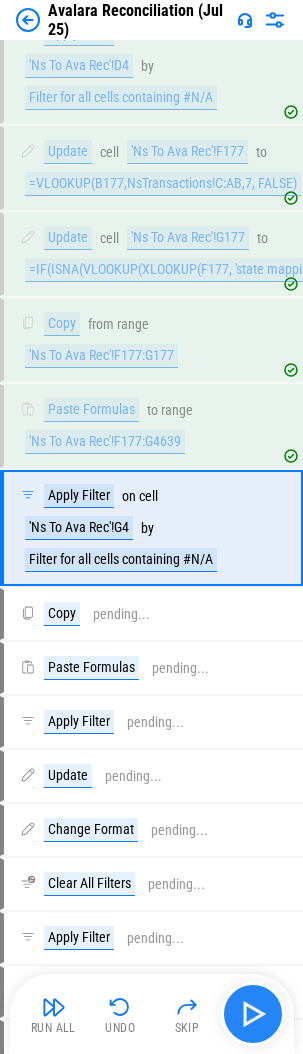 scroll, scrollTop: 13789, scrollLeft: 0, axis: vertical 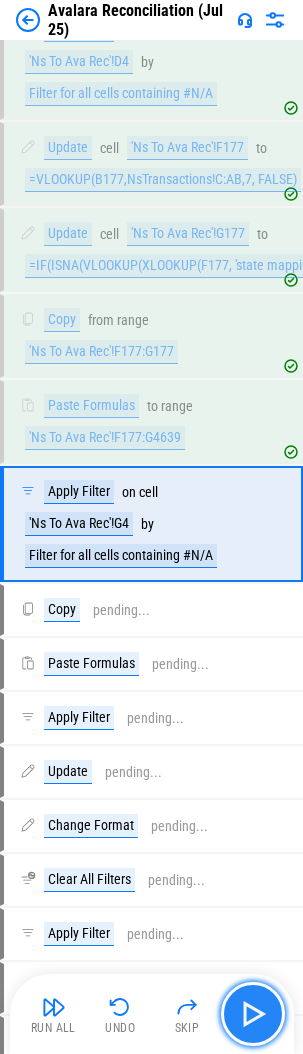 click at bounding box center (253, 1014) 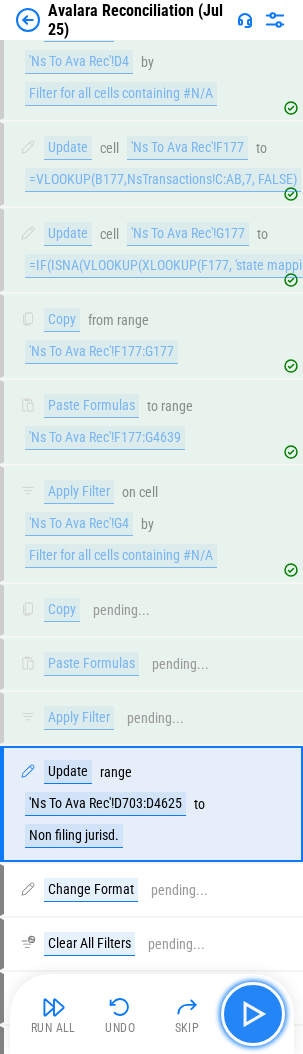 click at bounding box center (253, 1014) 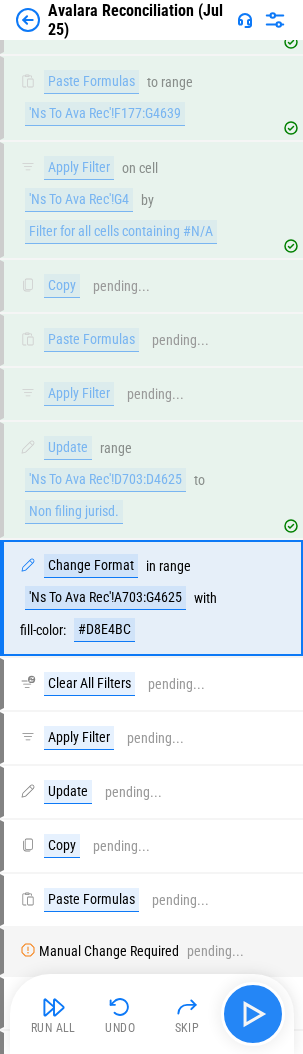 scroll, scrollTop: 14187, scrollLeft: 0, axis: vertical 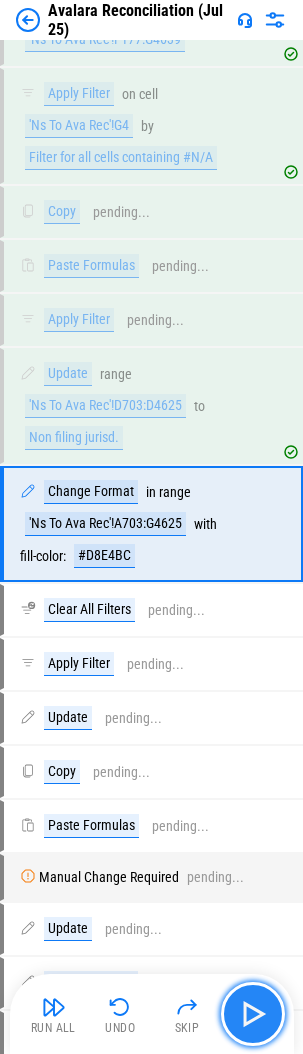 click at bounding box center [253, 1014] 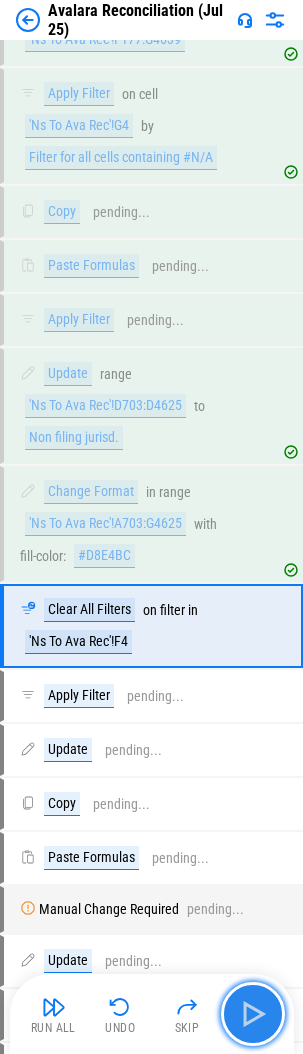click at bounding box center (253, 1014) 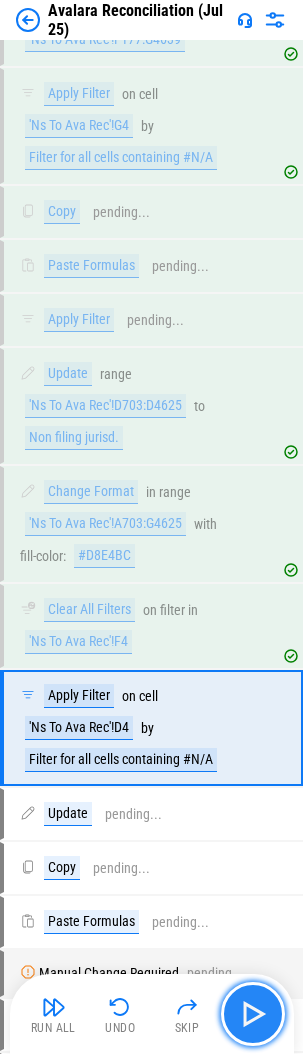 click at bounding box center [253, 1014] 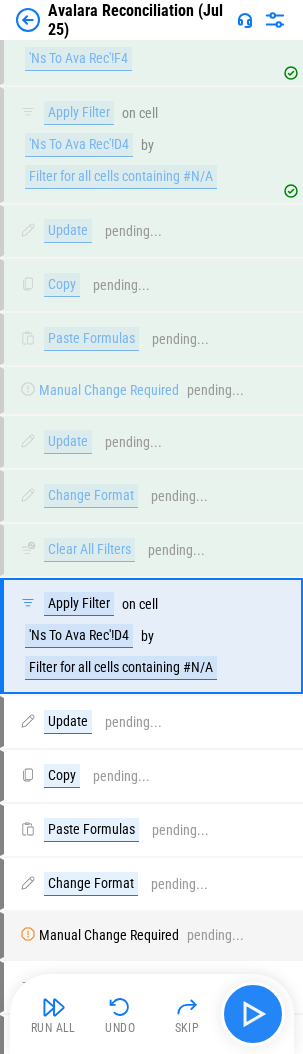 scroll, scrollTop: 14883, scrollLeft: 0, axis: vertical 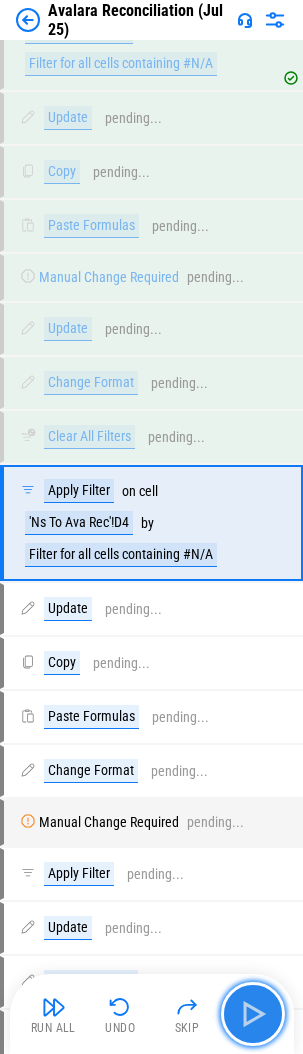 click at bounding box center (253, 1014) 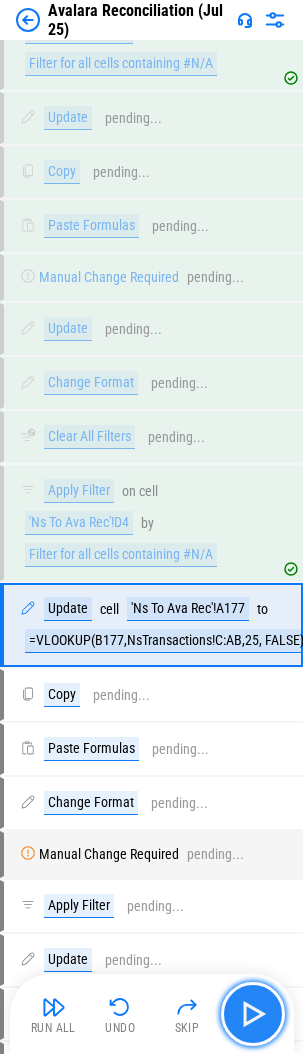 click at bounding box center (253, 1014) 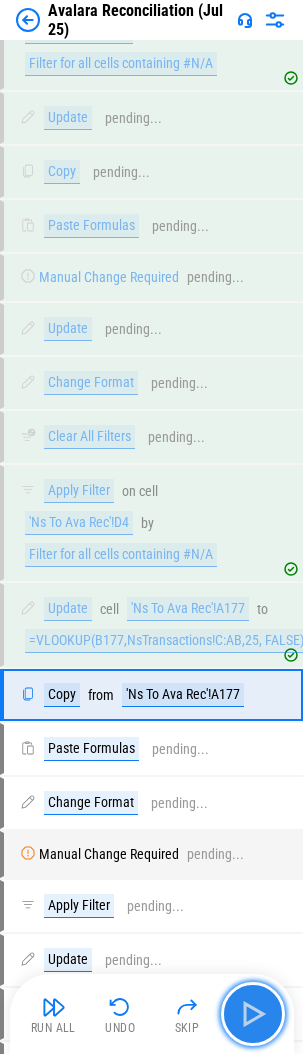 click at bounding box center [253, 1014] 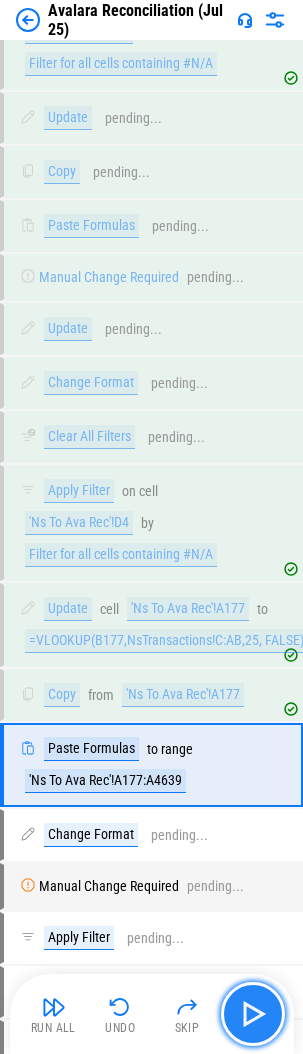 click at bounding box center (253, 1014) 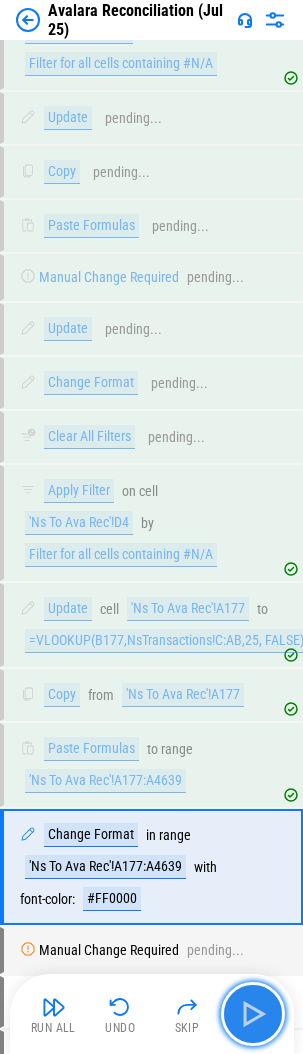 click at bounding box center (253, 1014) 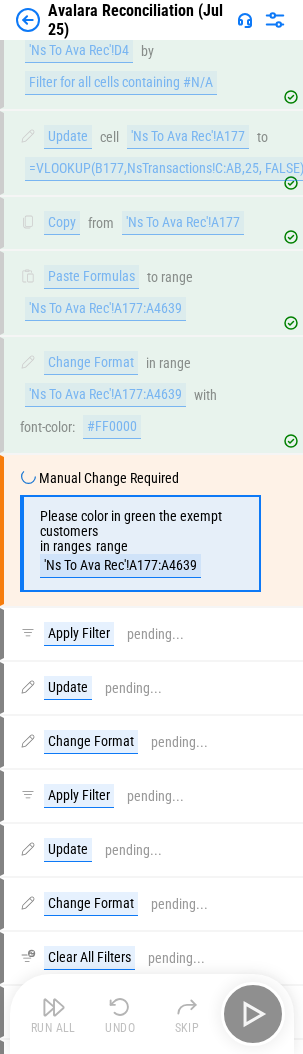 scroll, scrollTop: 15363, scrollLeft: 0, axis: vertical 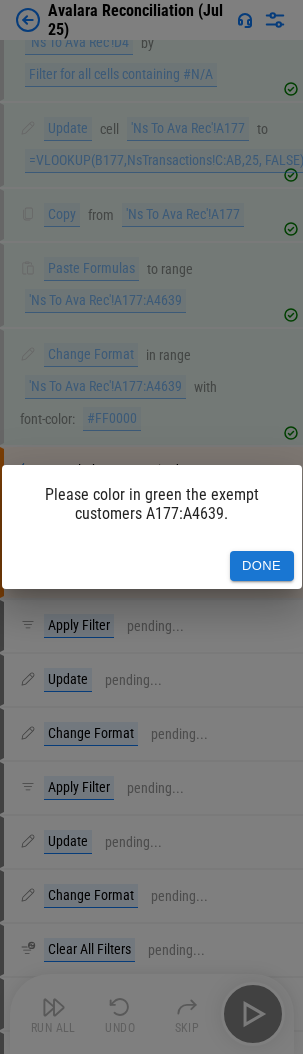 click on "Done" at bounding box center [262, 566] 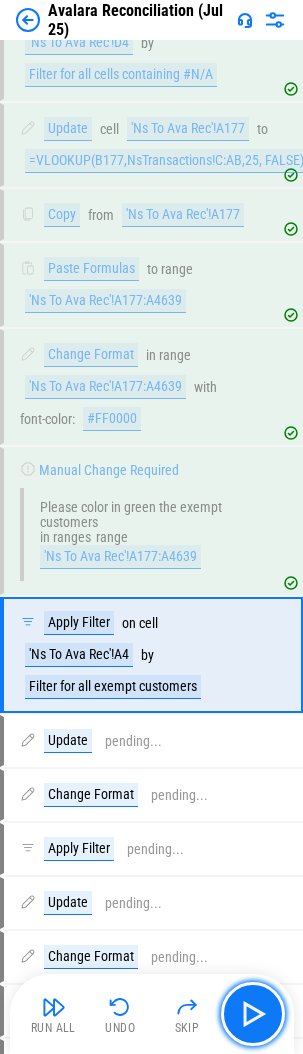 click at bounding box center (253, 1014) 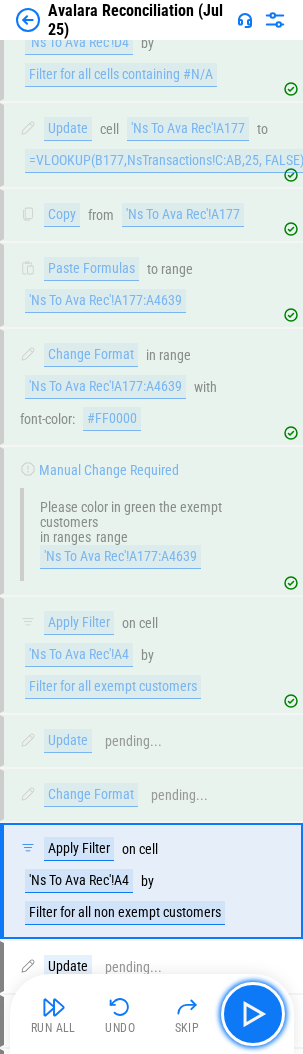 click at bounding box center (253, 1014) 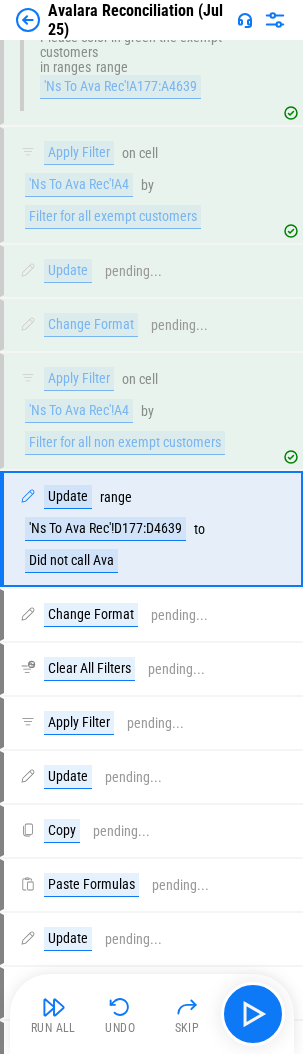 scroll, scrollTop: 15839, scrollLeft: 0, axis: vertical 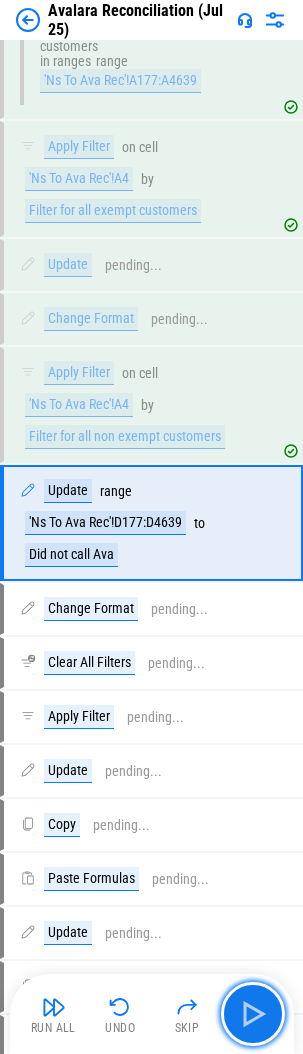 click at bounding box center [253, 1014] 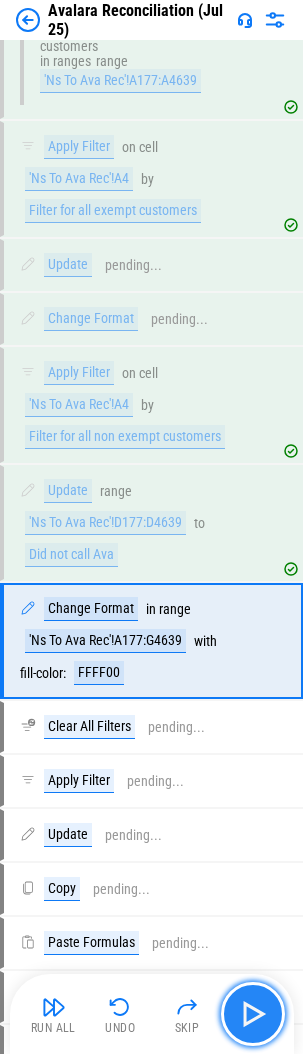 click at bounding box center (253, 1014) 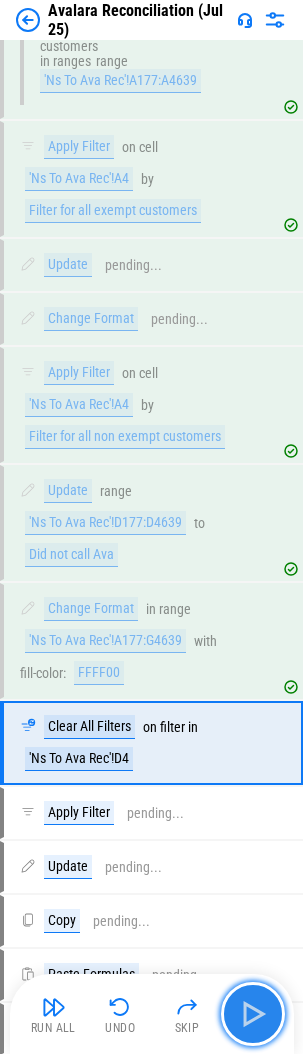 click at bounding box center [253, 1014] 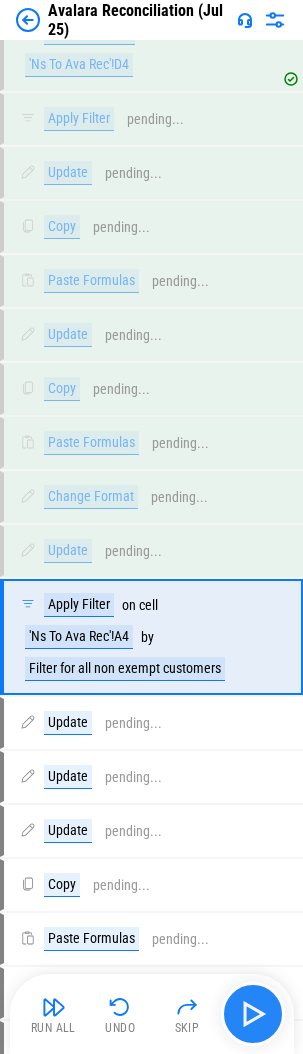 scroll, scrollTop: 16647, scrollLeft: 0, axis: vertical 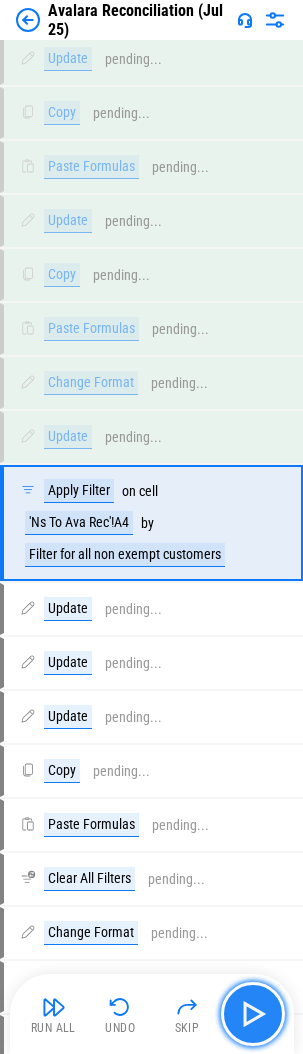 click at bounding box center (253, 1014) 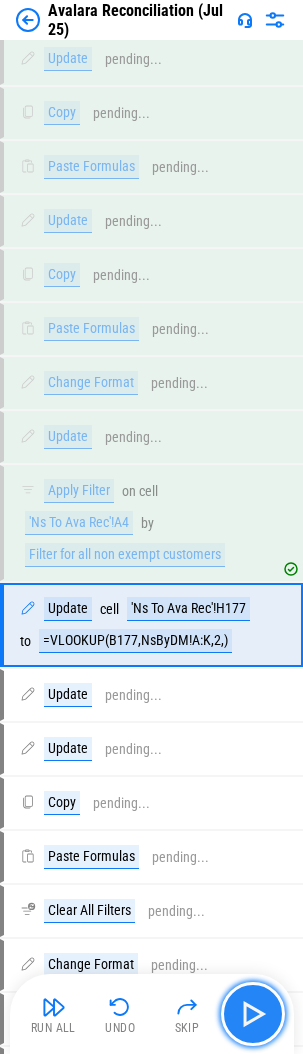 click at bounding box center (253, 1014) 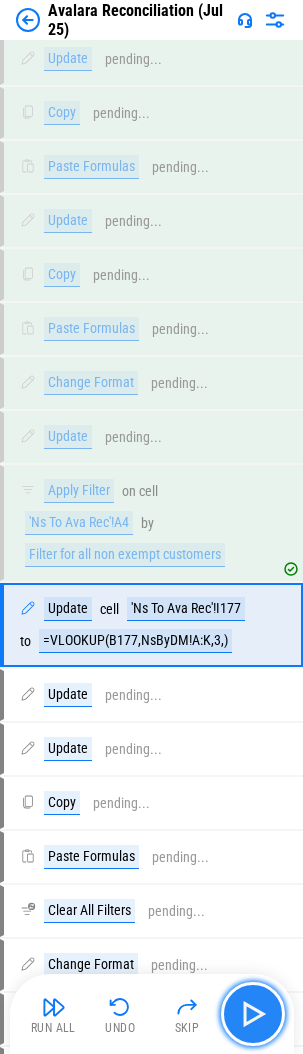 click at bounding box center (253, 1014) 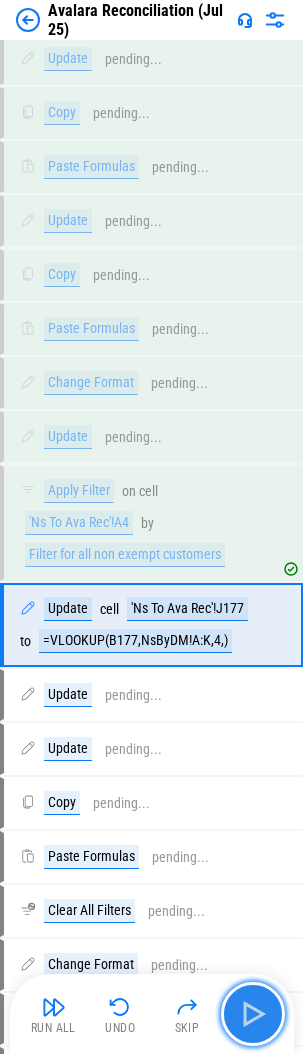 click at bounding box center (253, 1014) 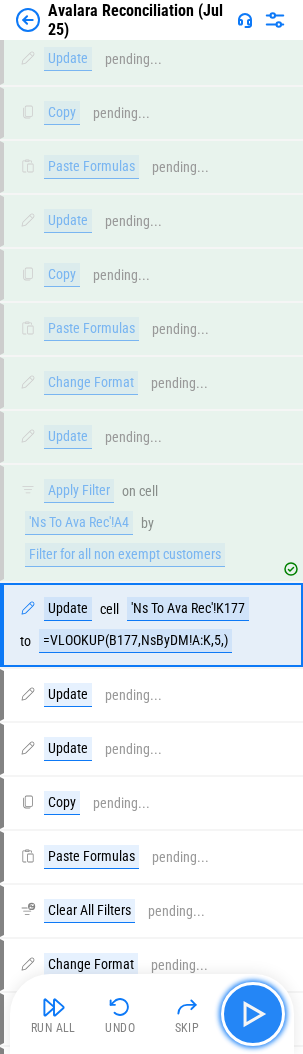 click at bounding box center [253, 1014] 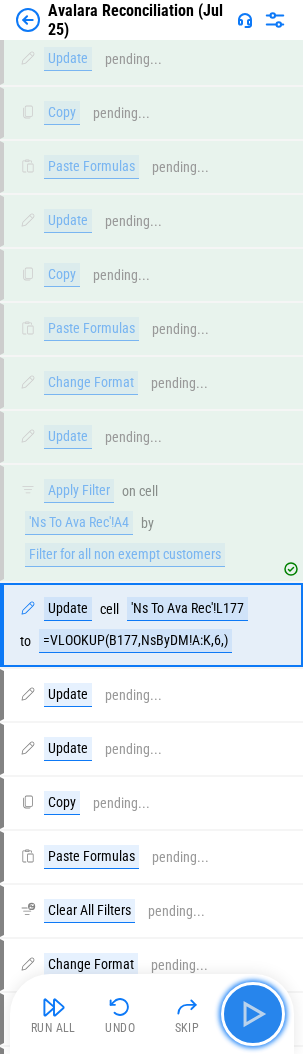 click at bounding box center [253, 1014] 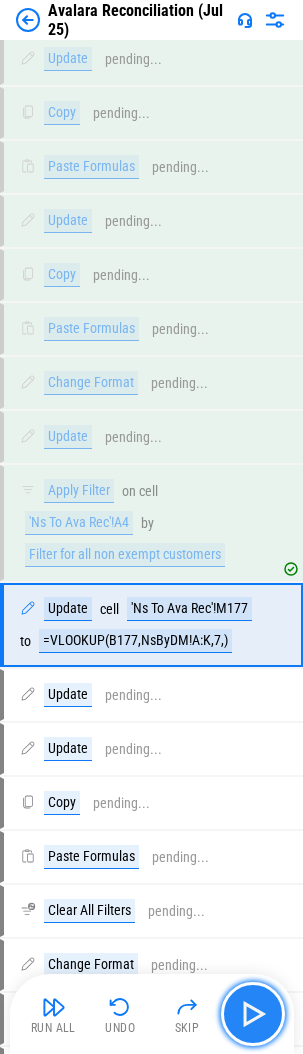 click at bounding box center [253, 1014] 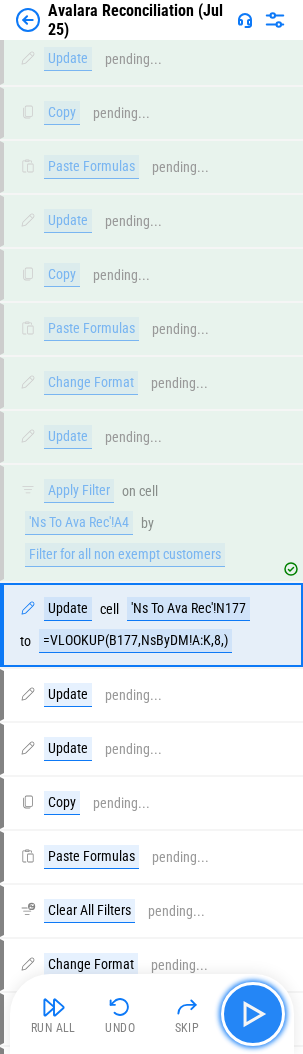 click at bounding box center (253, 1014) 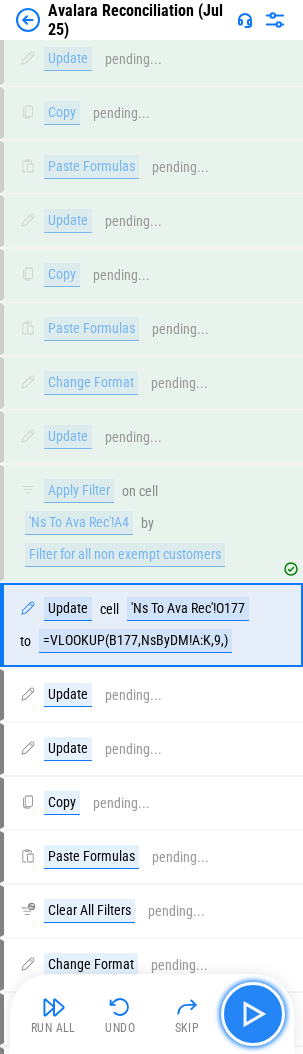 click at bounding box center (253, 1014) 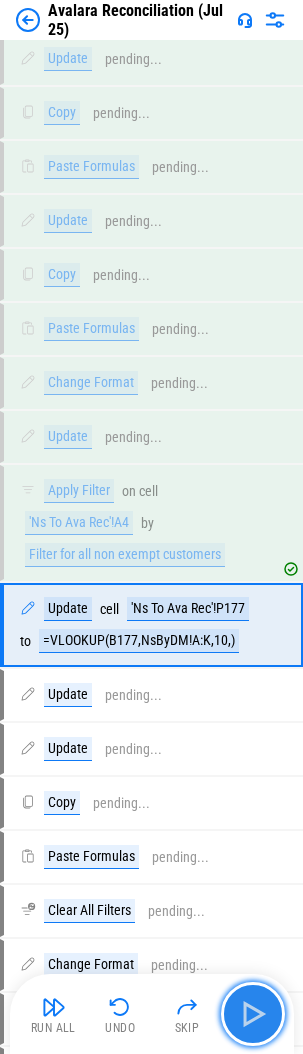 click at bounding box center [253, 1014] 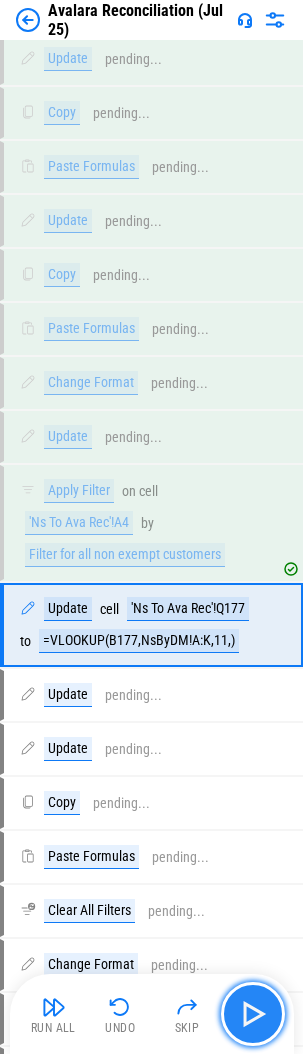 click at bounding box center (253, 1014) 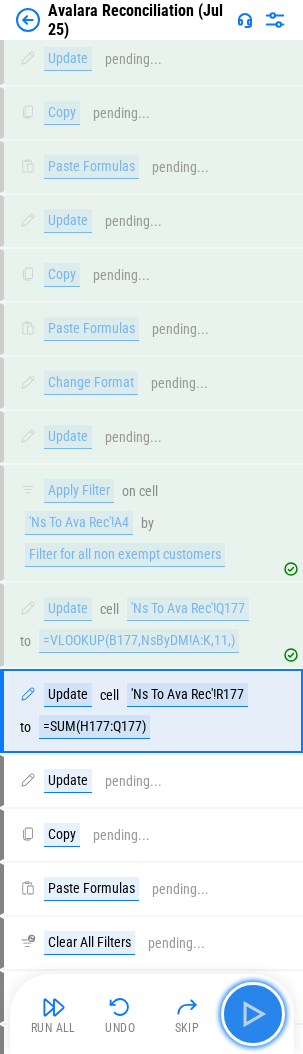 click at bounding box center (253, 1014) 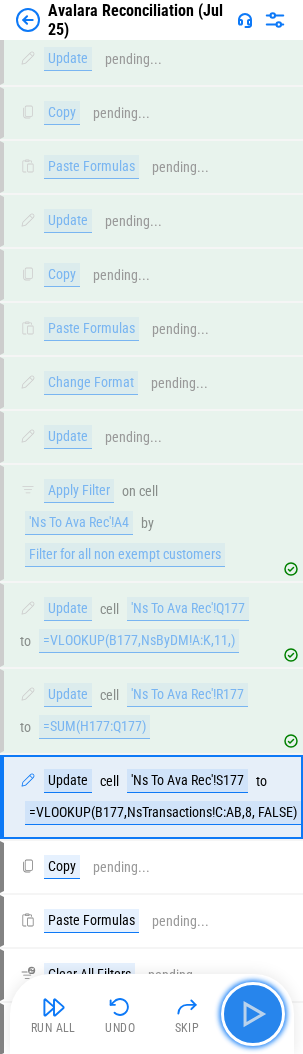 click at bounding box center [253, 1014] 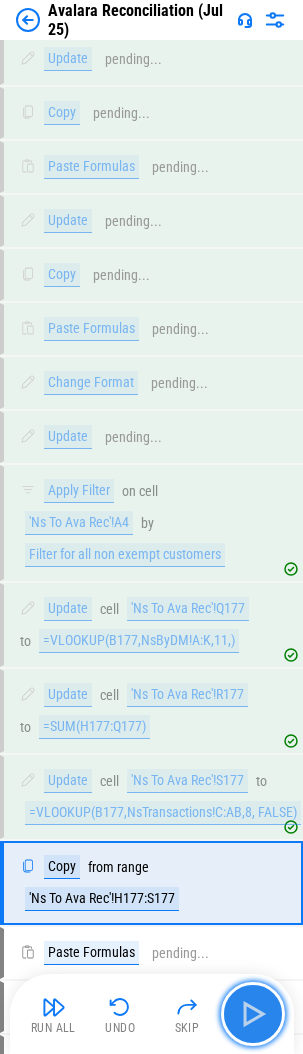 click at bounding box center [253, 1014] 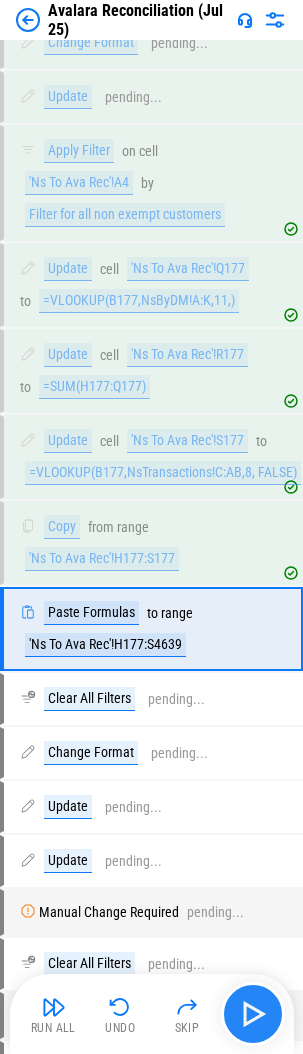 scroll, scrollTop: 17093, scrollLeft: 0, axis: vertical 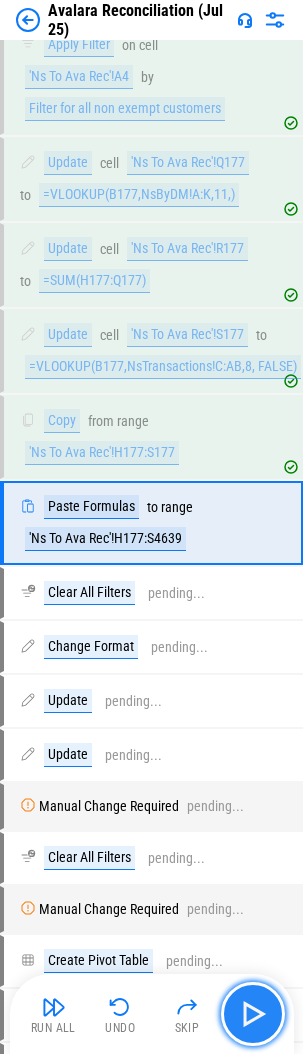 click at bounding box center [253, 1014] 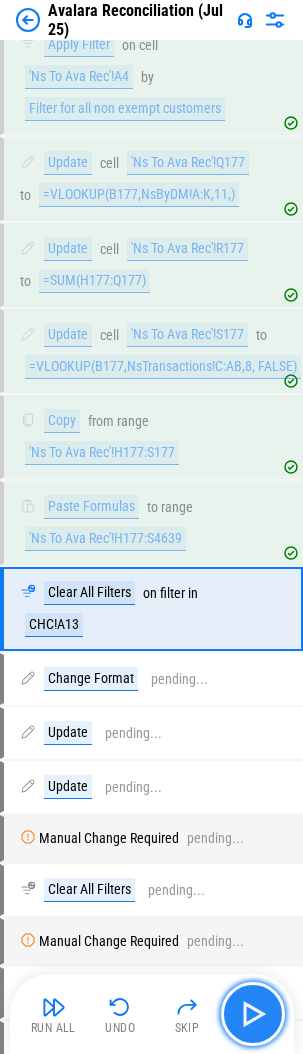 click at bounding box center [253, 1014] 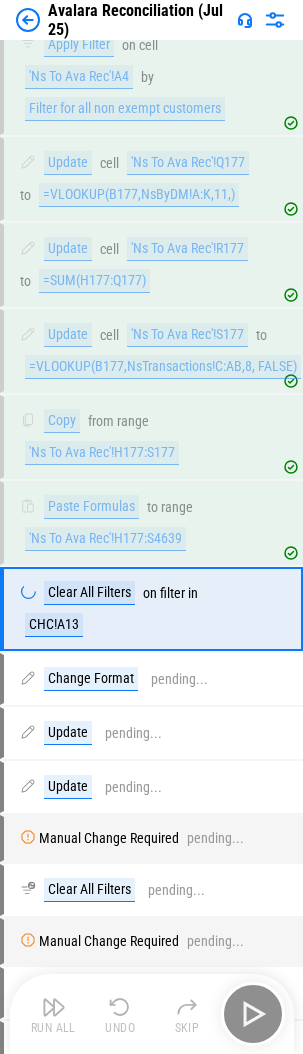 click on "Run All Undo Skip" at bounding box center (154, 1014) 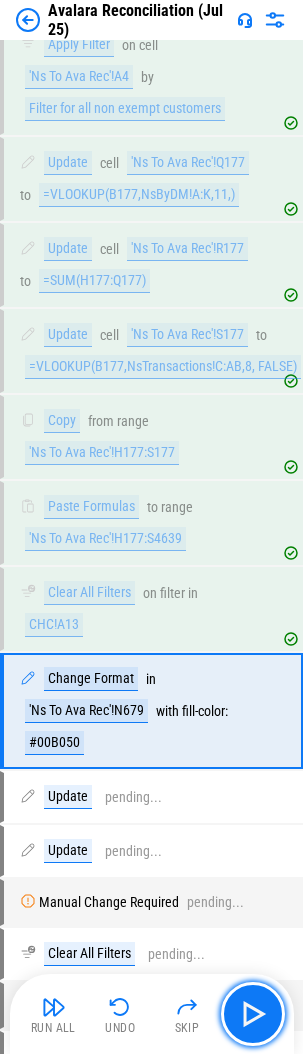 click at bounding box center (253, 1014) 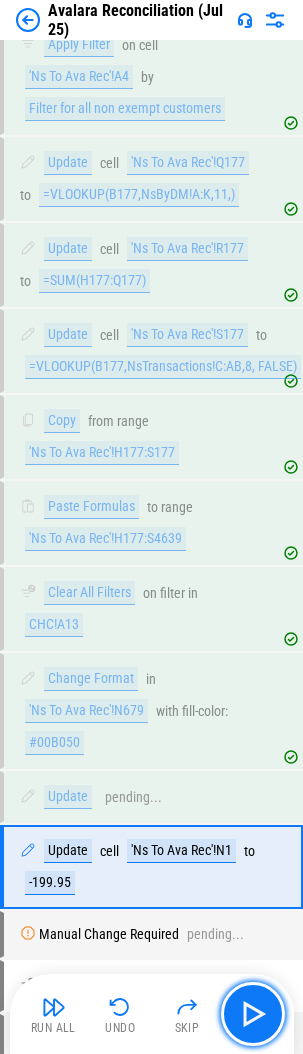 click at bounding box center [253, 1014] 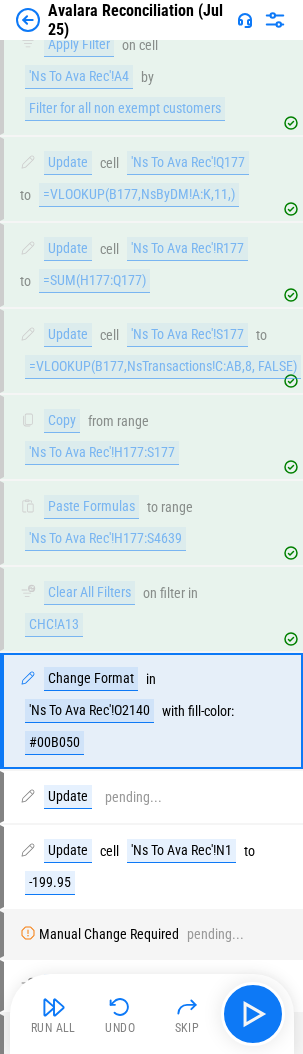 drag, startPoint x: 52, startPoint y: 1005, endPoint x: 47, endPoint y: 995, distance: 11.18034 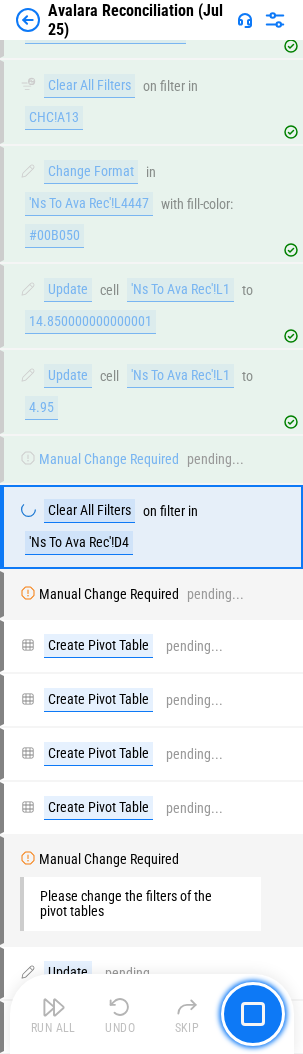 scroll, scrollTop: 17605, scrollLeft: 0, axis: vertical 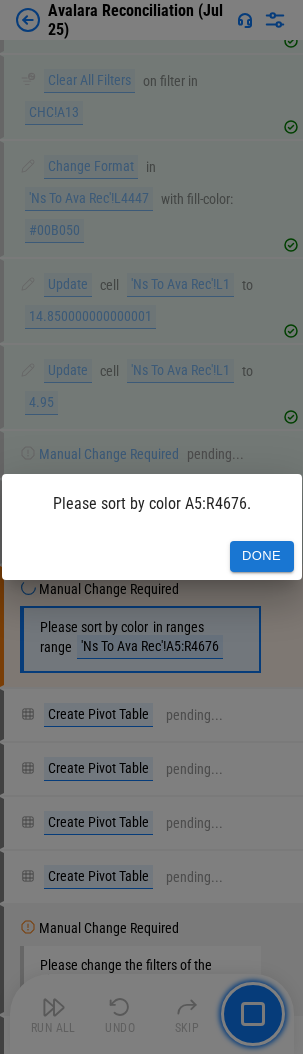click on "Done" at bounding box center [262, 556] 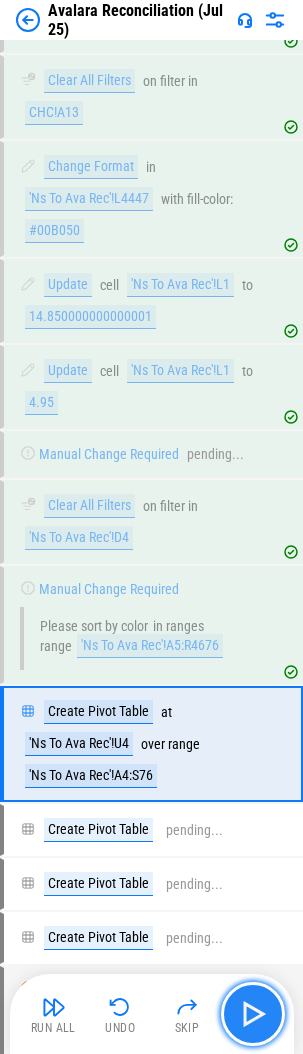 click at bounding box center [253, 1014] 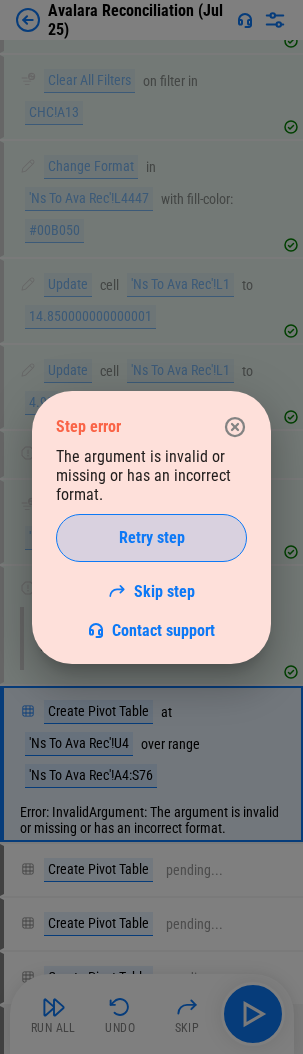 click on "Retry step" at bounding box center (152, 538) 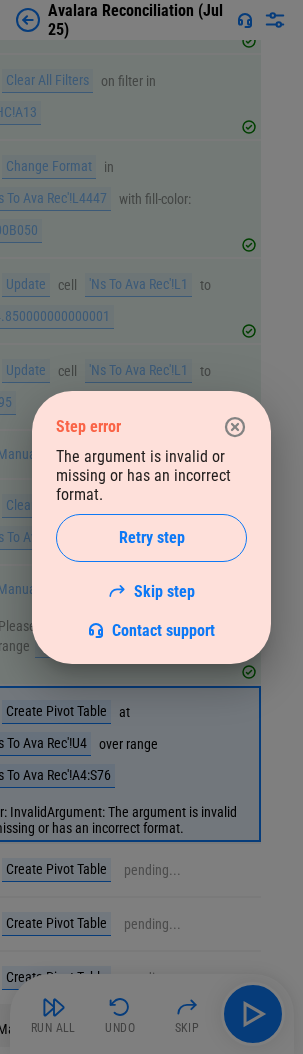 scroll, scrollTop: 17605, scrollLeft: 0, axis: vertical 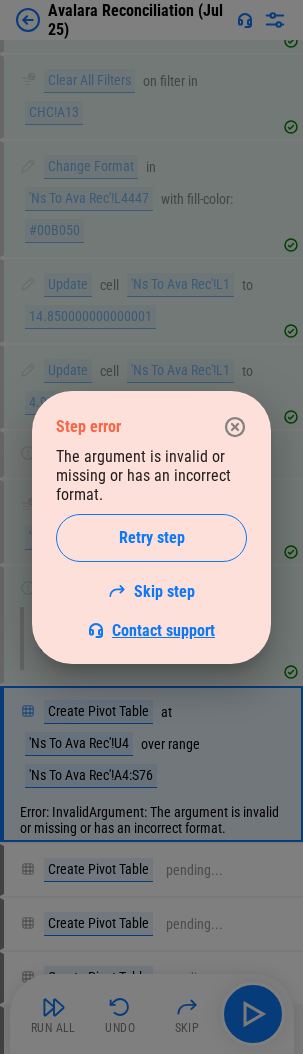 click on "Contact support" at bounding box center (163, 630) 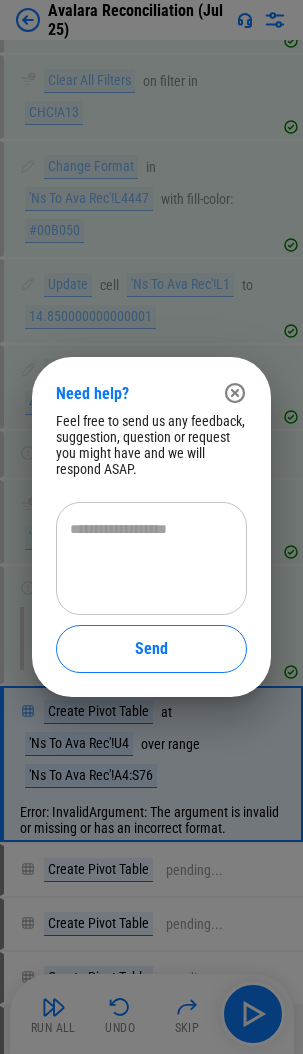 click 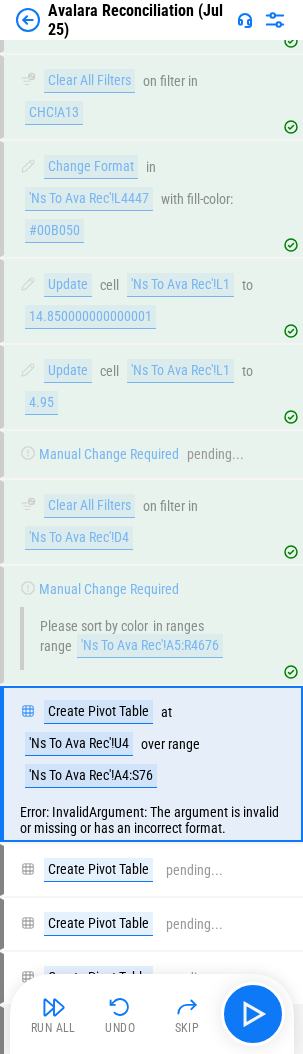 click on "'Ns To Ava Rec'!U4" at bounding box center (79, 744) 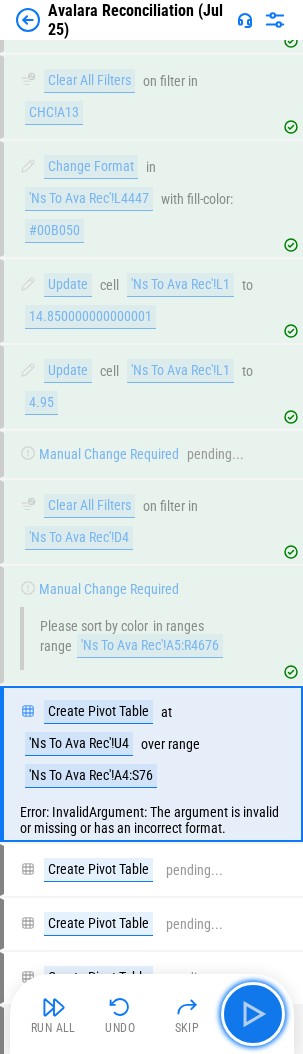 click at bounding box center (253, 1014) 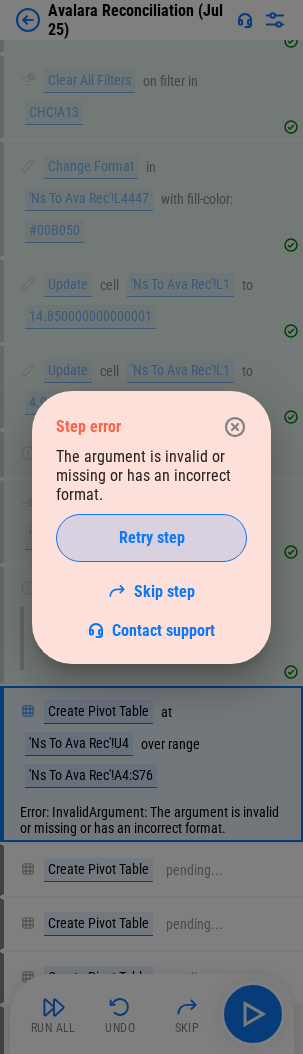 click on "Retry step" at bounding box center [152, 538] 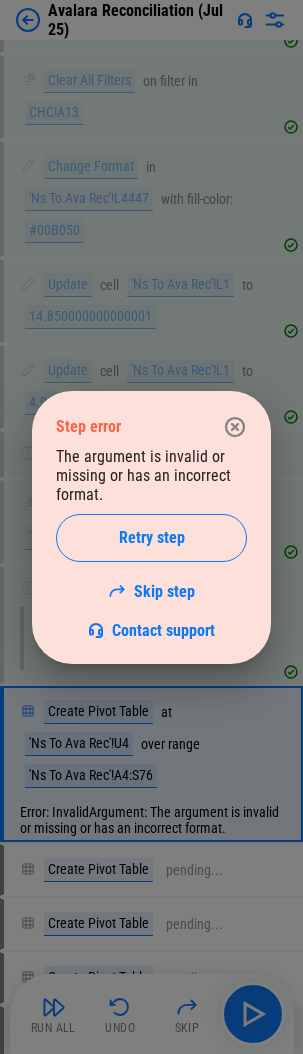 click 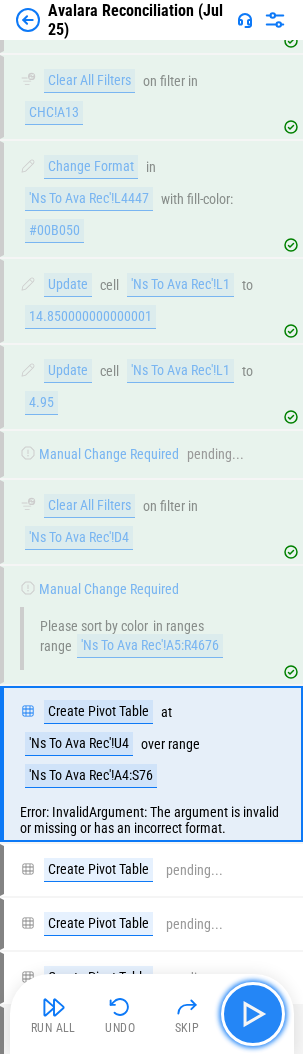 click at bounding box center (253, 1014) 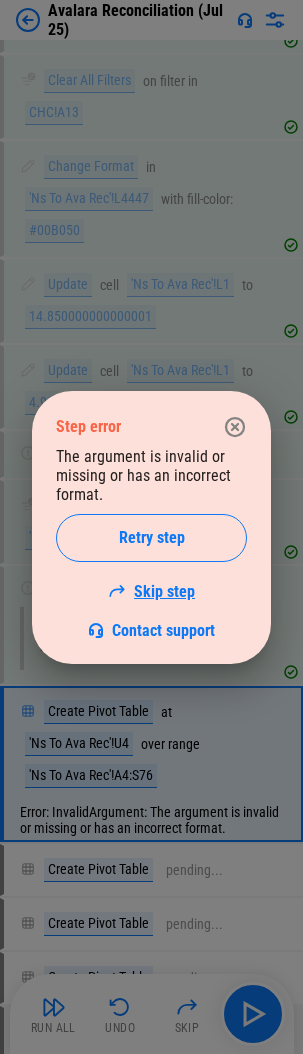 click on "Skip step" at bounding box center [151, 591] 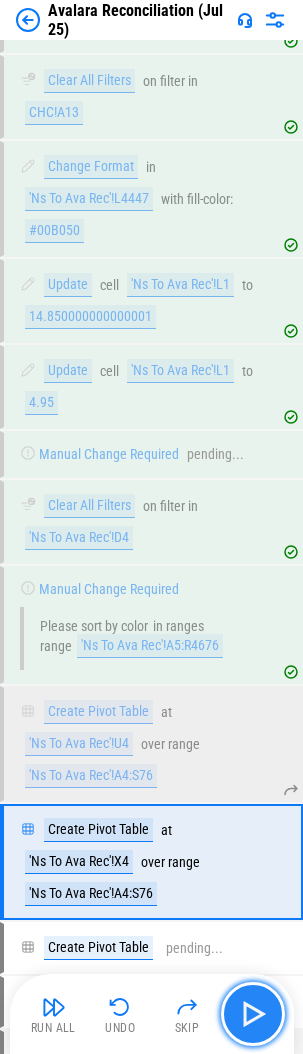 click at bounding box center (253, 1014) 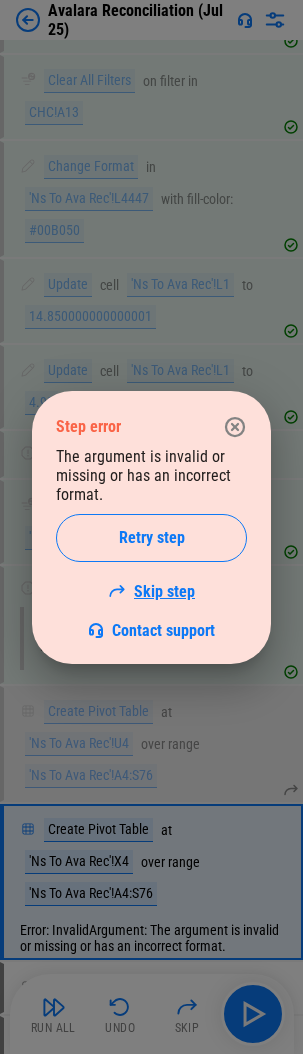 click on "Skip step" at bounding box center [151, 591] 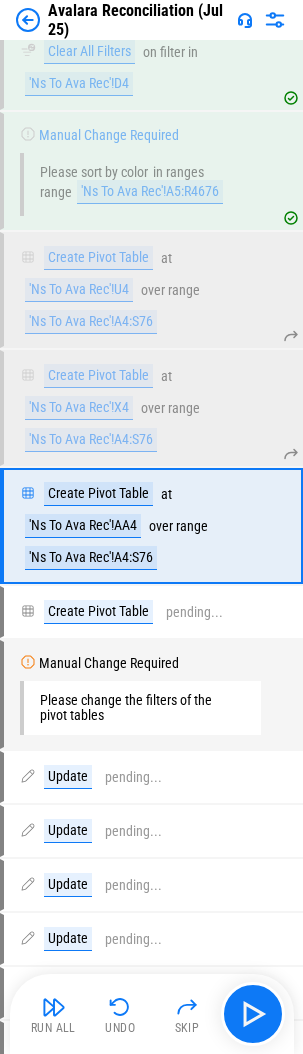 scroll, scrollTop: 18063, scrollLeft: 0, axis: vertical 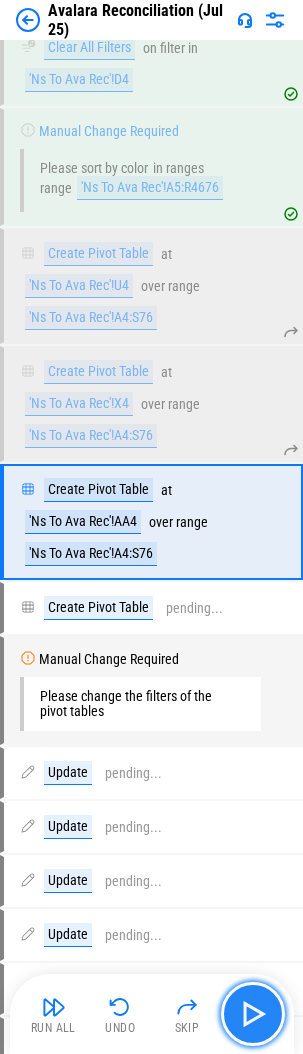 click at bounding box center [253, 1014] 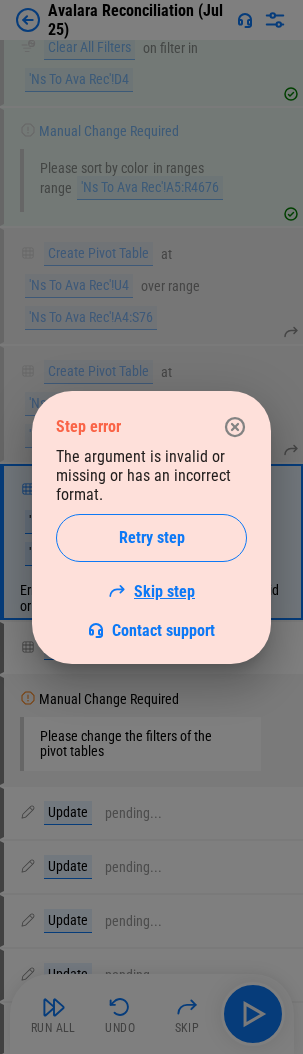 click on "Skip step" at bounding box center (151, 591) 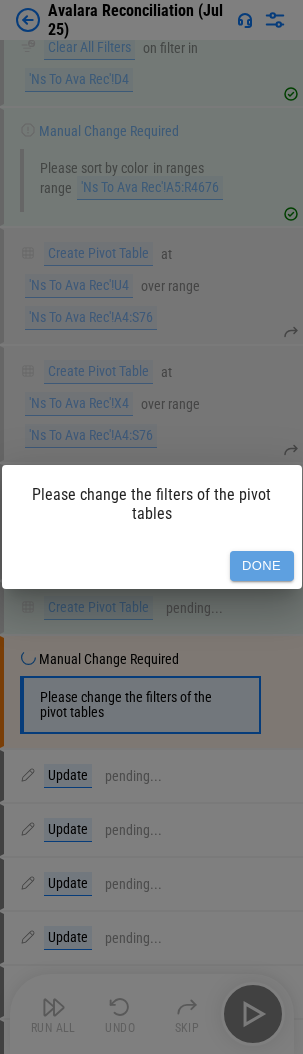 click on "Done" at bounding box center (262, 566) 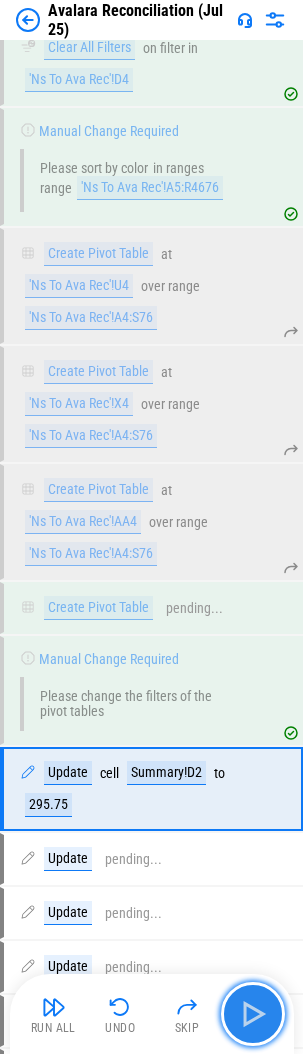 click at bounding box center [253, 1014] 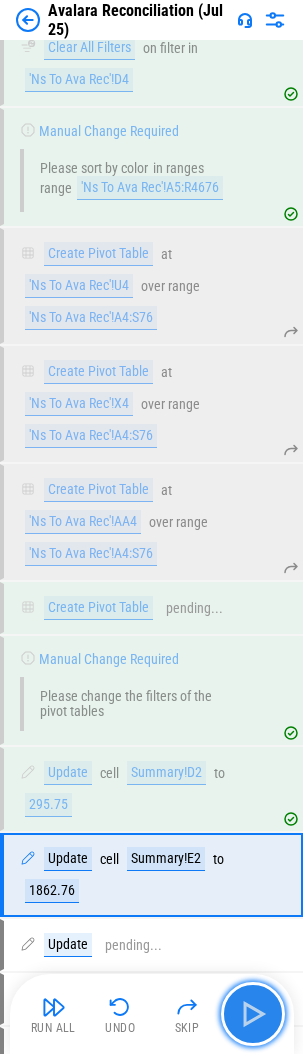click at bounding box center (253, 1014) 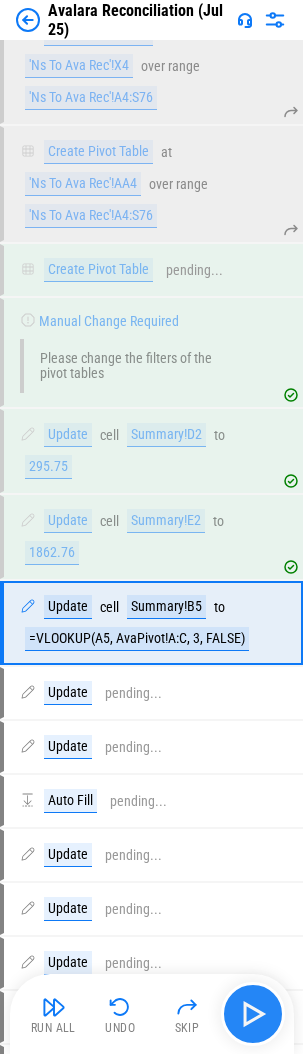 scroll, scrollTop: 18502, scrollLeft: 0, axis: vertical 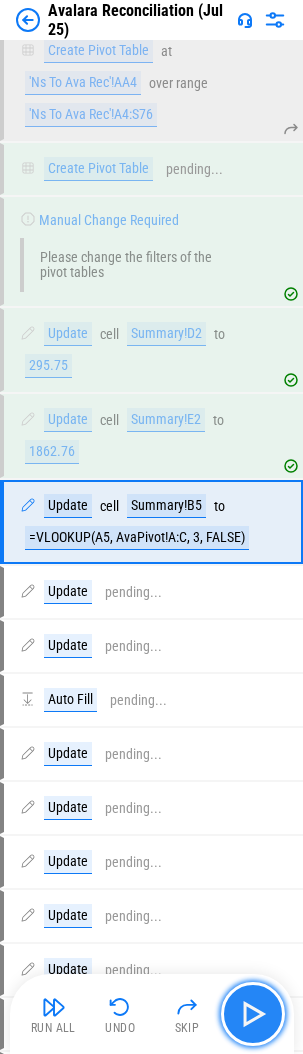 click at bounding box center [253, 1014] 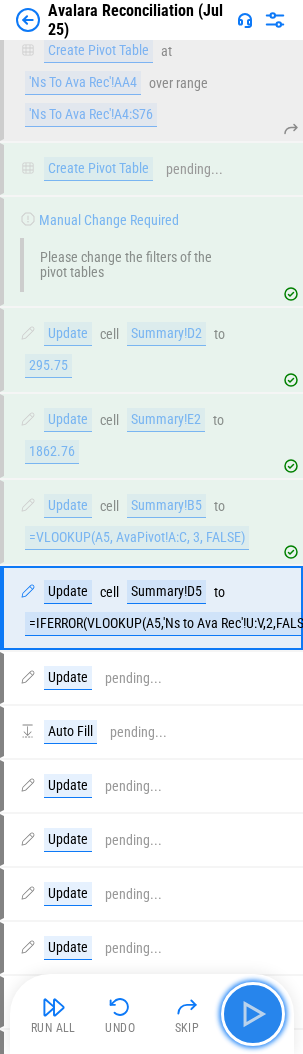 click at bounding box center (253, 1014) 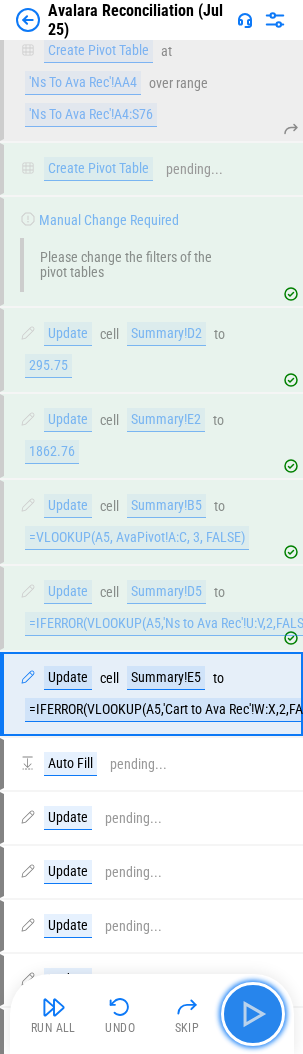 click at bounding box center (253, 1014) 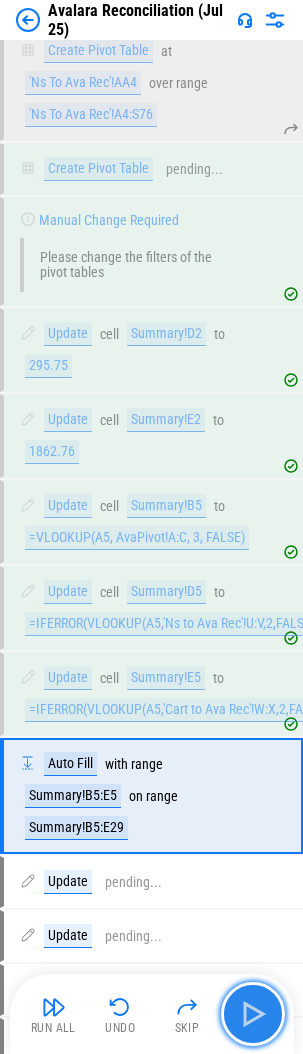 click at bounding box center [253, 1014] 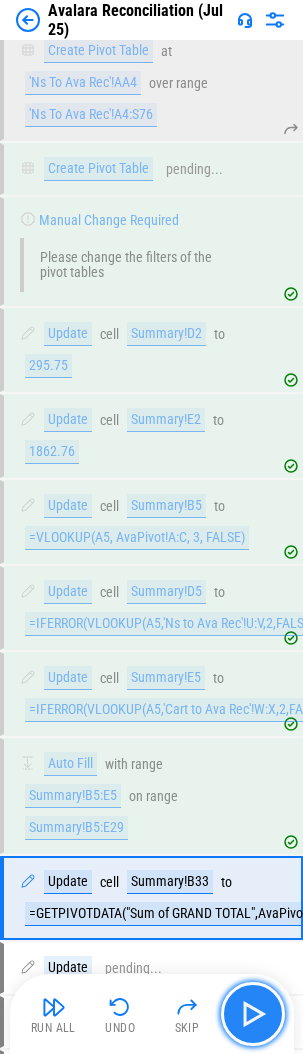 click at bounding box center [253, 1014] 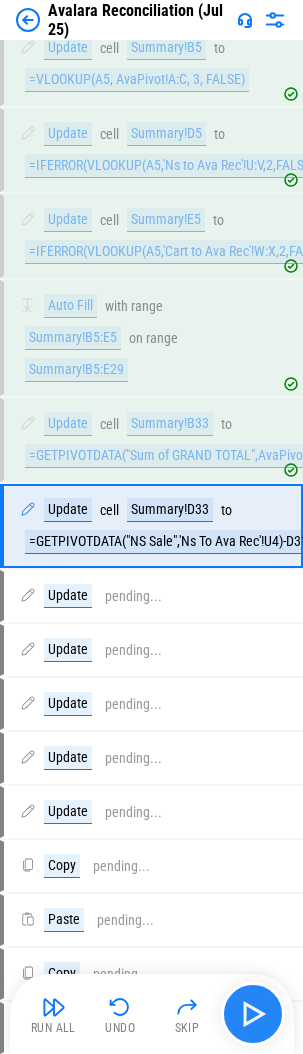 scroll, scrollTop: 18964, scrollLeft: 0, axis: vertical 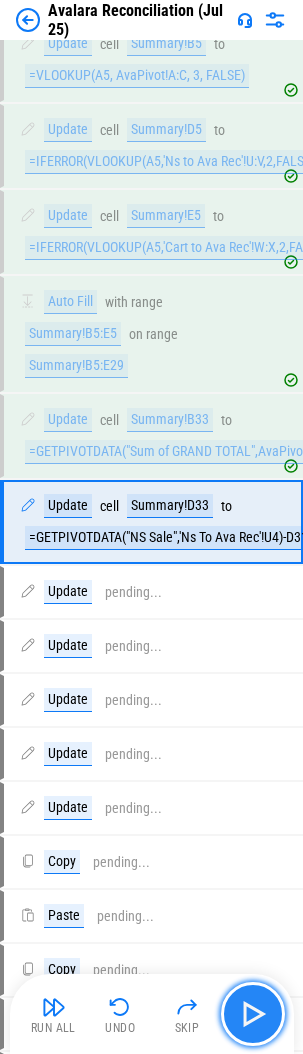 click at bounding box center (253, 1014) 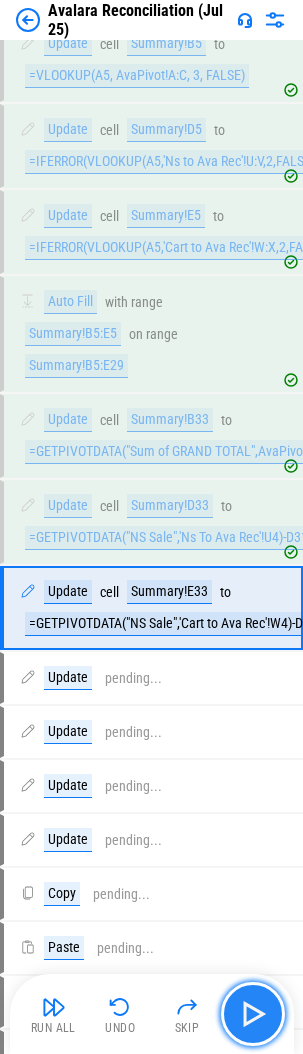 click at bounding box center (253, 1014) 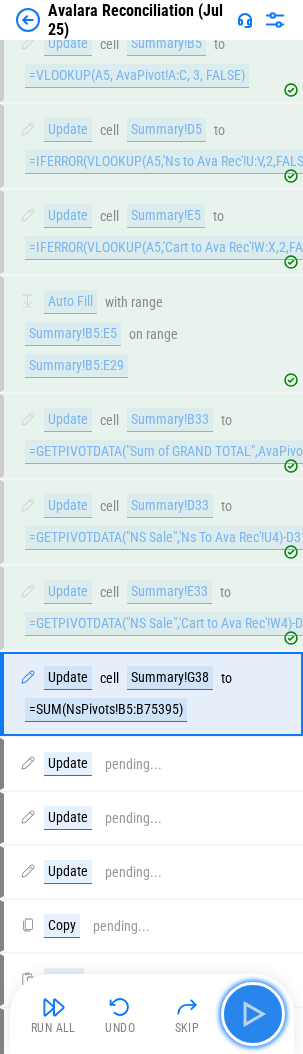 click at bounding box center [253, 1014] 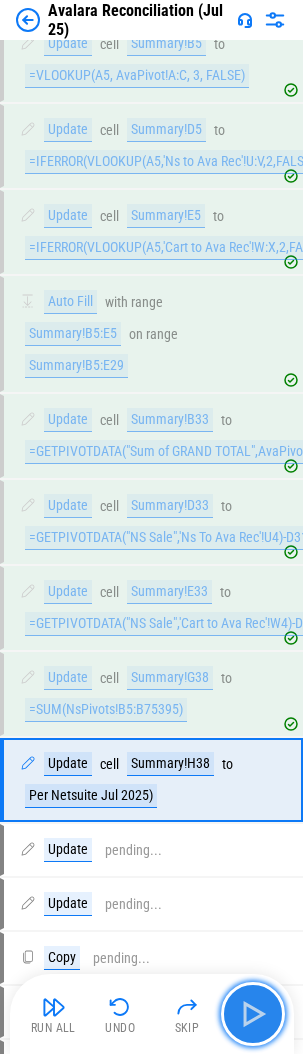 click at bounding box center [253, 1014] 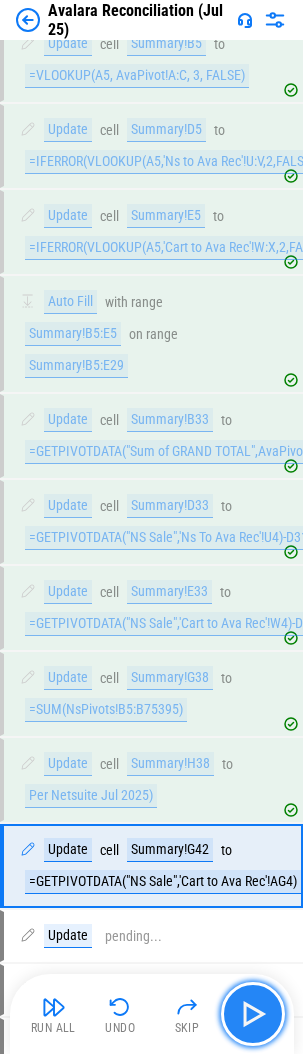 click at bounding box center [253, 1014] 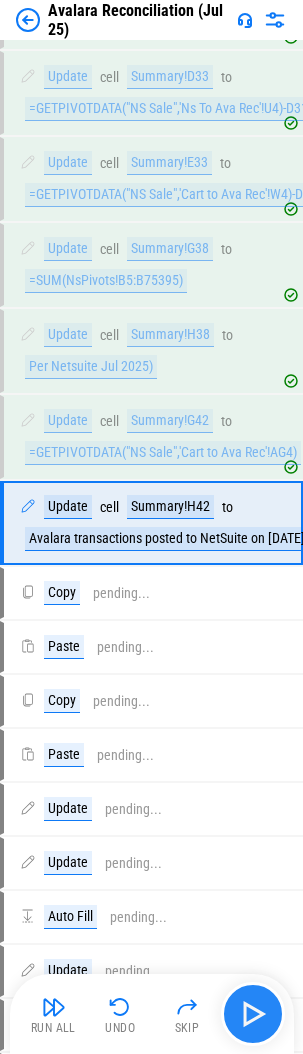 scroll, scrollTop: 19394, scrollLeft: 0, axis: vertical 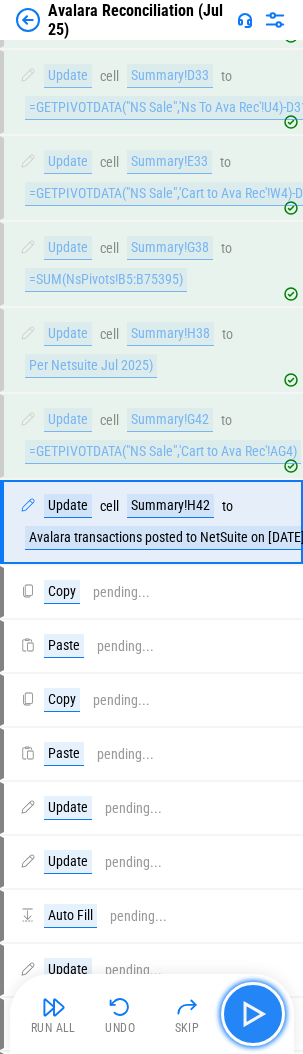 click at bounding box center (253, 1014) 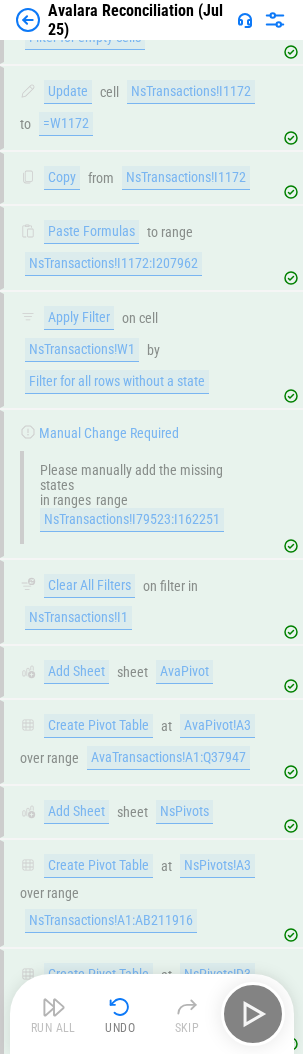 scroll, scrollTop: 3894, scrollLeft: 0, axis: vertical 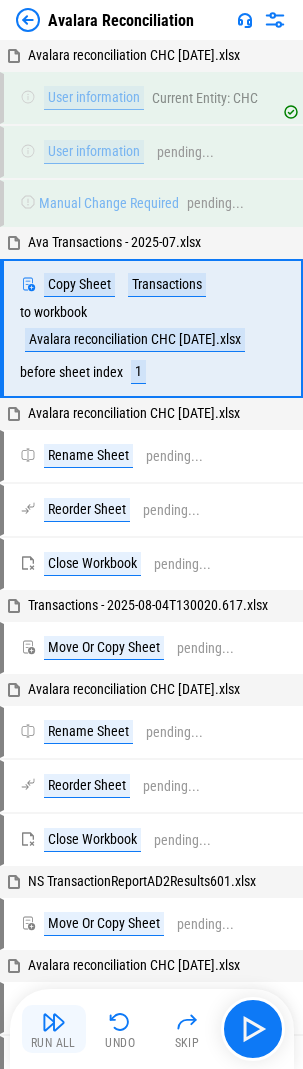click on "Run All" at bounding box center (54, 1029) 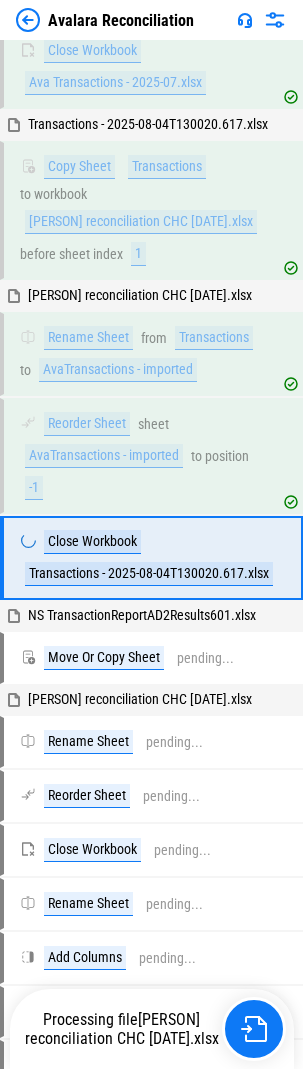 scroll, scrollTop: 602, scrollLeft: 0, axis: vertical 